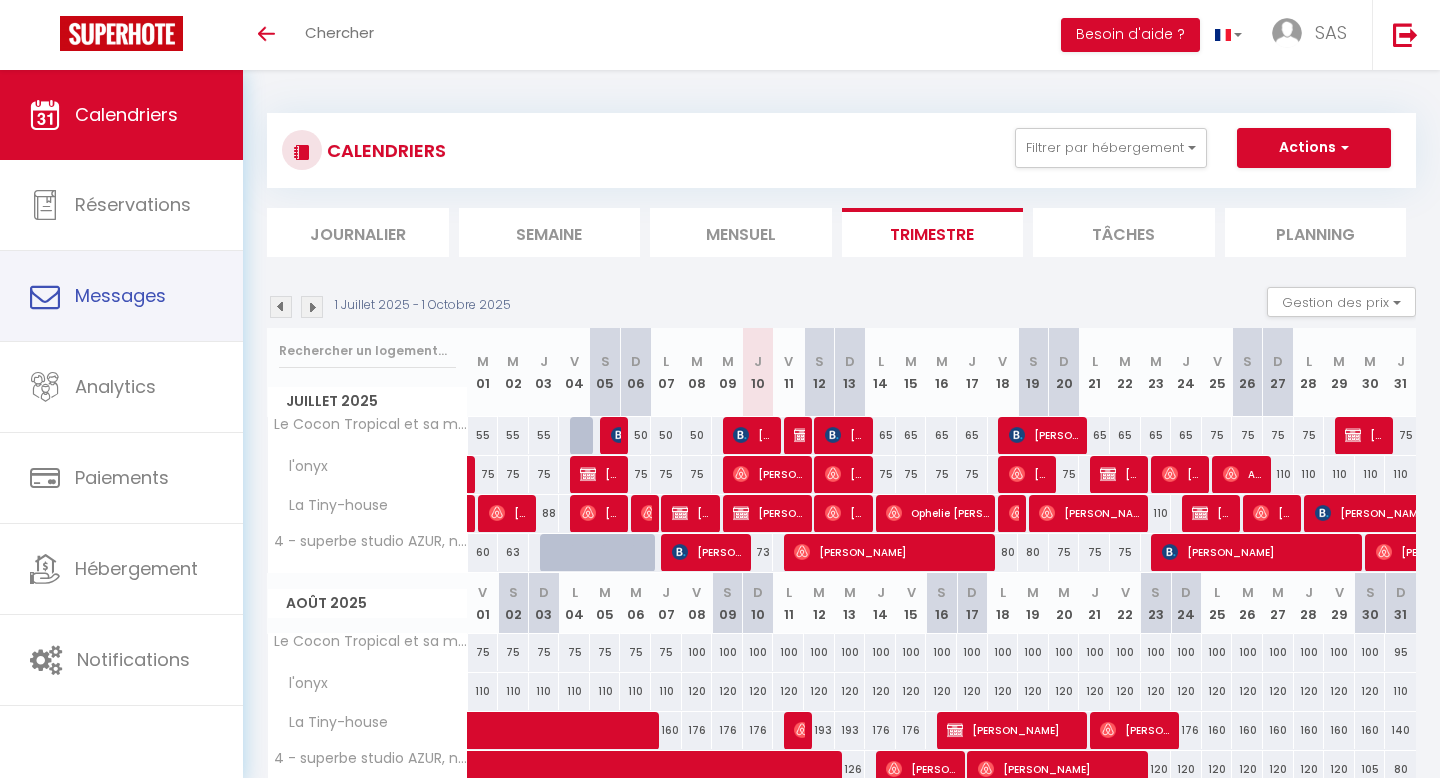 scroll, scrollTop: 248, scrollLeft: 0, axis: vertical 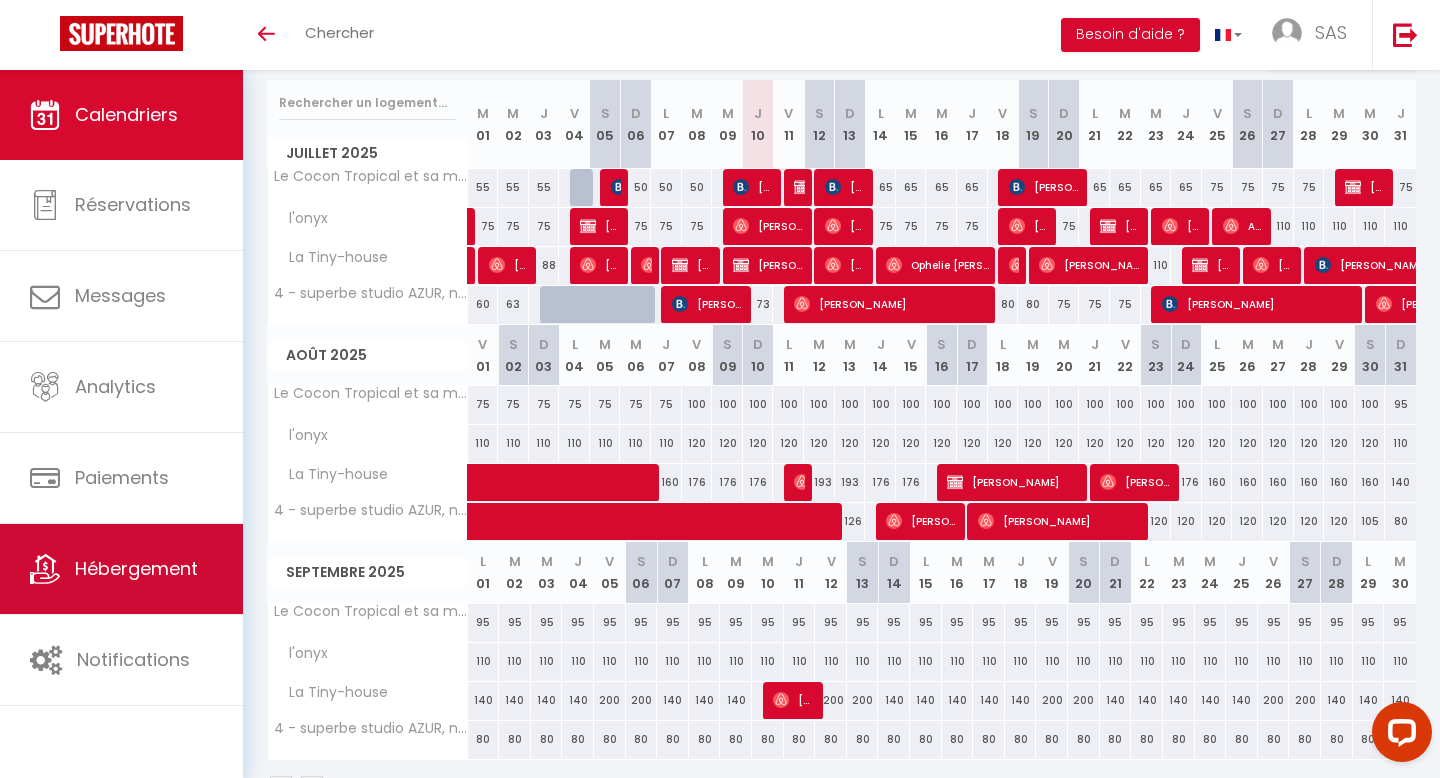 click on "Hébergement" at bounding box center [121, 569] 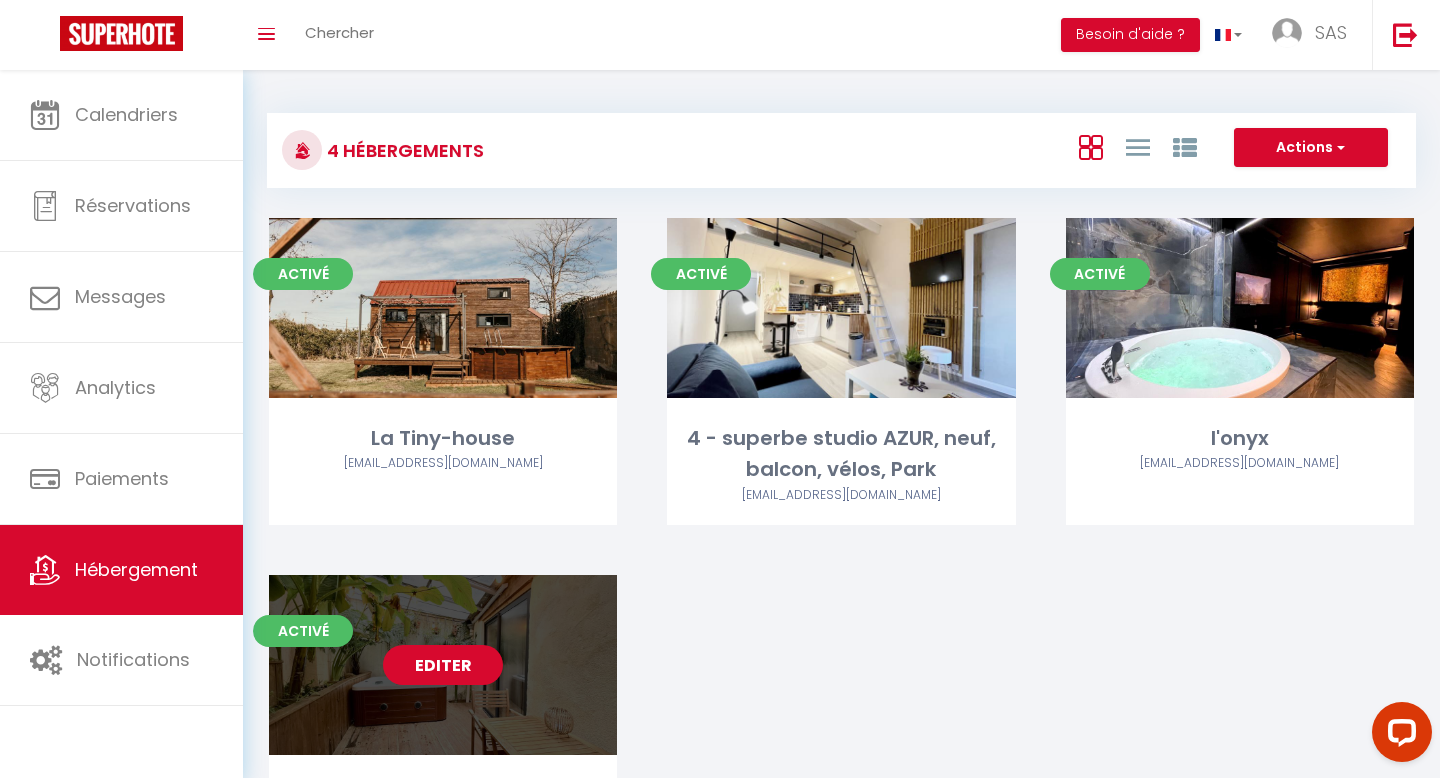 click on "Editer" at bounding box center [443, 665] 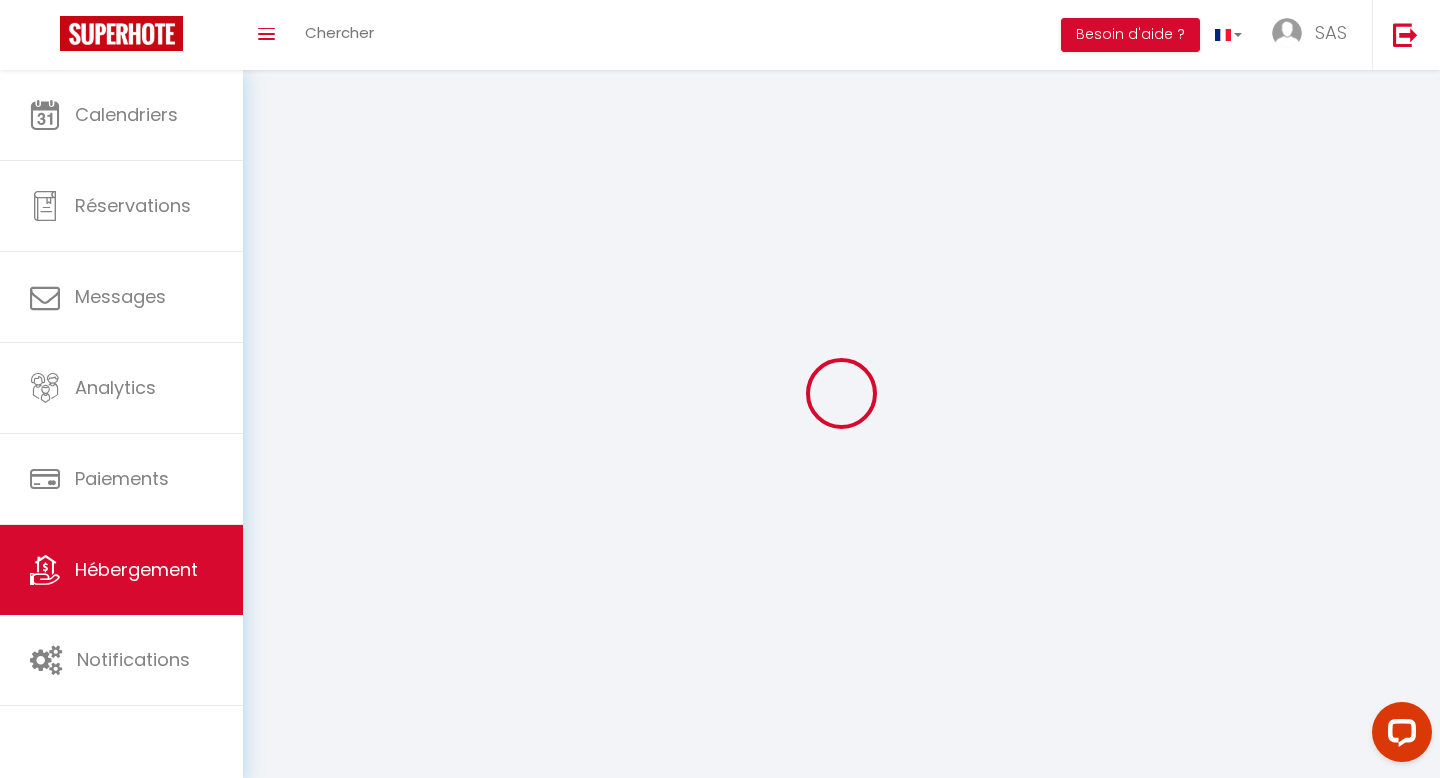 select on "+ 15 %" 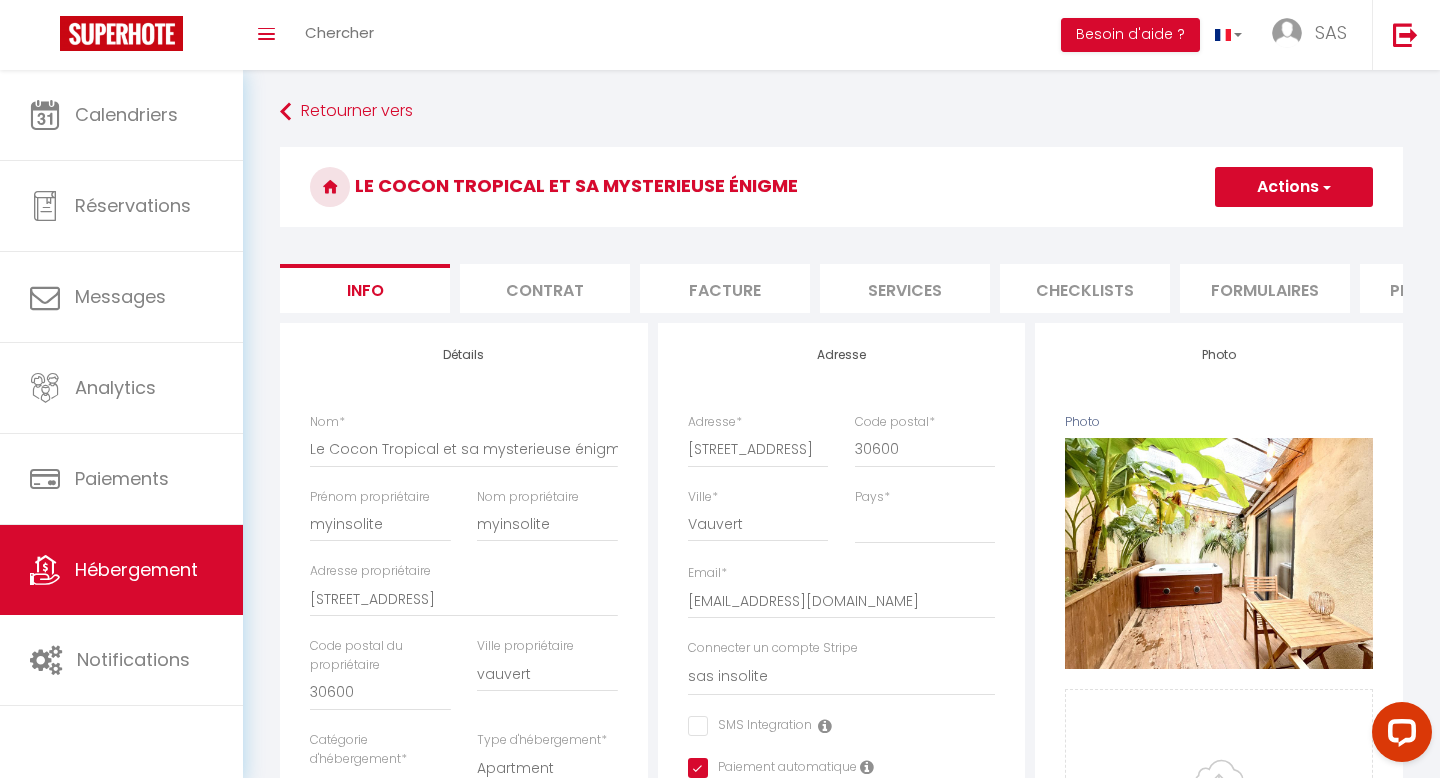 click on "Plateformes" at bounding box center (1445, 288) 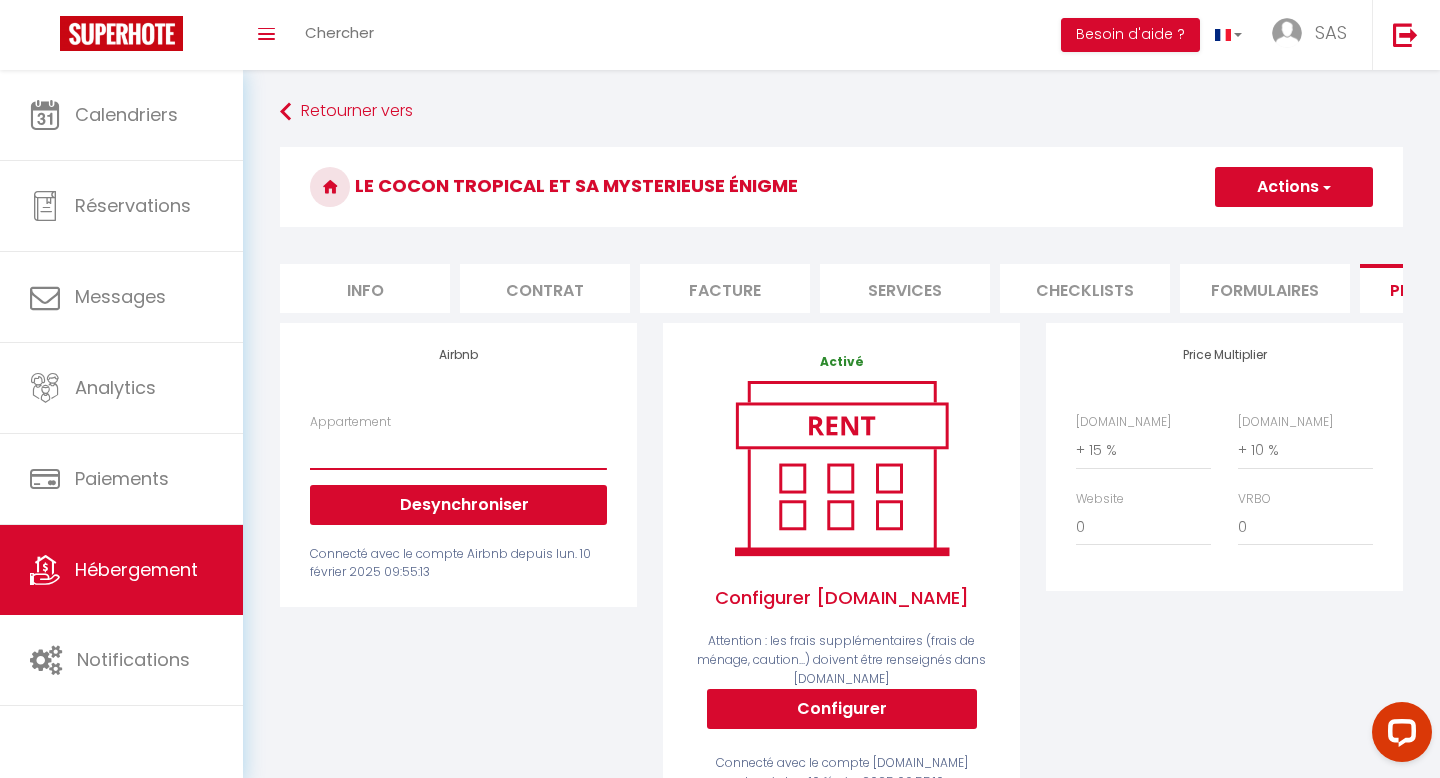 click on "Chambre N3 Impasse Bergers Lunel · Chambre avec SDB privative à 10mn de la gare - dorian.lascourreges@gmail.com
Maison piscine a 15mn de la mer - dorian.lascourreges@gmail.com
Myinsolite - Jungle & Jacuzzi - dorian.lascourreges@gmail.com" at bounding box center (458, 450) 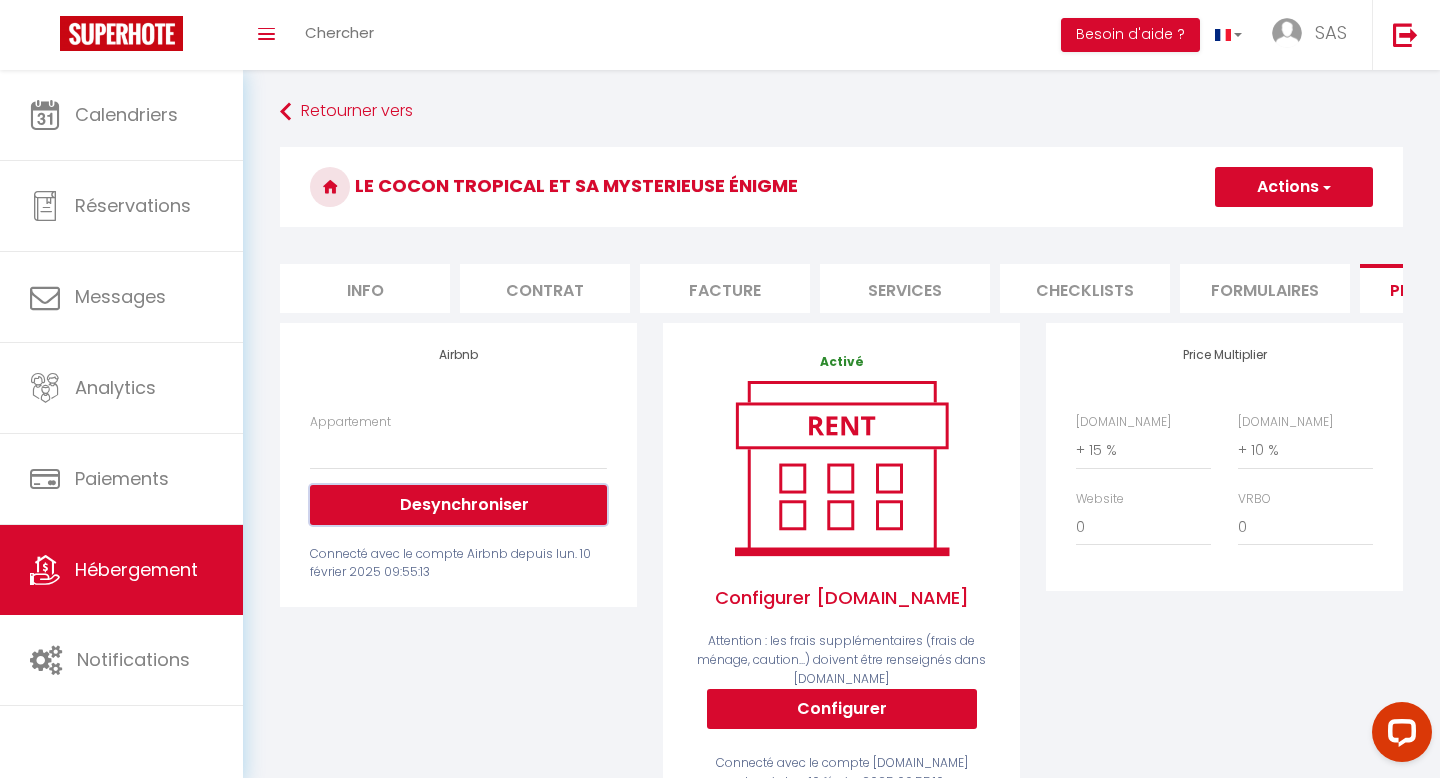 click on "Desynchroniser" at bounding box center [458, 505] 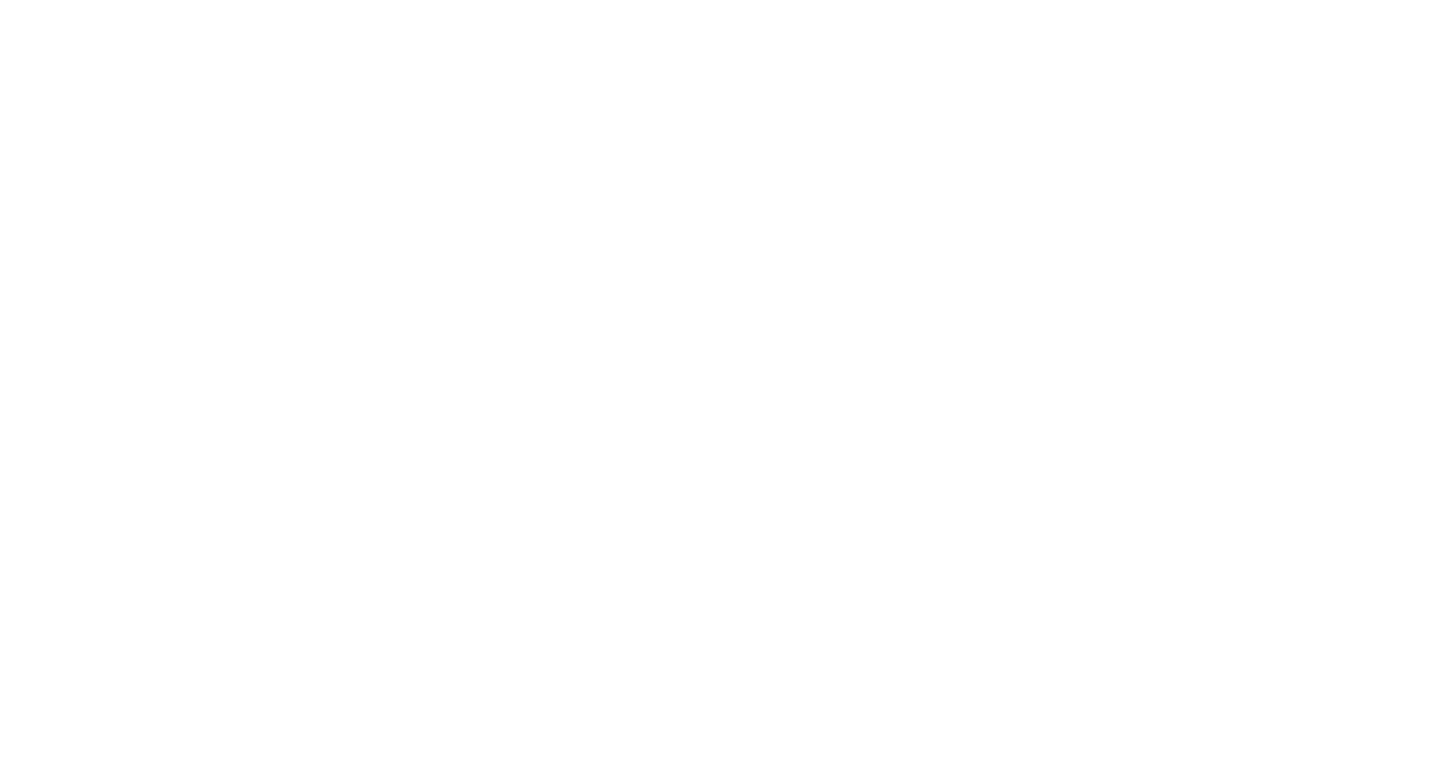 scroll, scrollTop: 0, scrollLeft: 0, axis: both 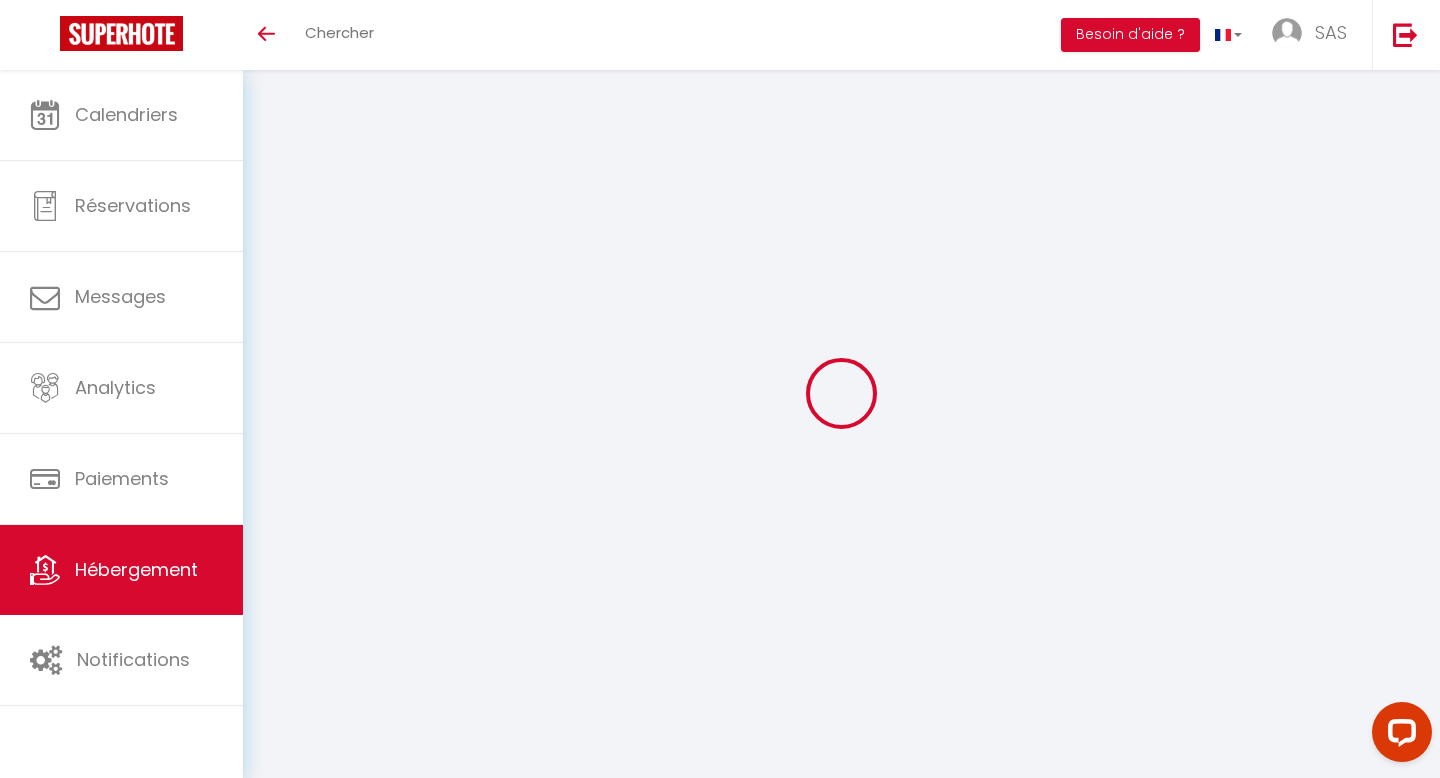 select on "+ 15 %" 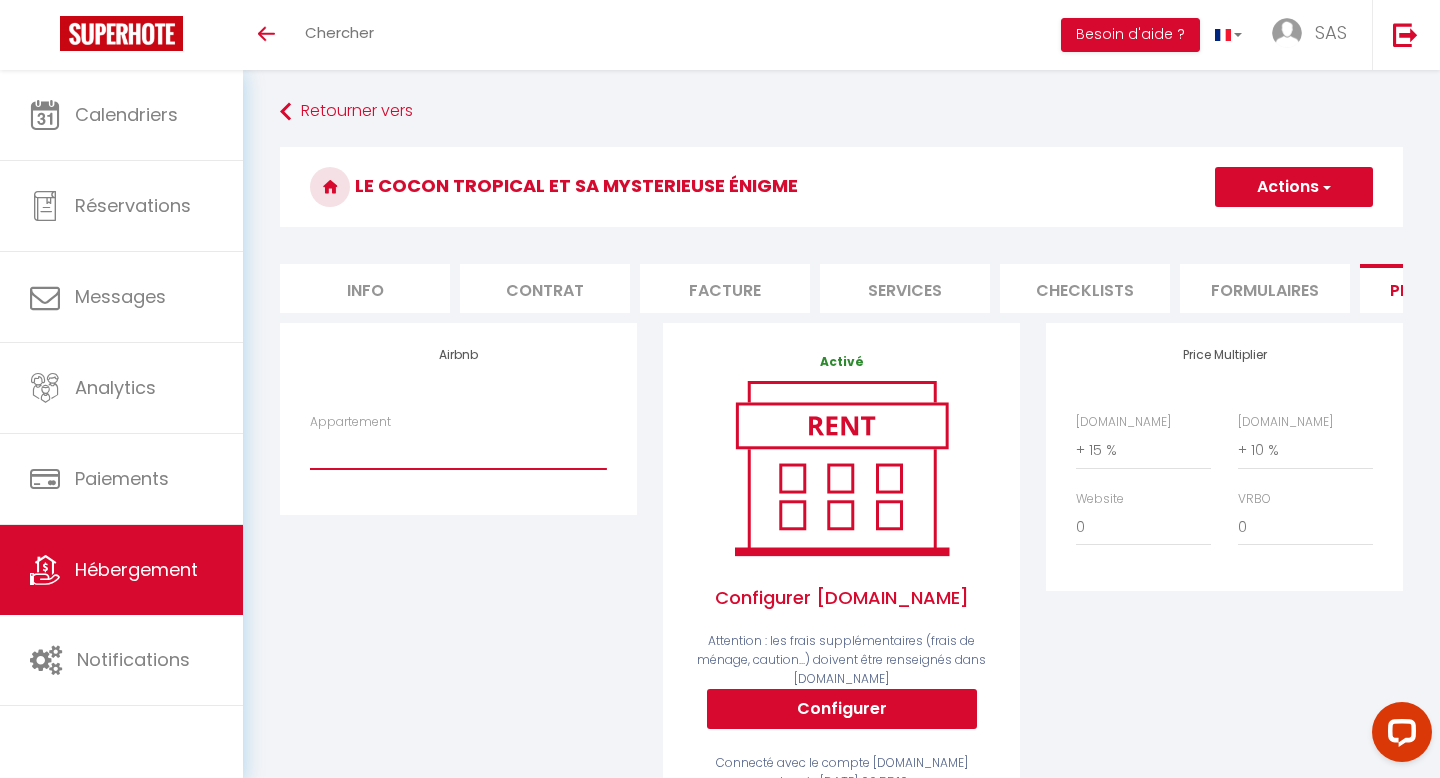 click on "Chambre N3 Impasse Bergers Lunel · Chambre avec SDB privative à 10mn de la gare - dorian.lascourreges@gmail.com
Maison piscine a 15mn de la mer - dorian.lascourreges@gmail.com
Myinsolite - Jungle & Jacuzzi - dorian.lascourreges@gmail.com" at bounding box center [458, 450] 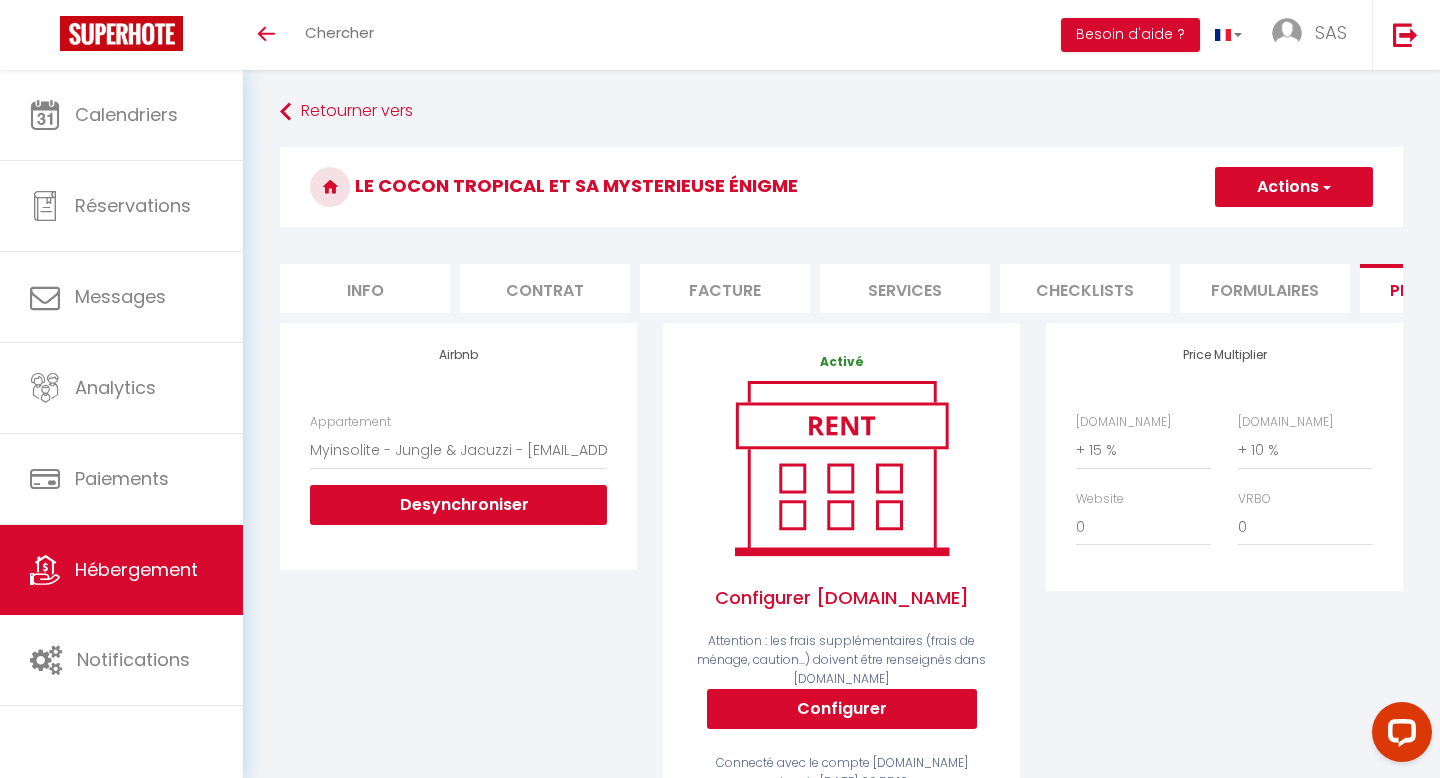 click on "Actions" at bounding box center [1294, 187] 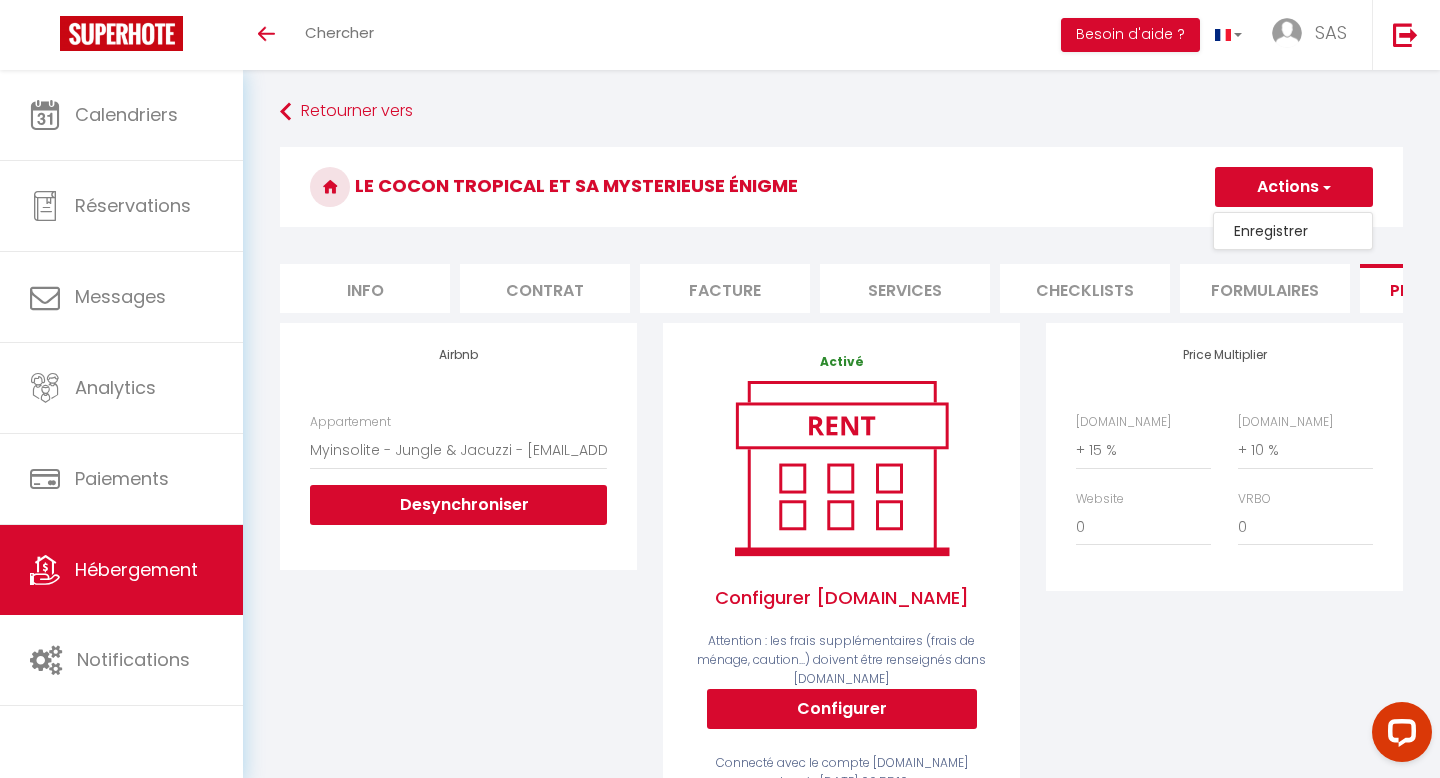 click on "Enregistrer" at bounding box center (1293, 231) 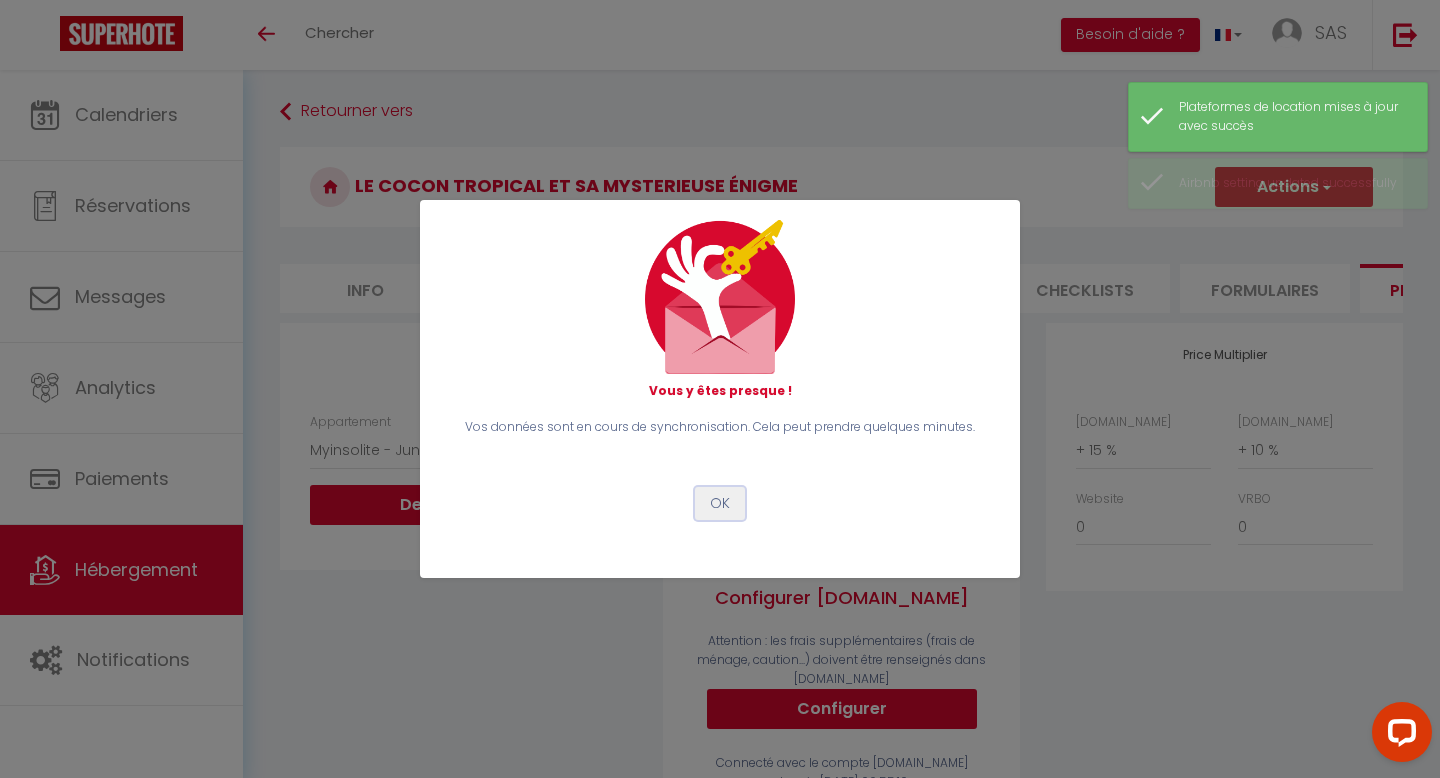 click on "OK" at bounding box center [720, 504] 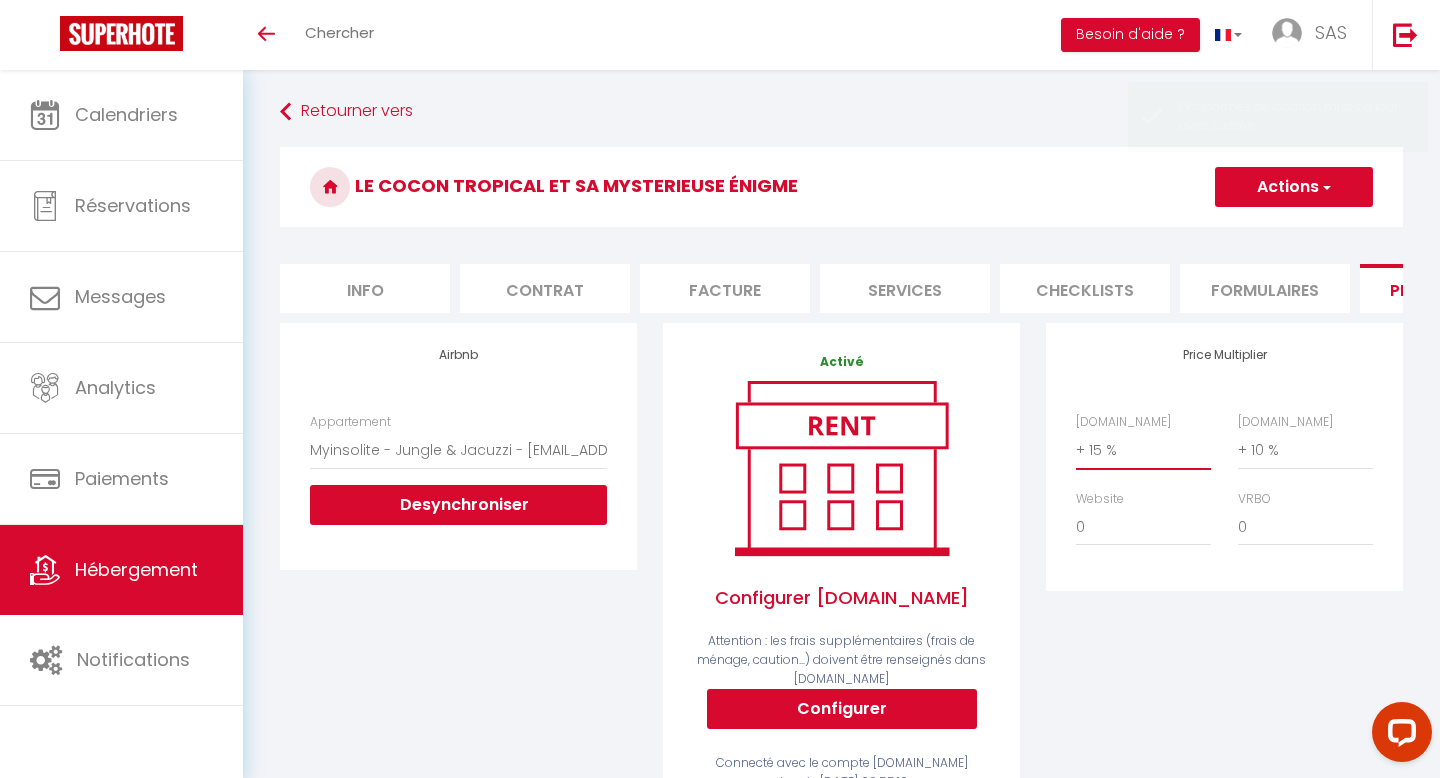 click on "0
+ 1 %
+ 2 %
+ 3 %
+ 4 %
+ 5 %
+ 6 %
+ 7 %
+ 8 %
+ 9 %" at bounding box center [1143, 450] 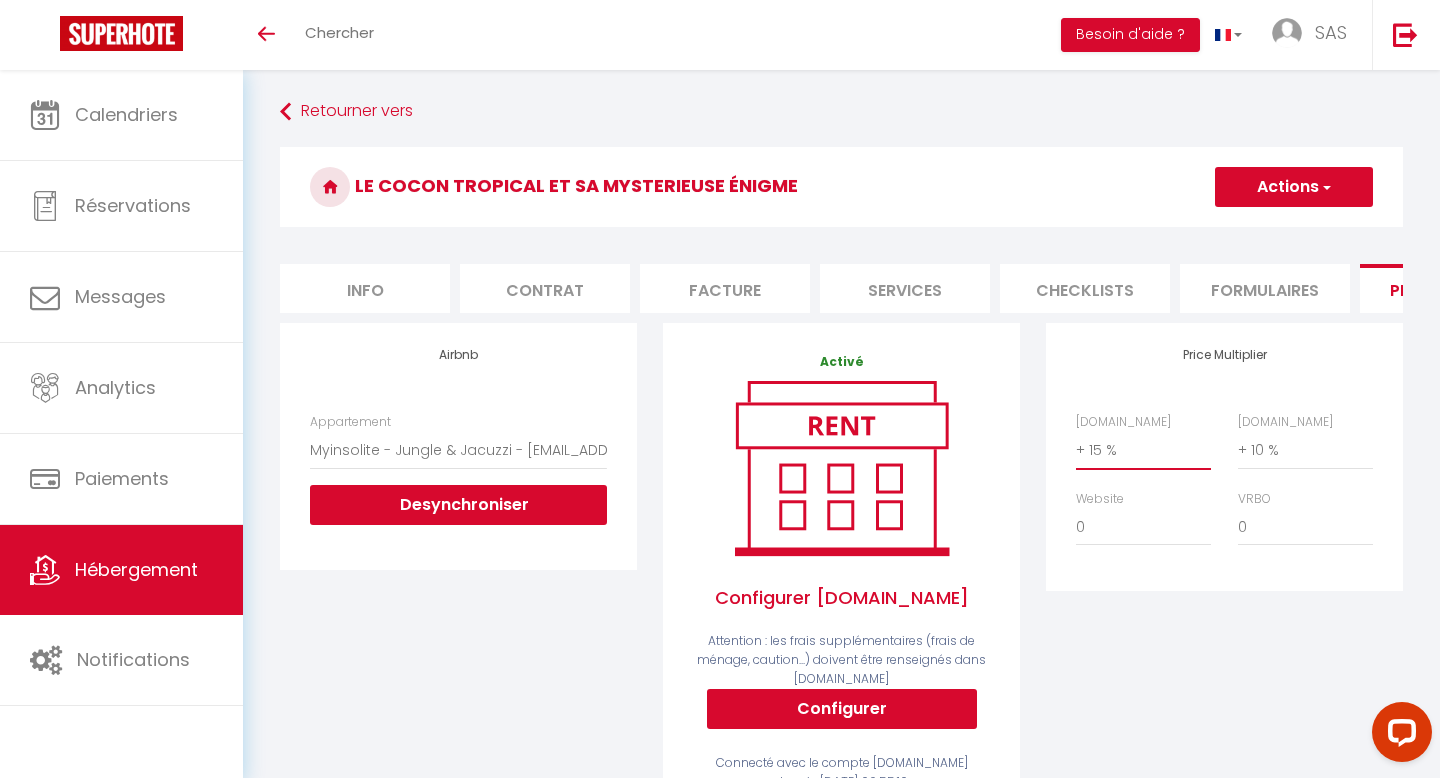 select on "+ 20 %" 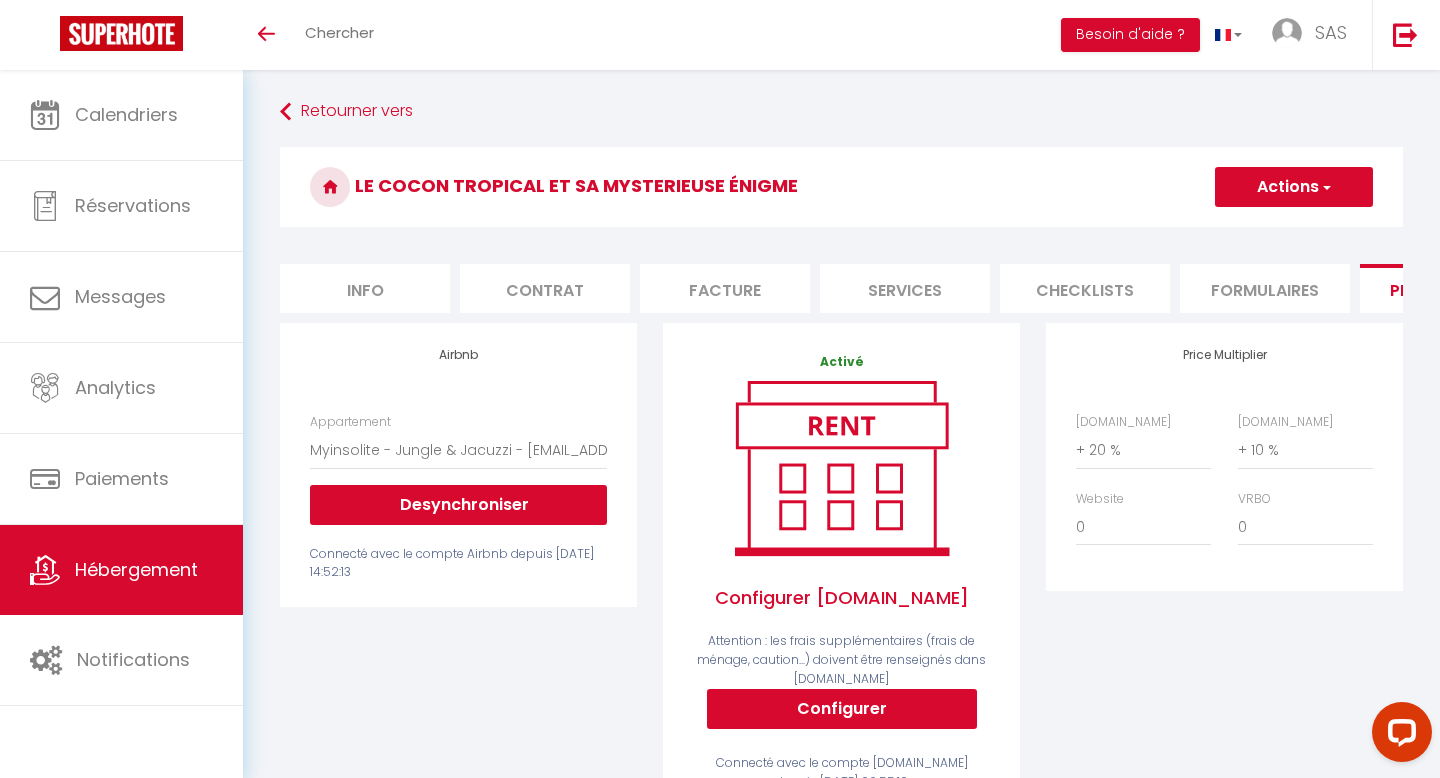 click on "Info" at bounding box center [365, 288] 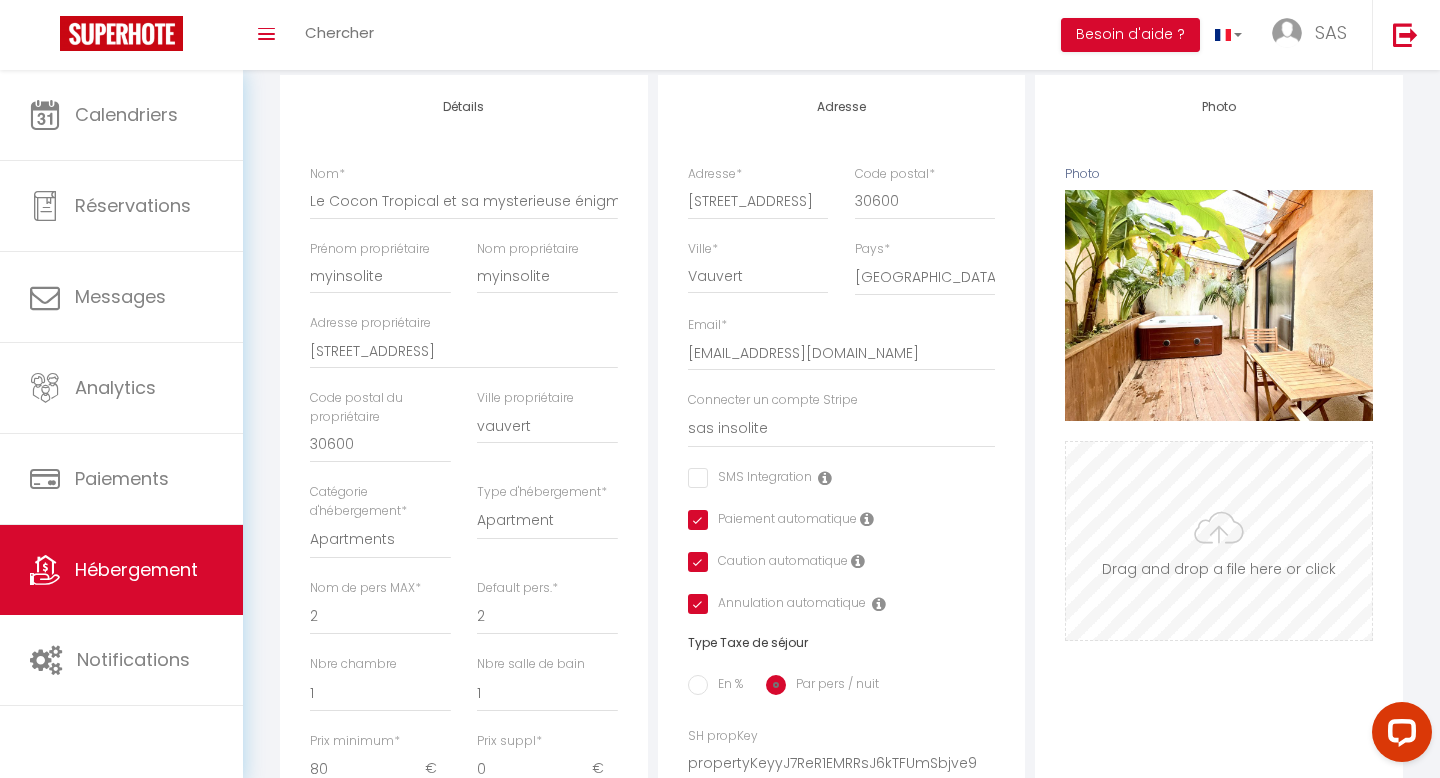 scroll, scrollTop: 257, scrollLeft: 0, axis: vertical 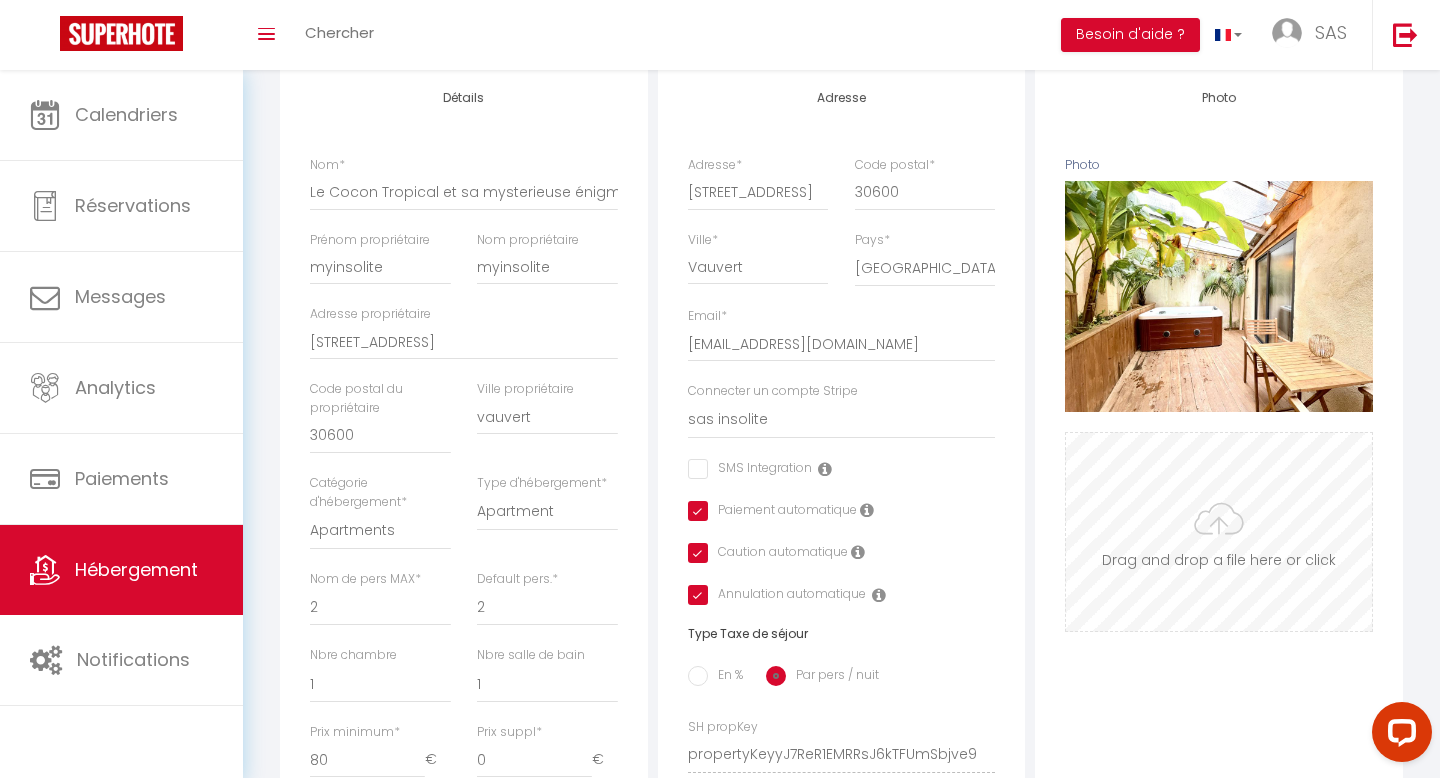 click on "Photo" at bounding box center (1219, 532) 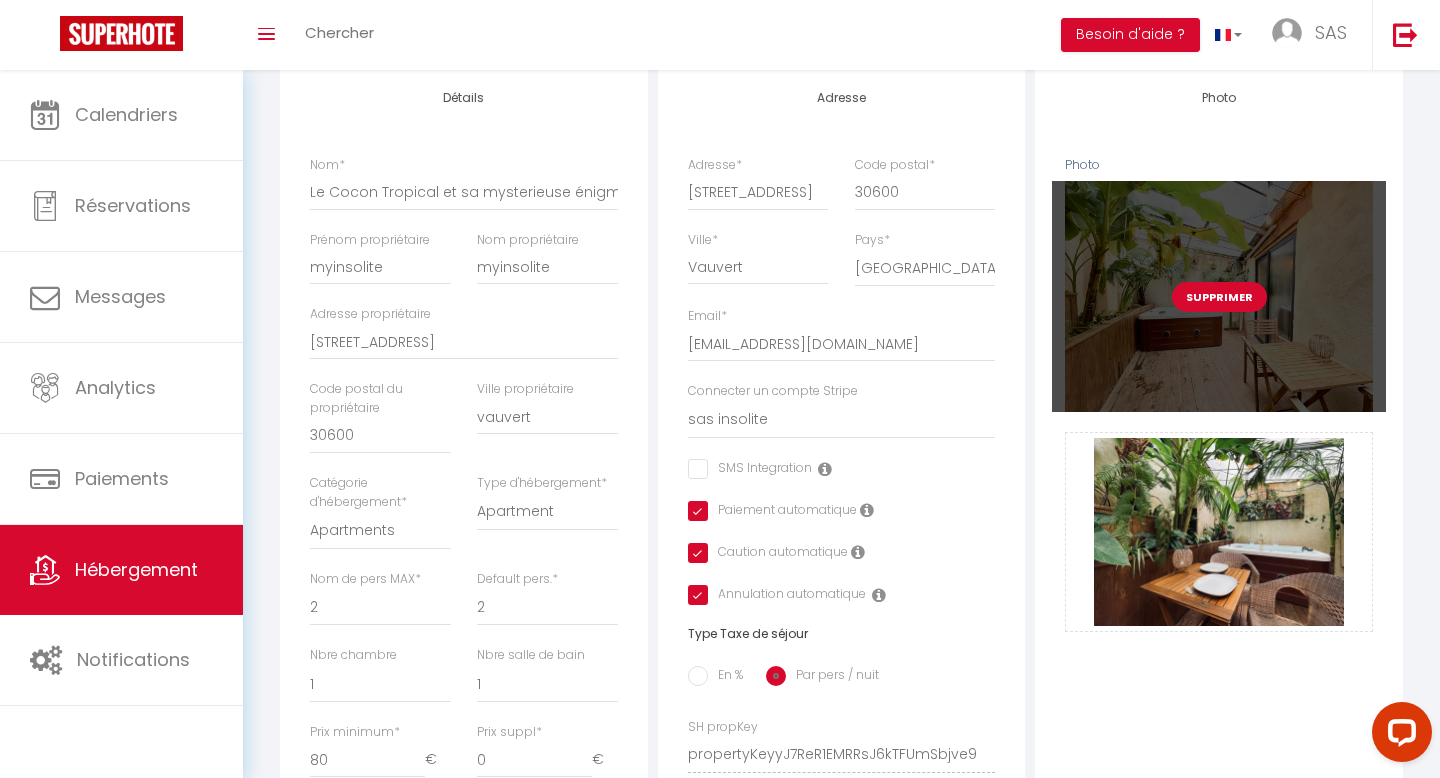 click on "Supprimer" at bounding box center [1219, 297] 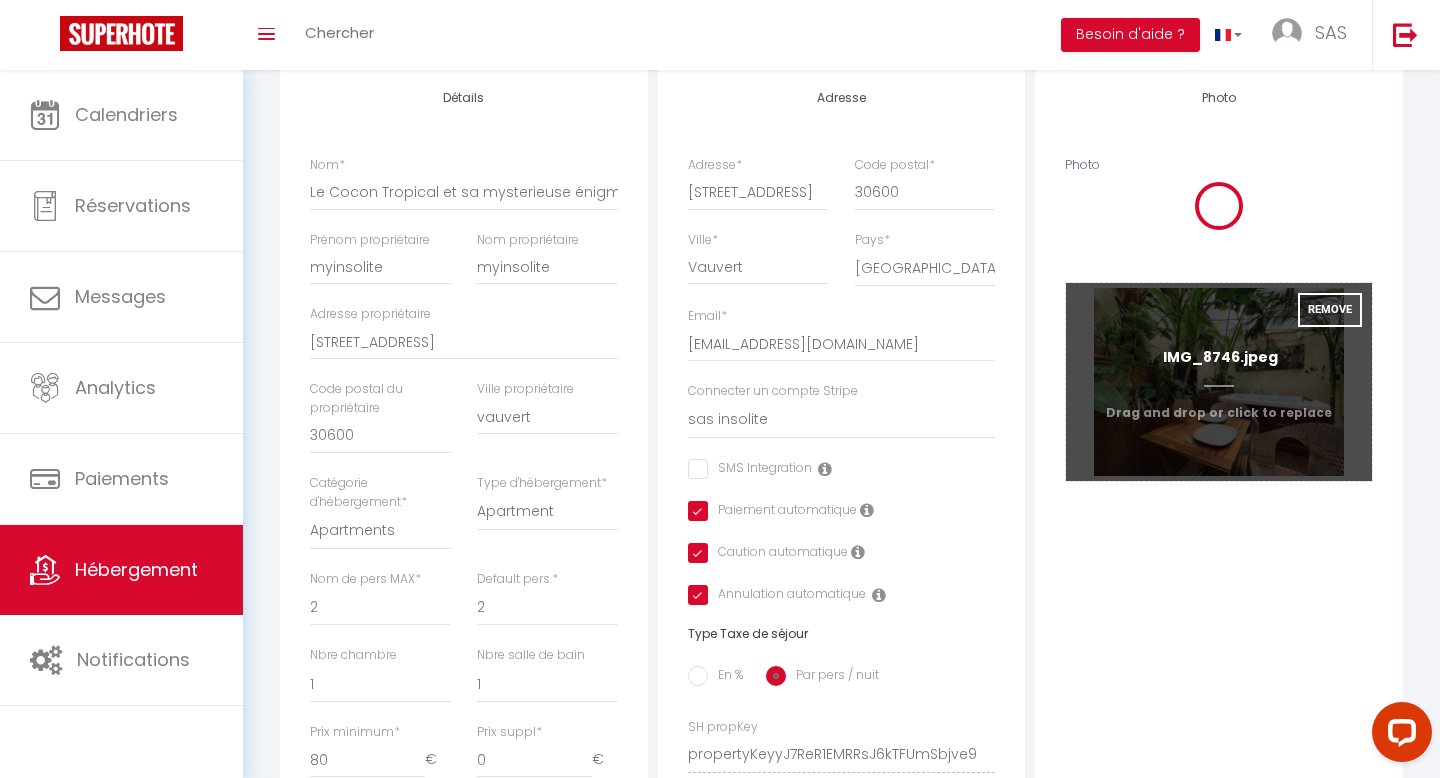 checkbox on "false" 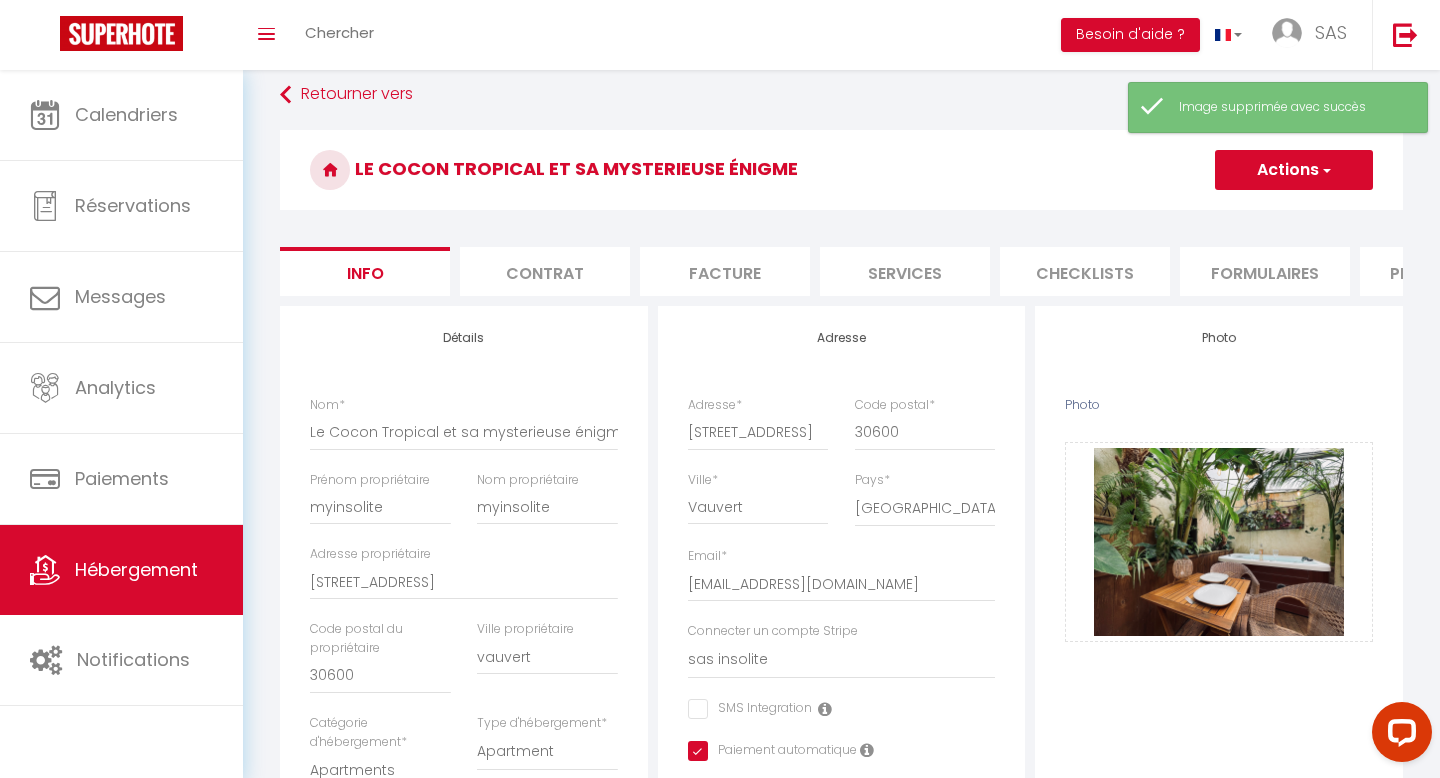 scroll, scrollTop: 0, scrollLeft: 0, axis: both 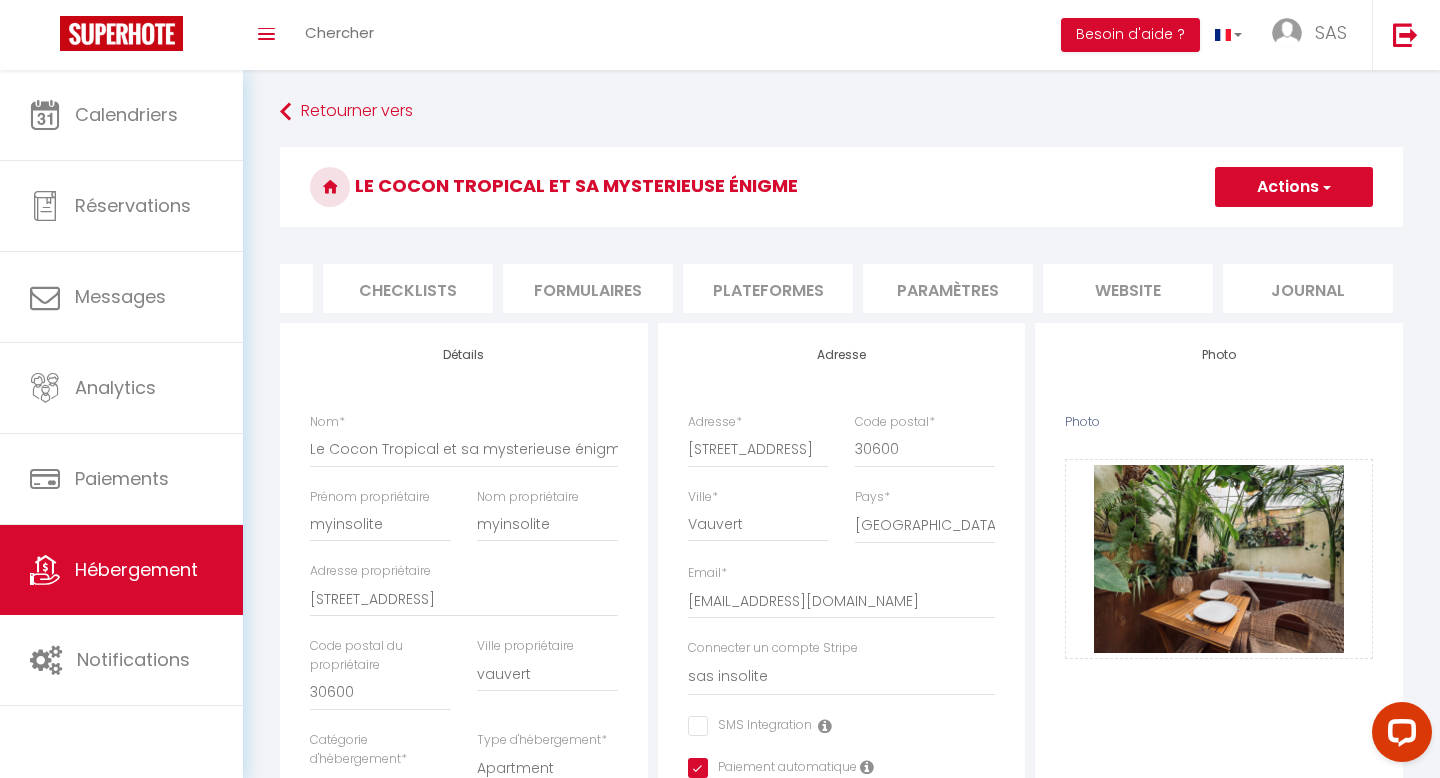 click on "website" at bounding box center [1128, 288] 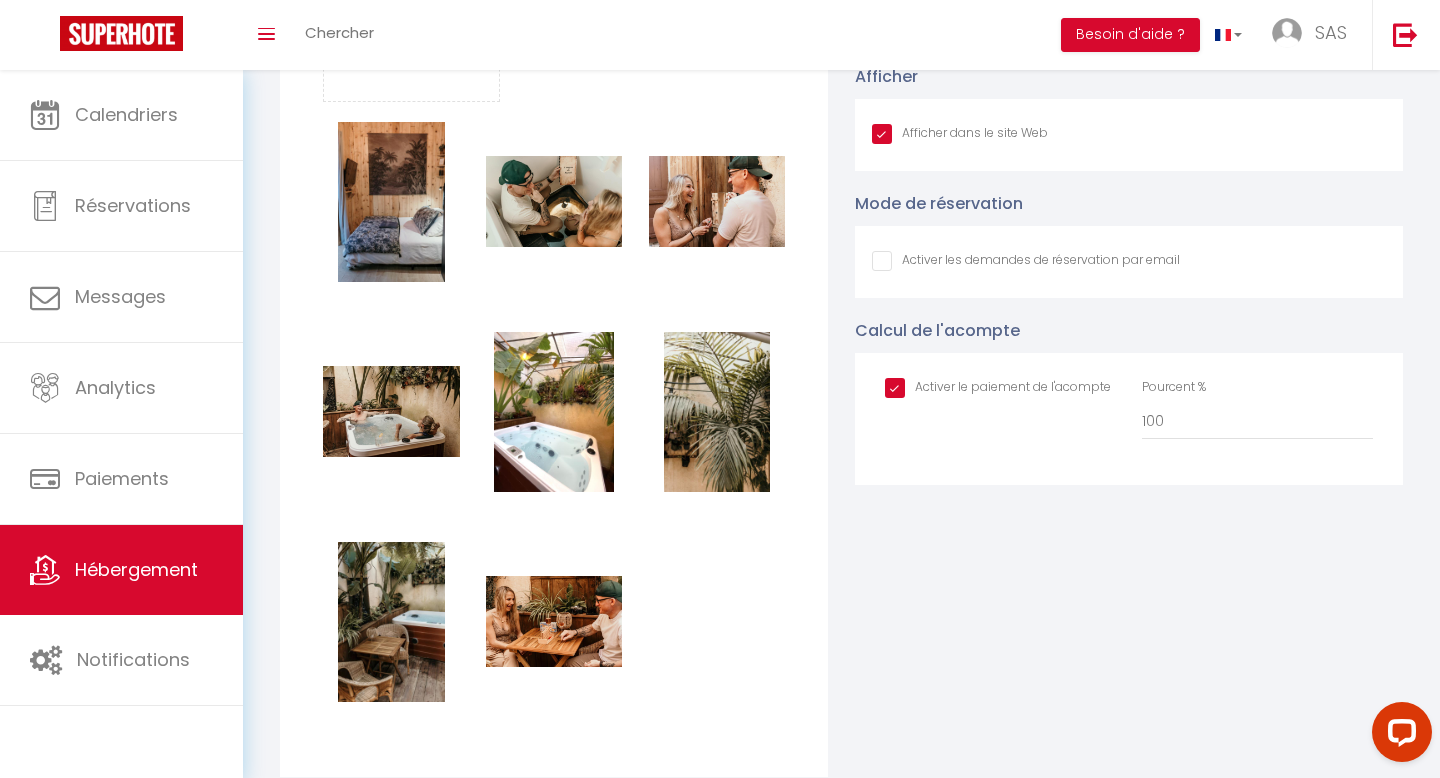 scroll, scrollTop: 1901, scrollLeft: 0, axis: vertical 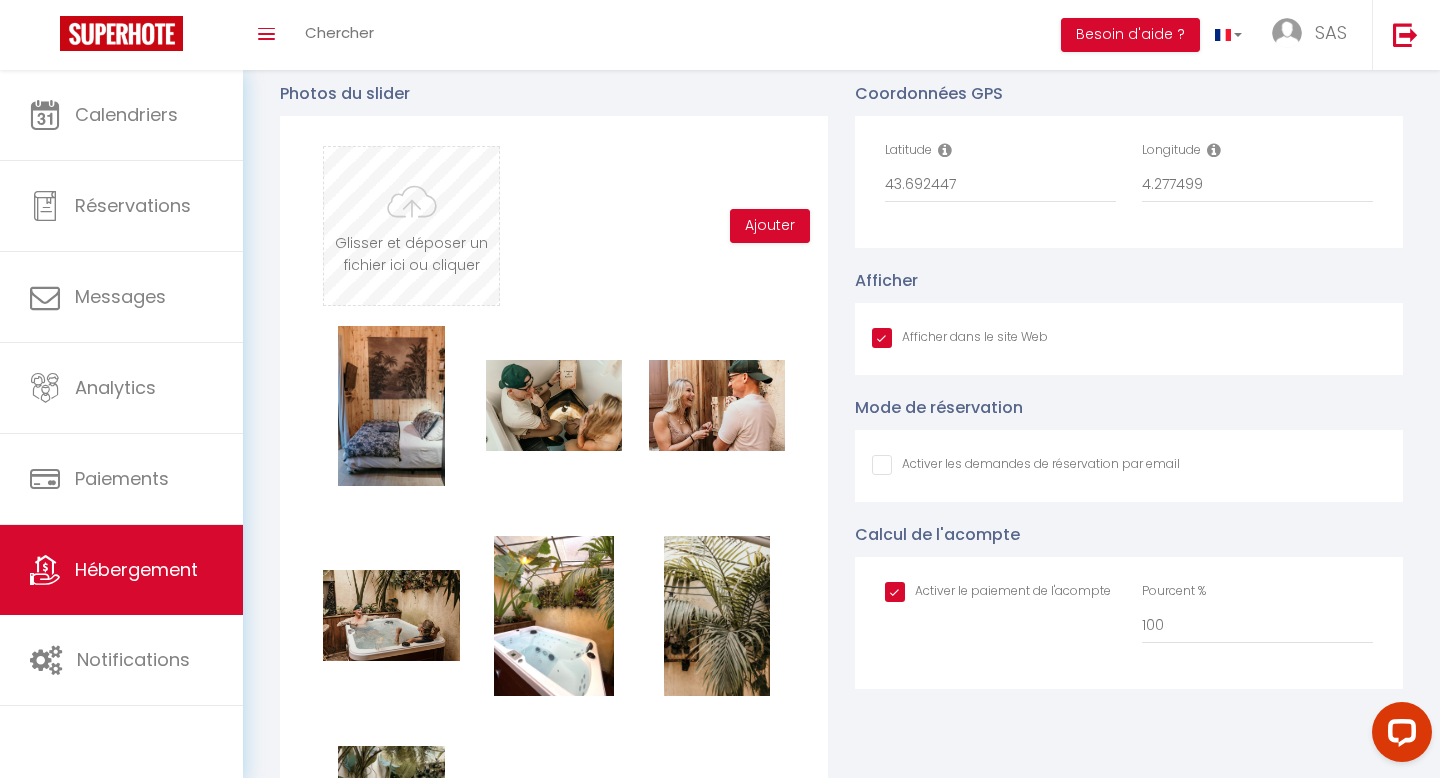 click at bounding box center (411, 226) 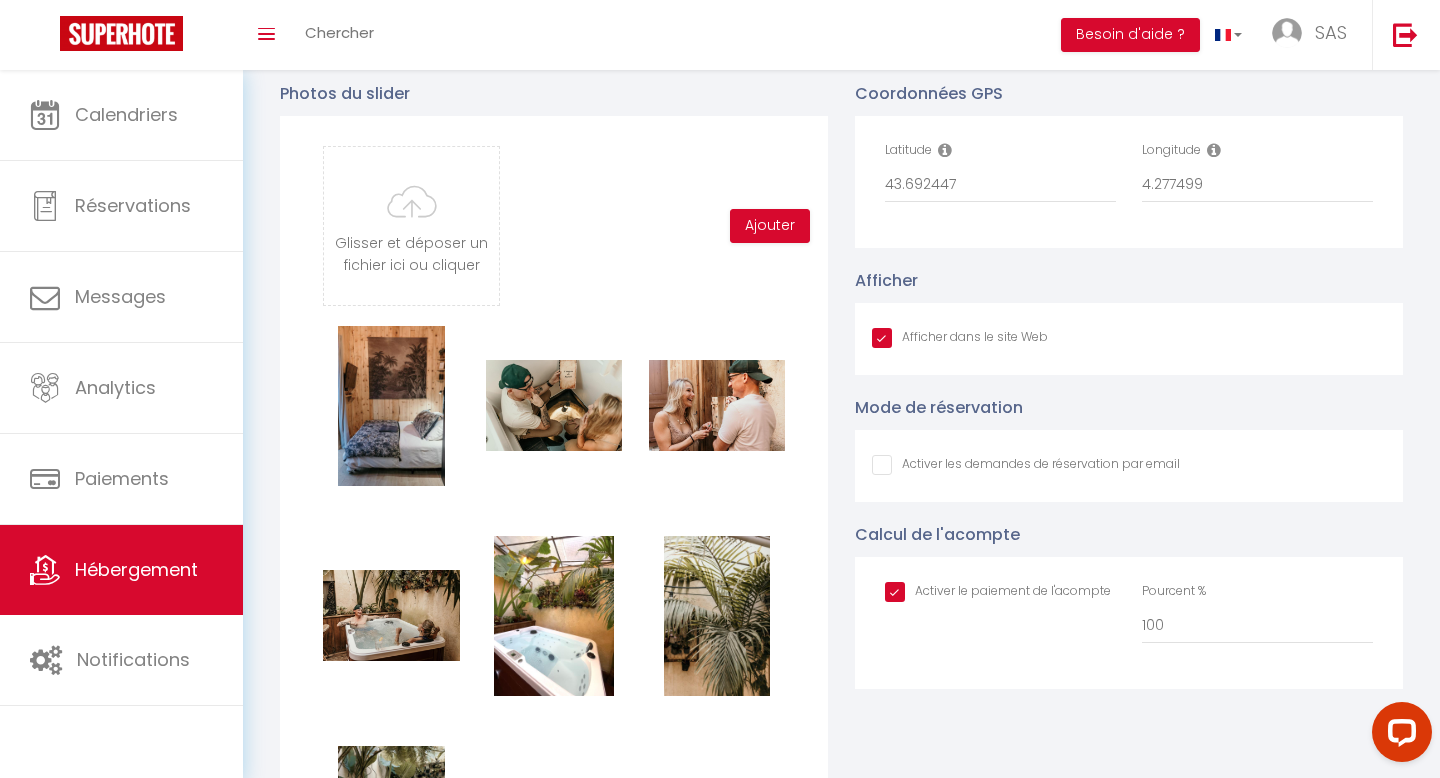 checkbox on "true" 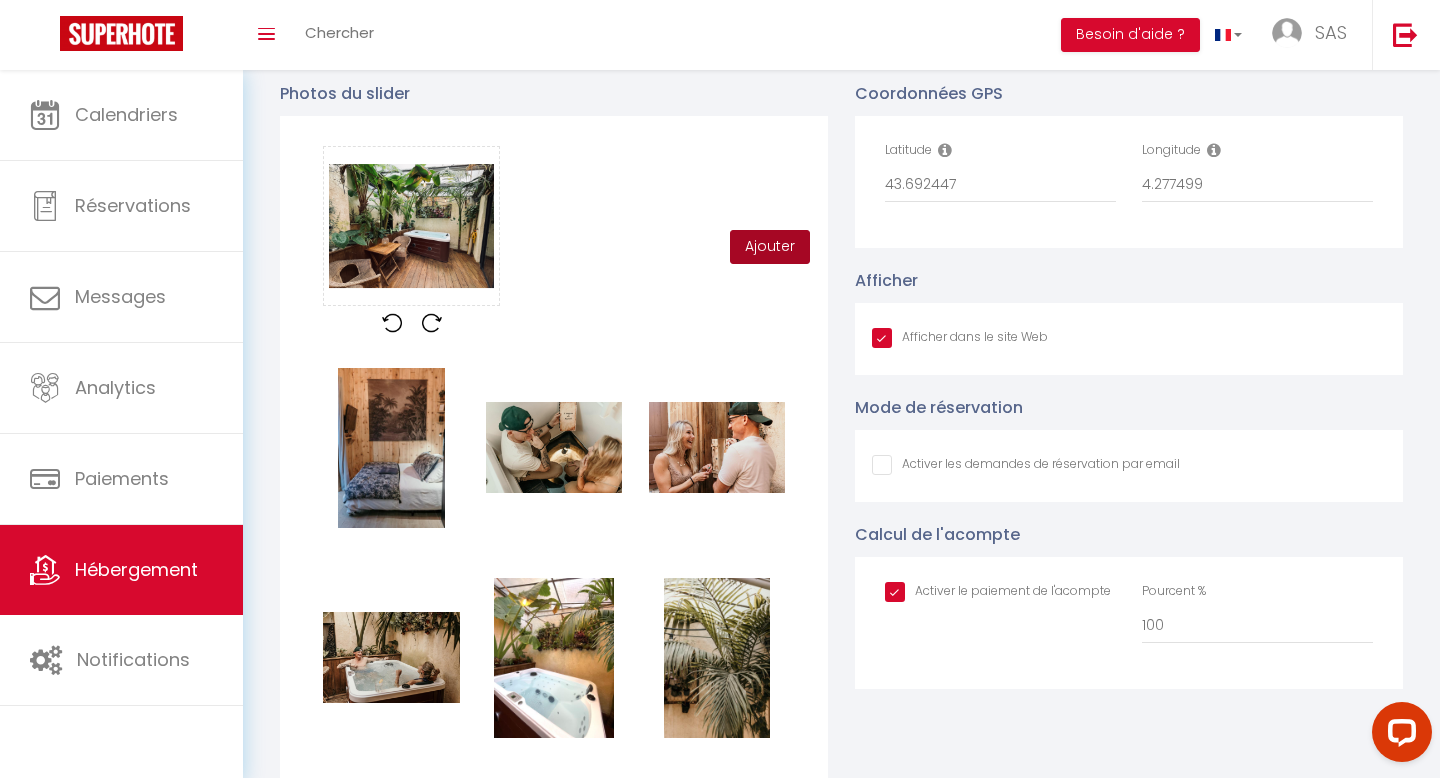 click on "Ajouter" at bounding box center [770, 247] 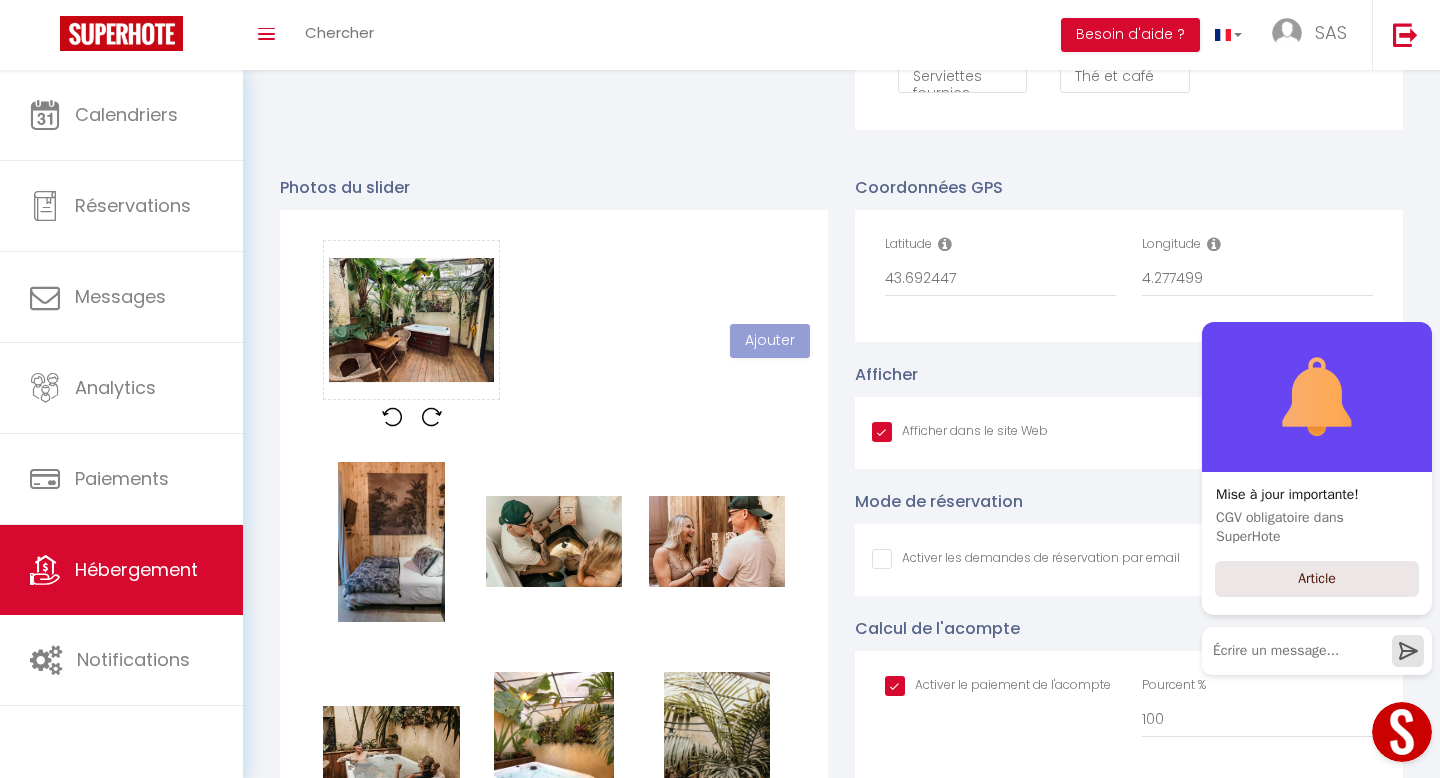scroll, scrollTop: 1811, scrollLeft: 0, axis: vertical 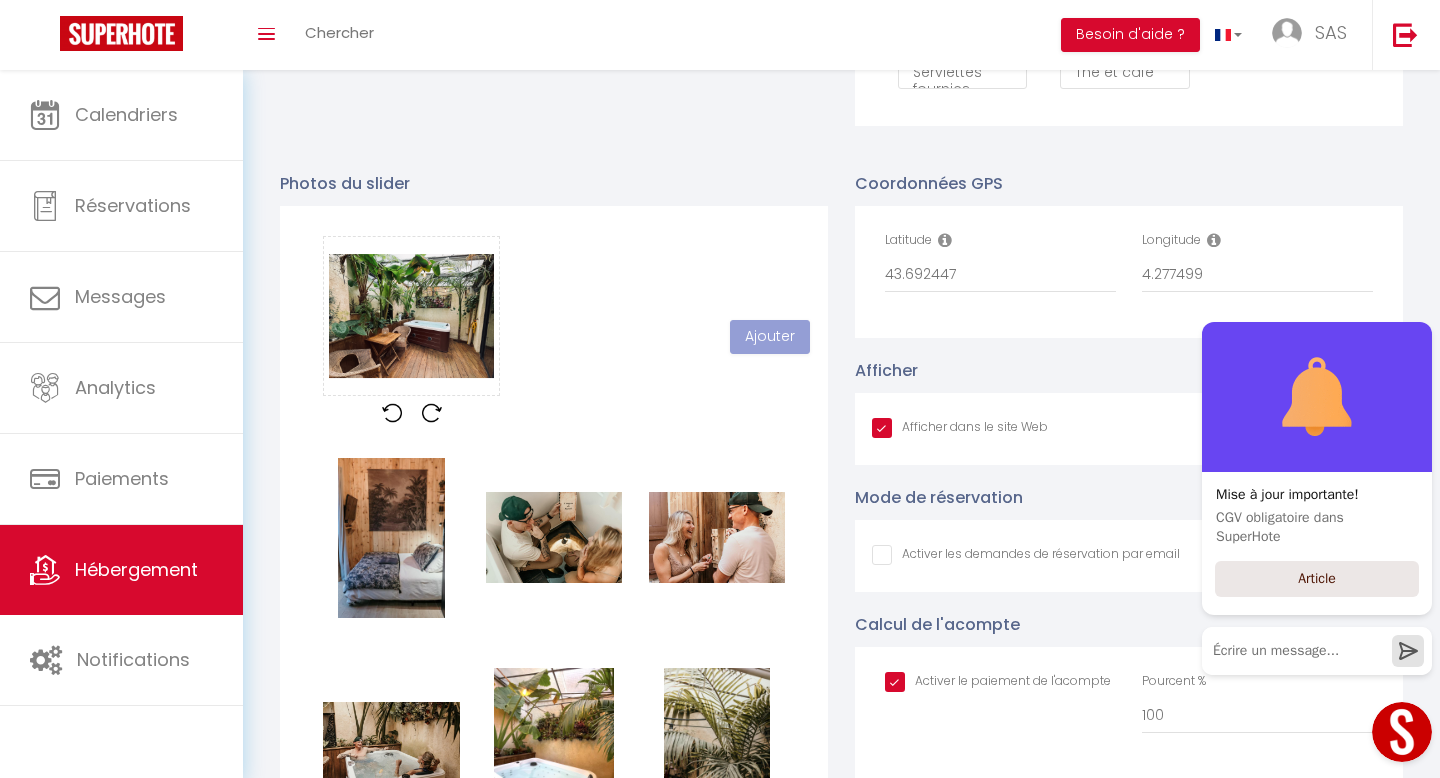checkbox on "true" 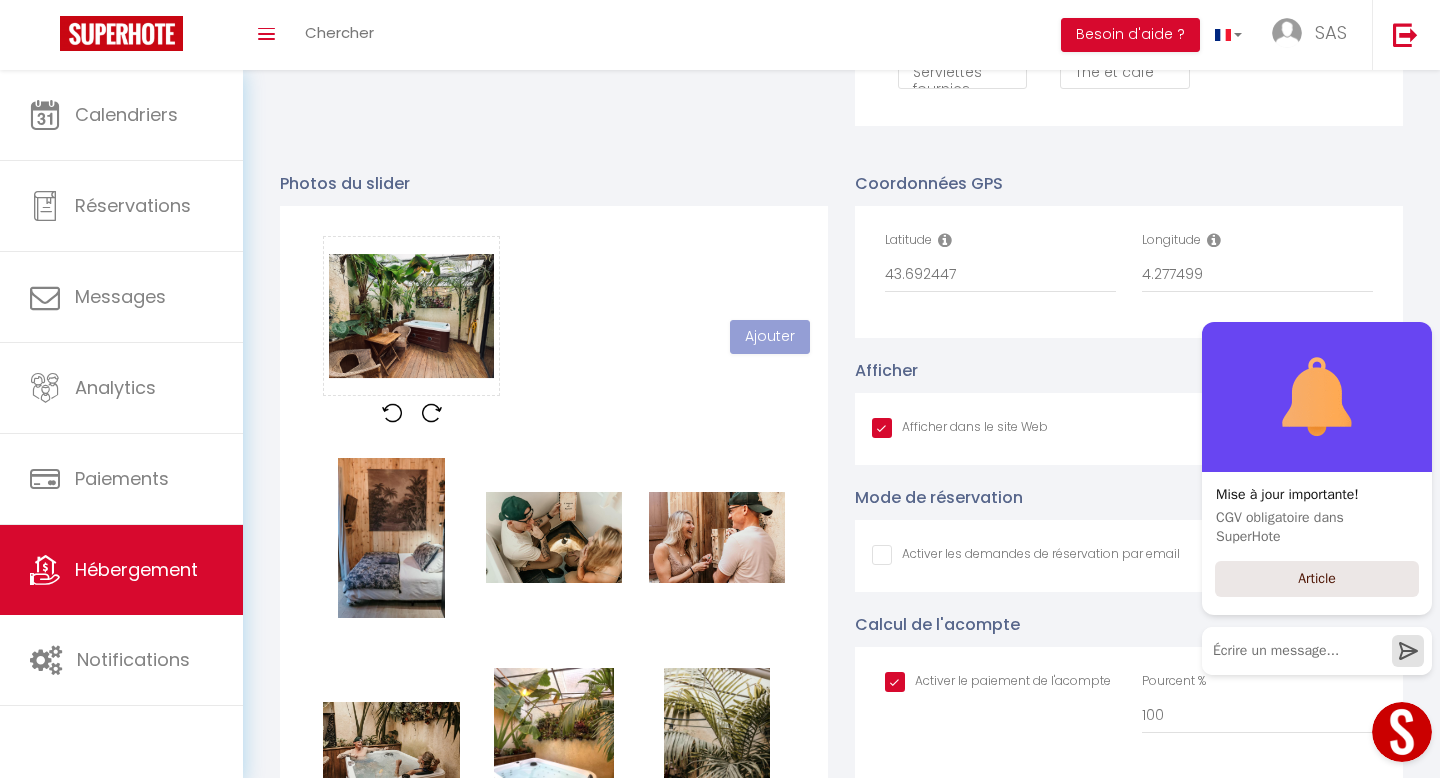 checkbox on "false" 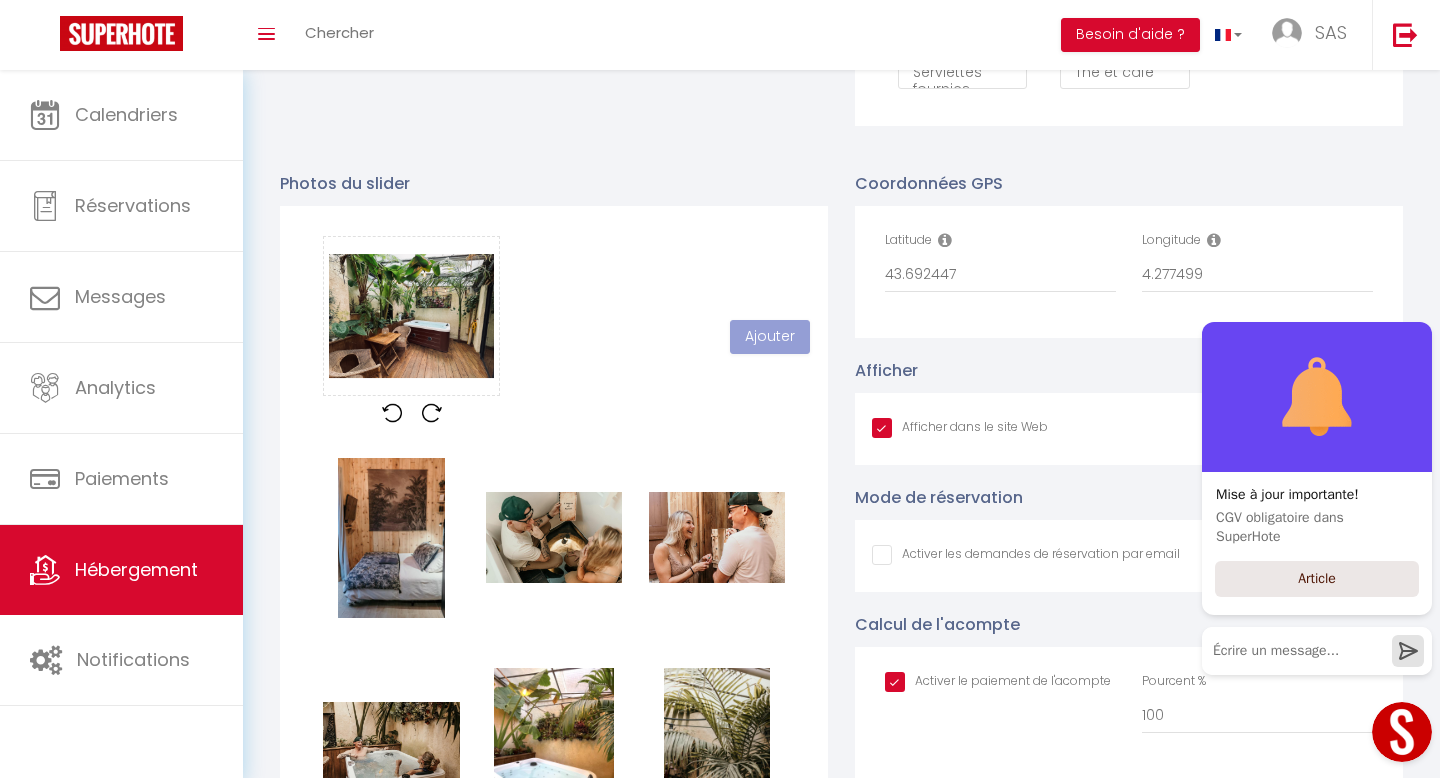 checkbox on "true" 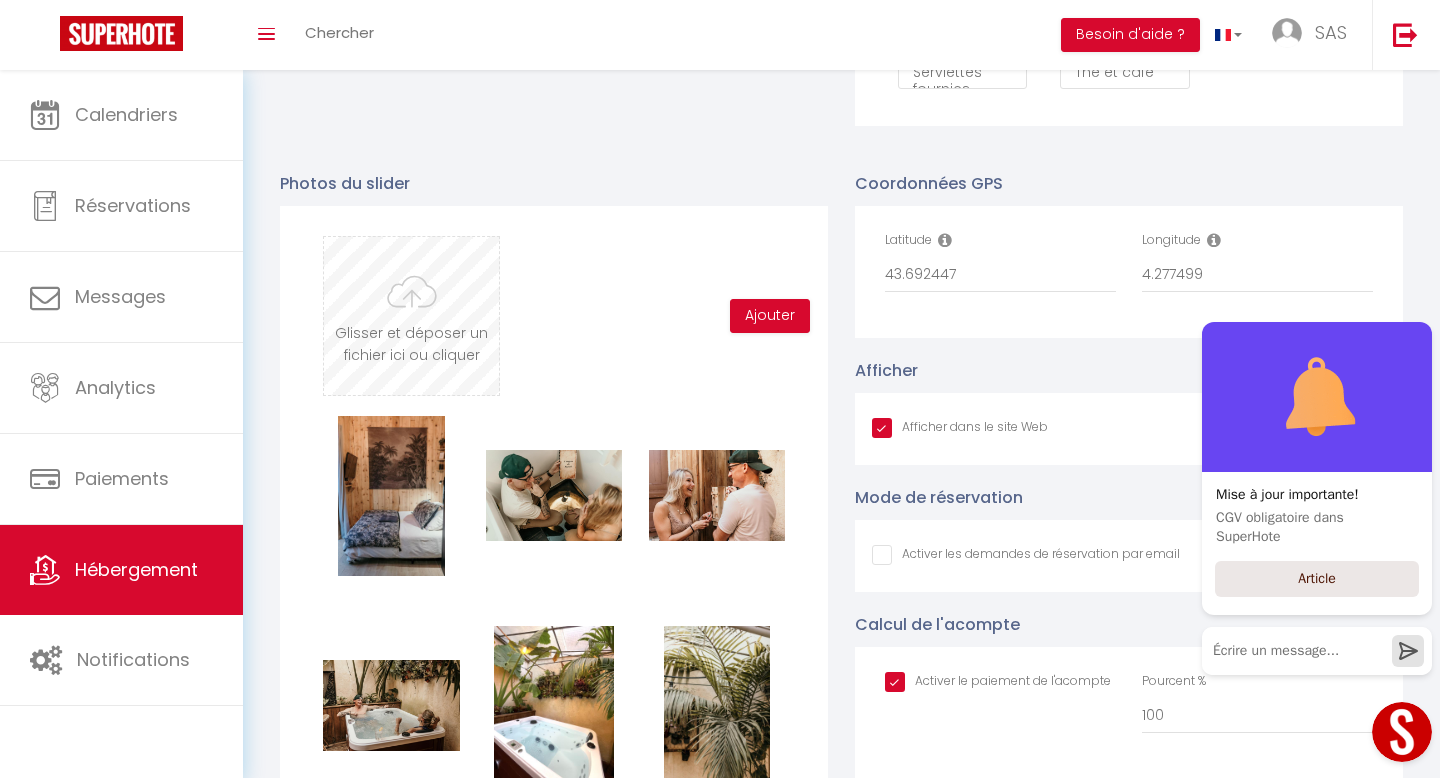 click at bounding box center [411, 316] 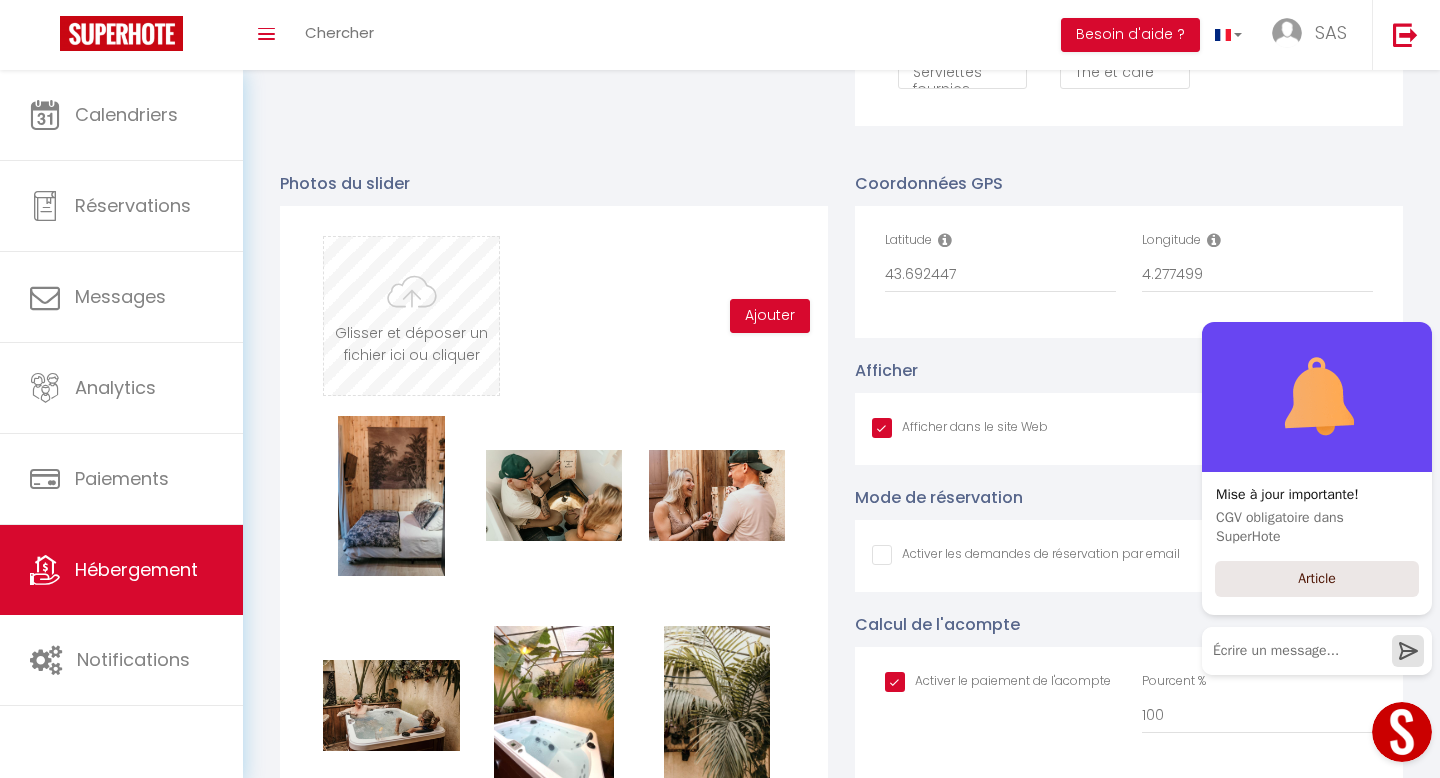 type on "C:\fakepath\IMG_8727.jpeg" 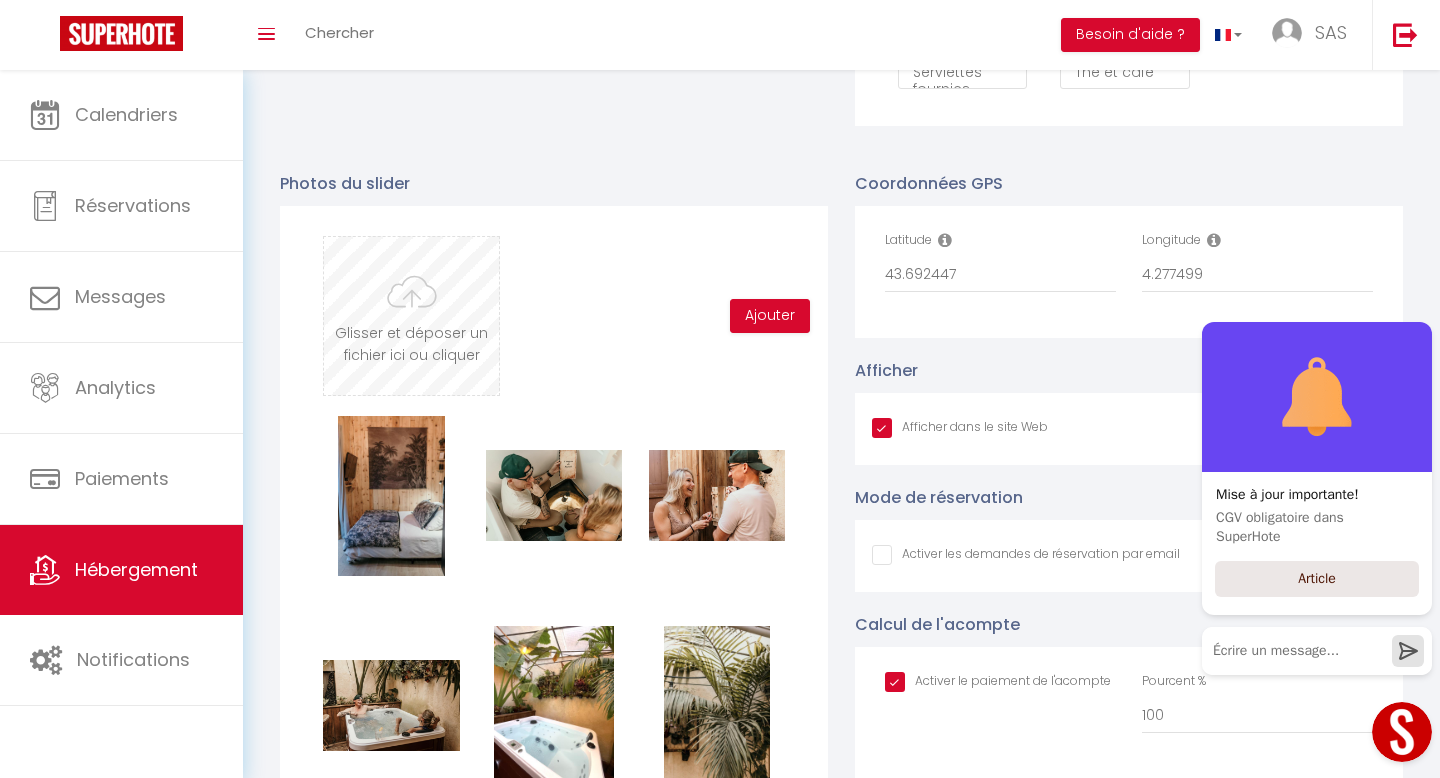 checkbox on "true" 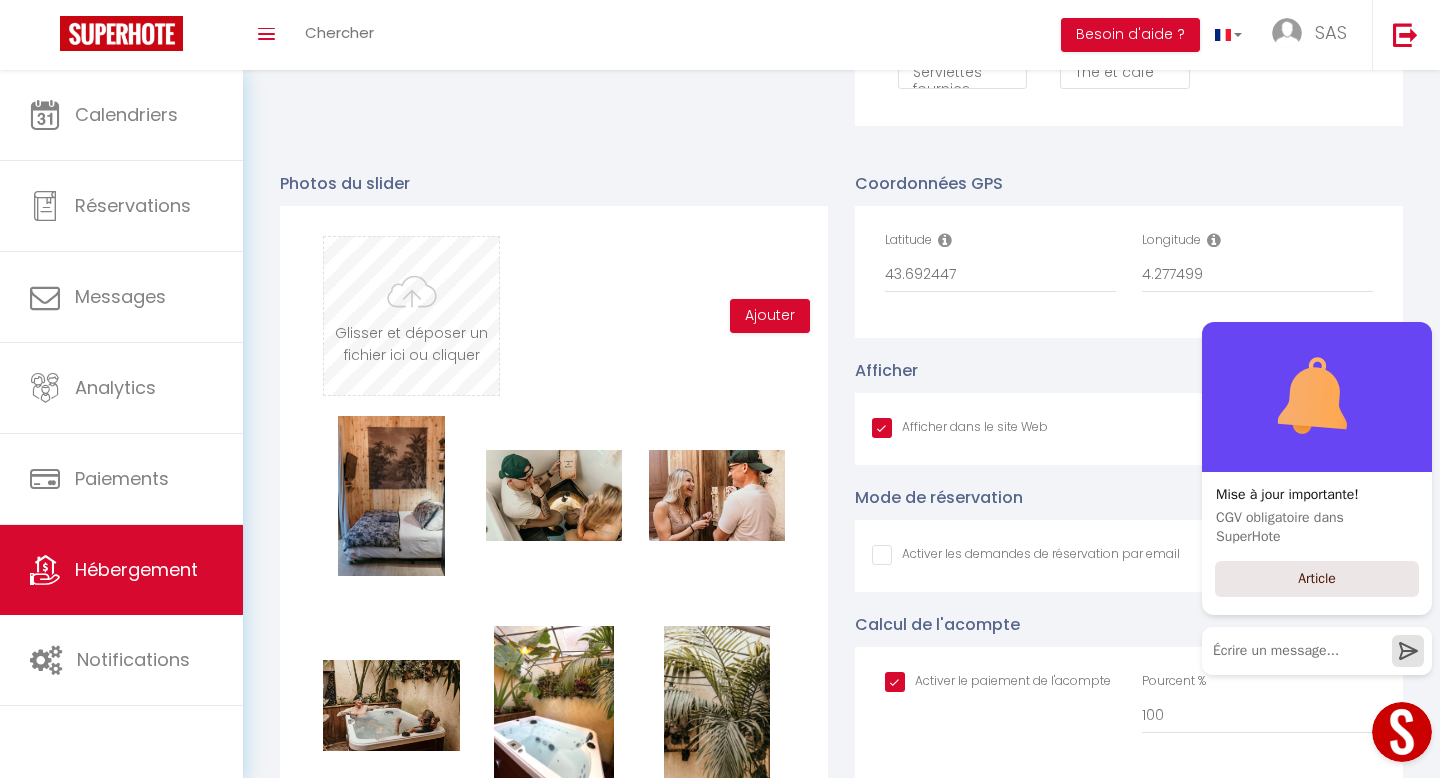 checkbox on "false" 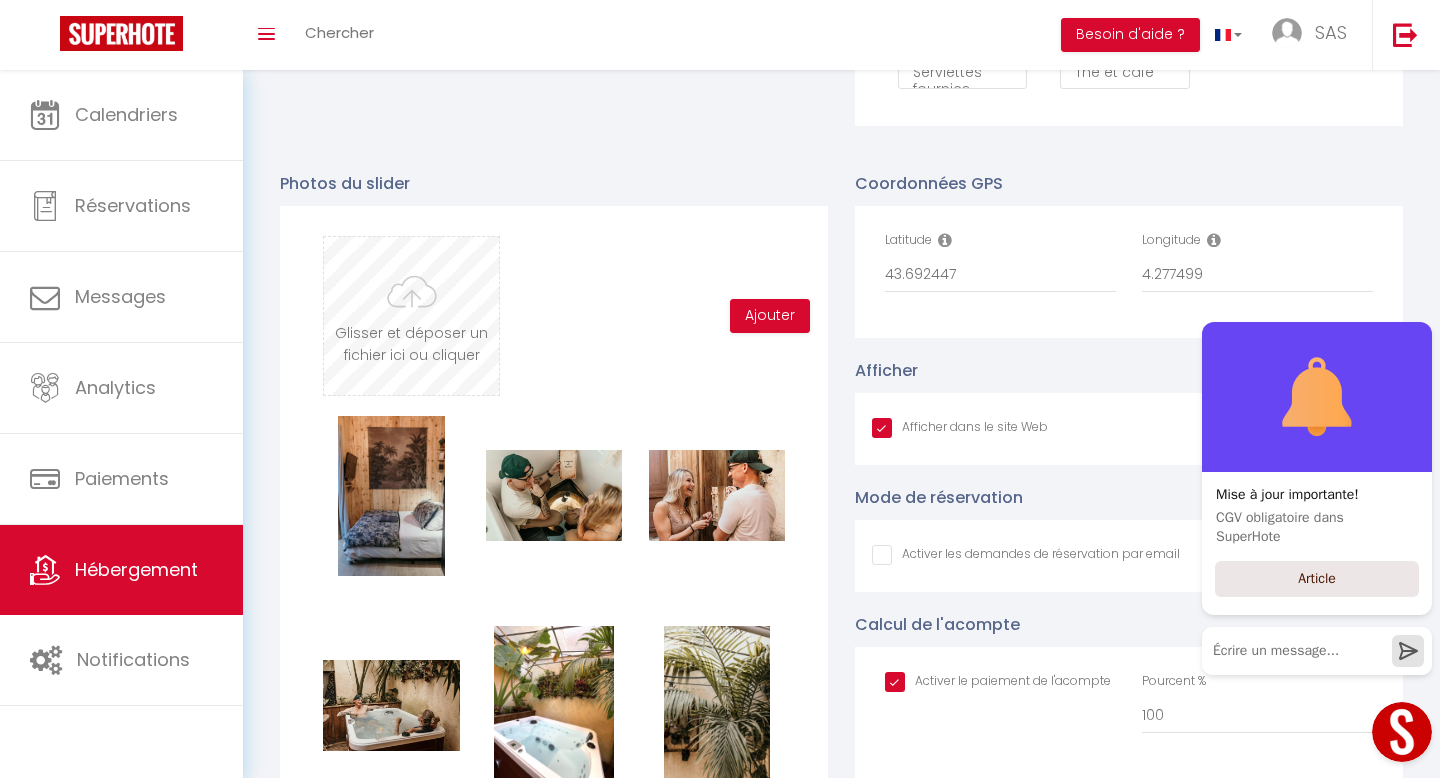 checkbox on "true" 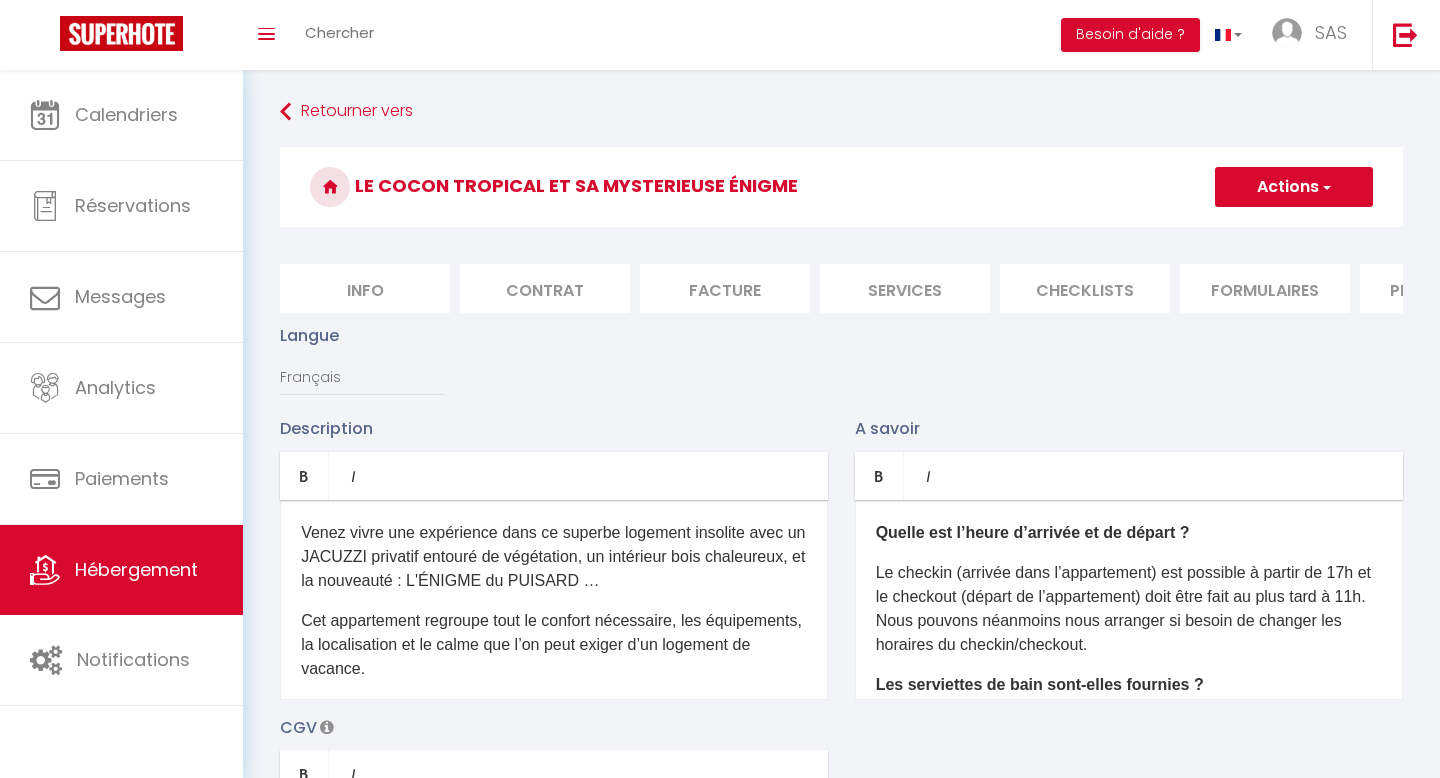 scroll, scrollTop: 1908, scrollLeft: 0, axis: vertical 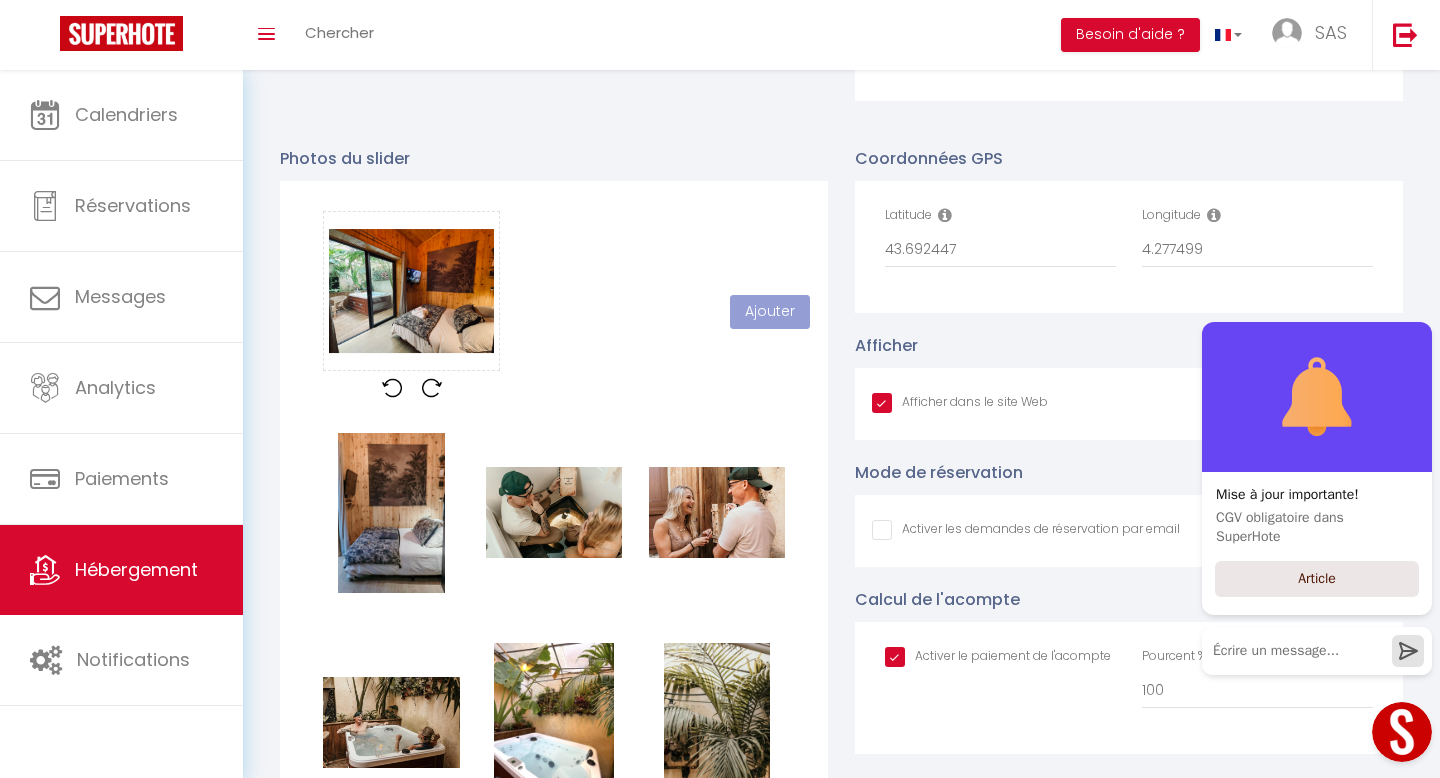 type 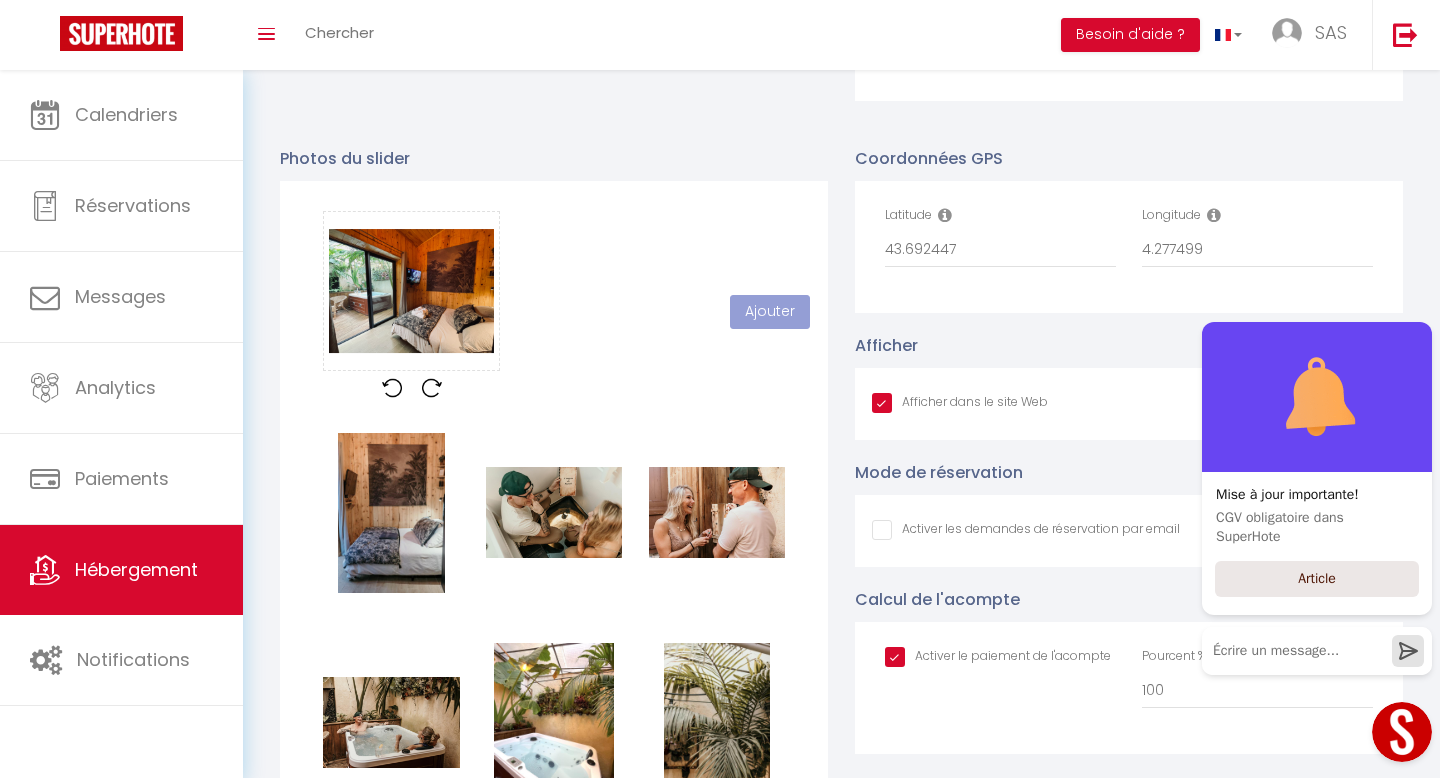checkbox on "false" 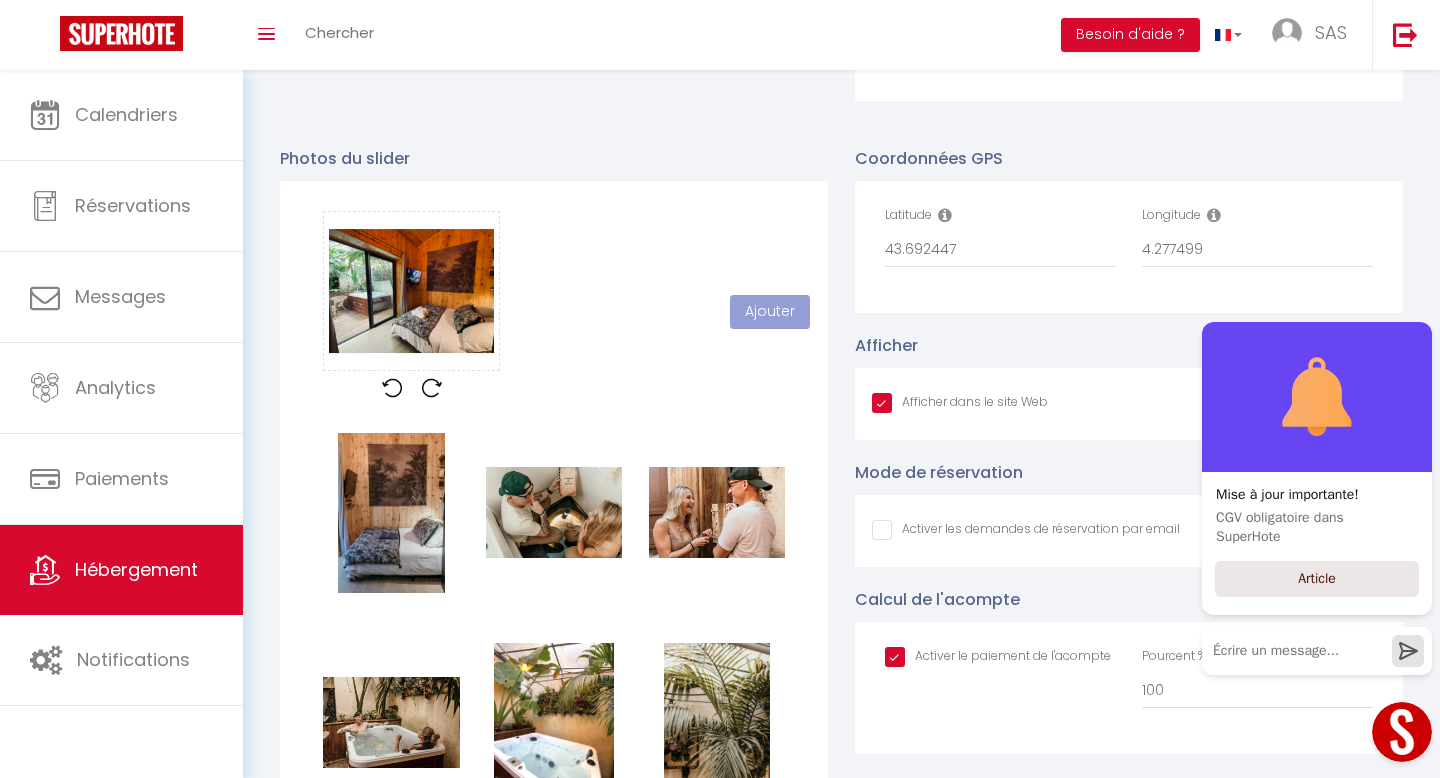 checkbox on "true" 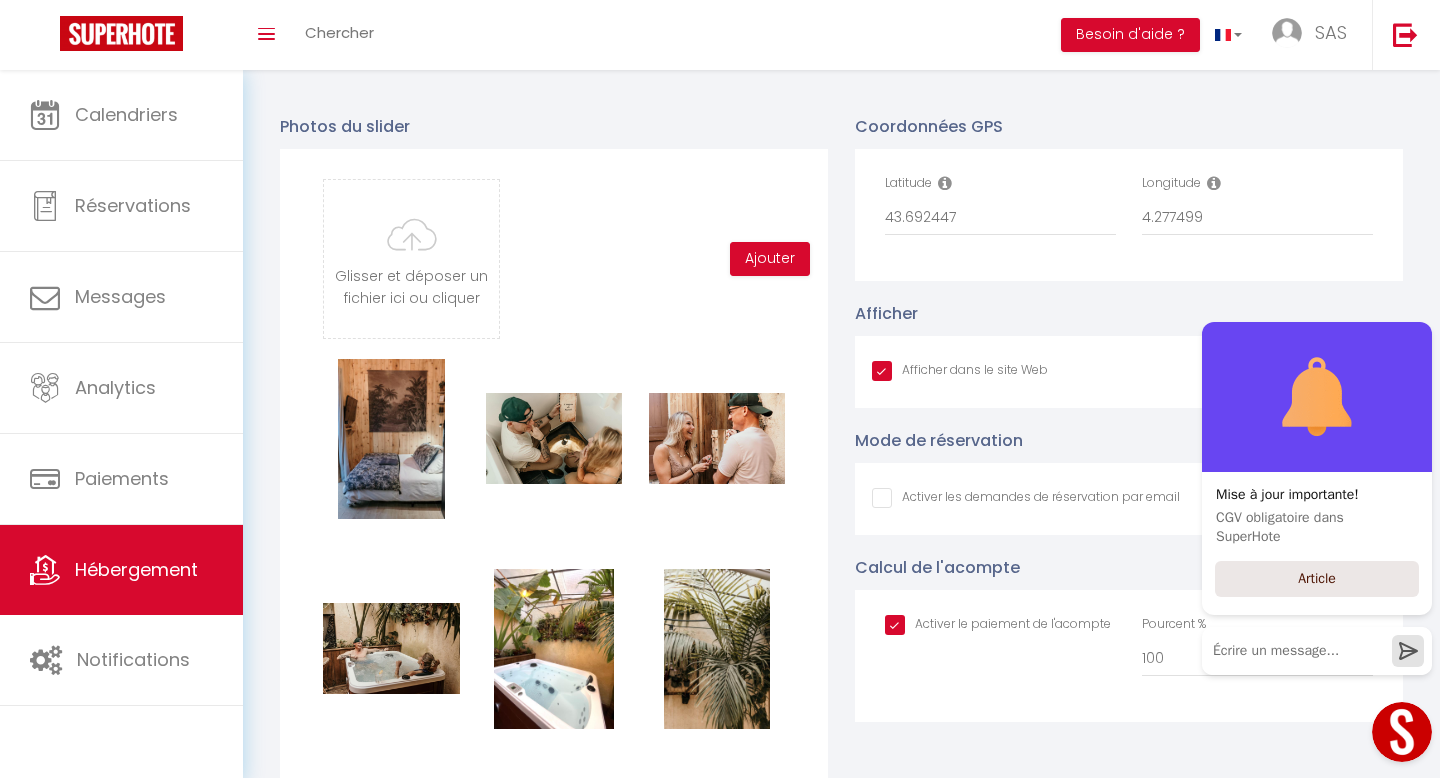 scroll, scrollTop: 1867, scrollLeft: 0, axis: vertical 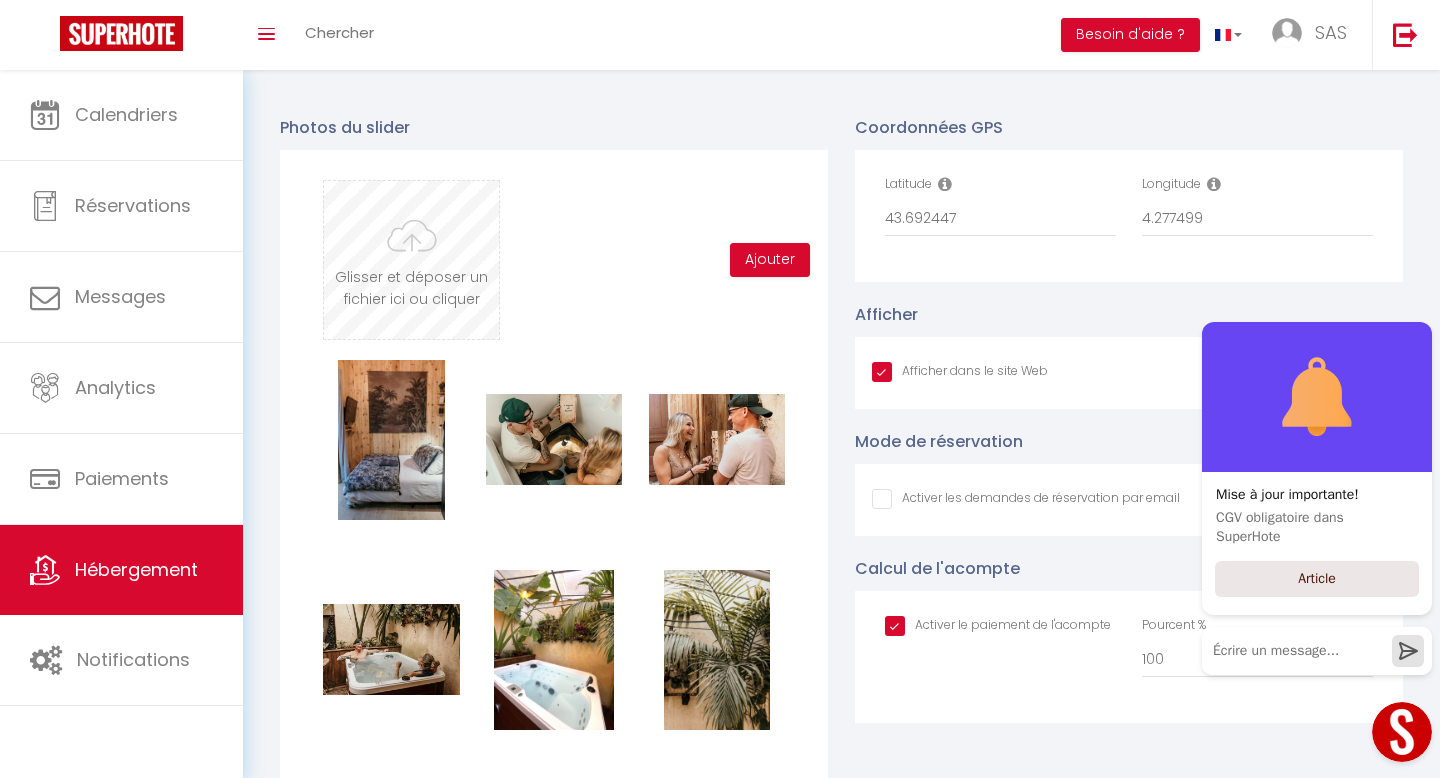 click at bounding box center (411, 260) 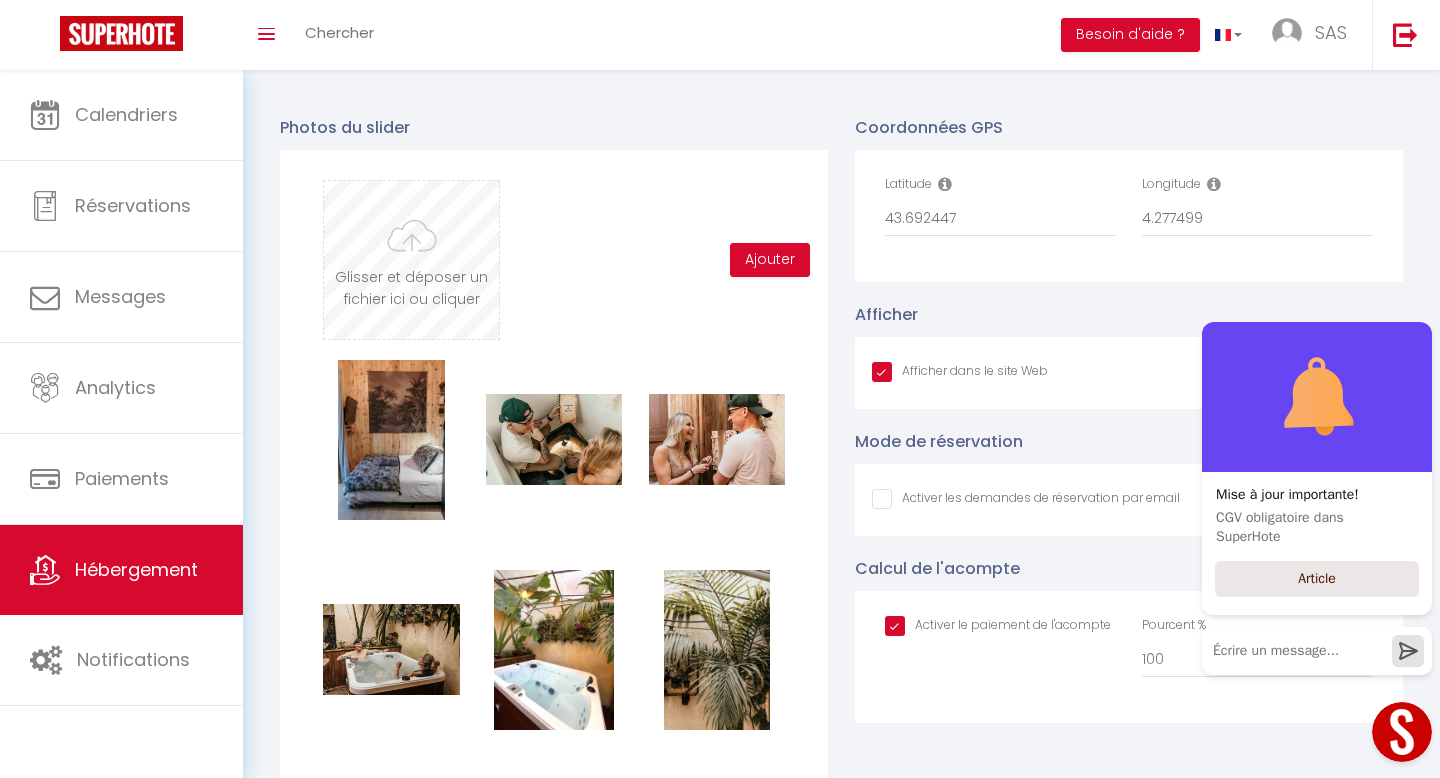 type on "C:\fakepath\IMG_8736.jpeg" 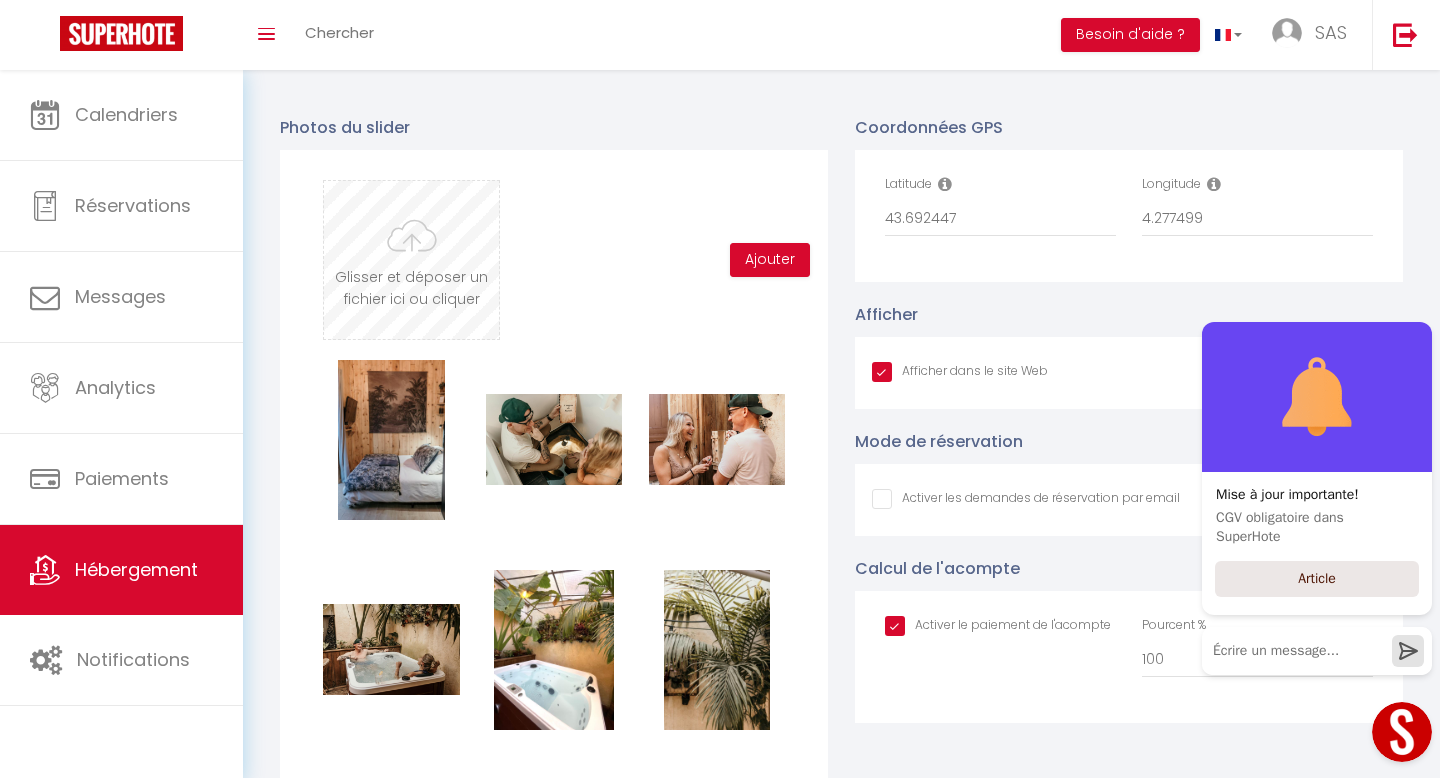 checkbox on "true" 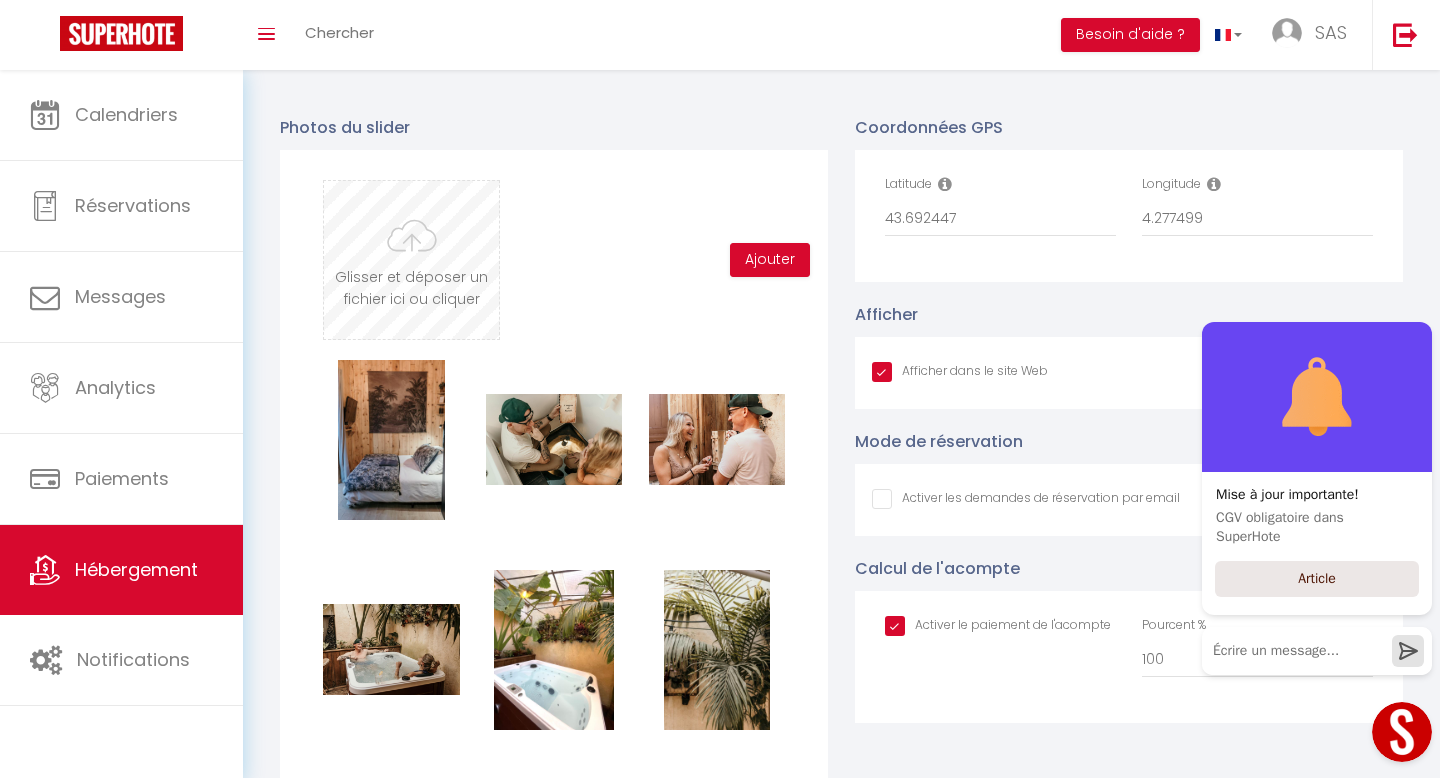 checkbox on "false" 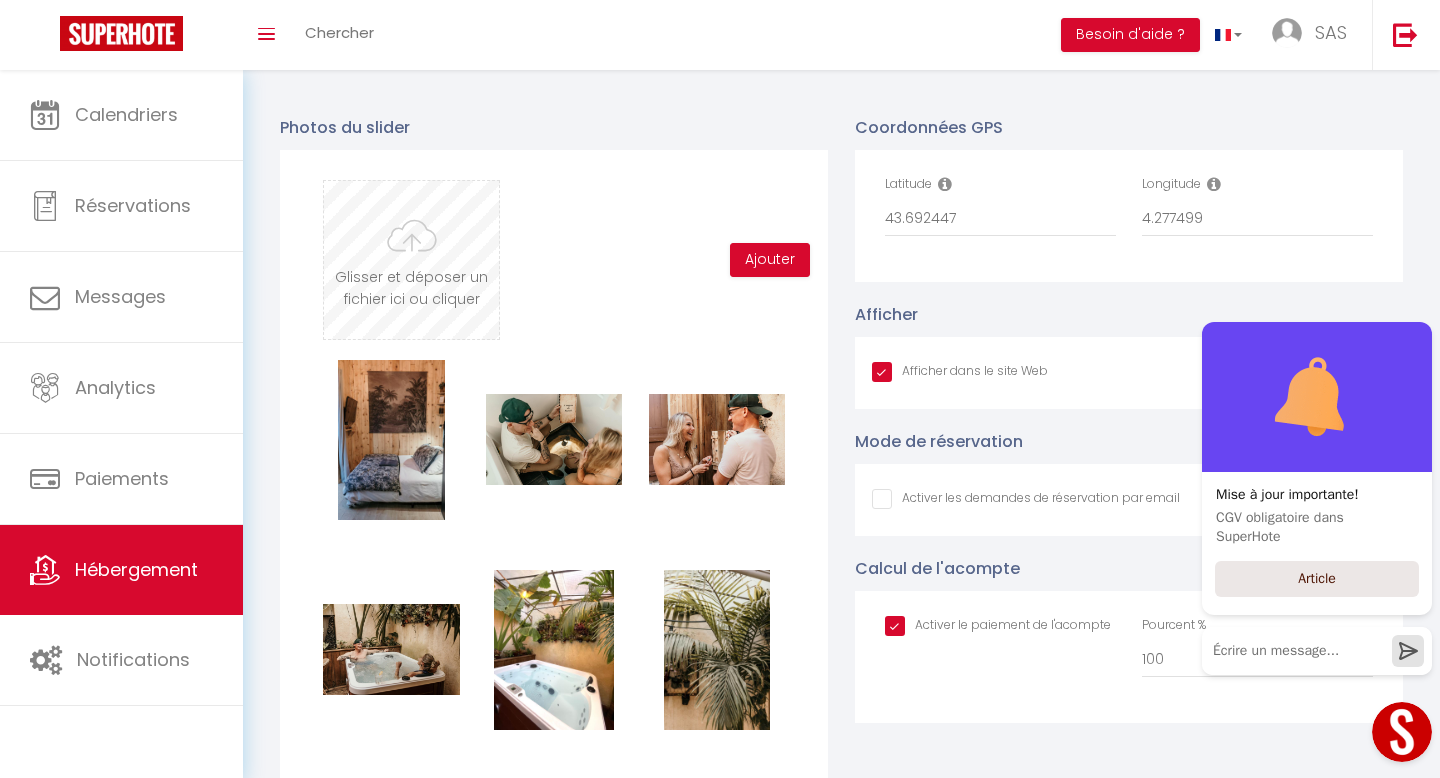 checkbox on "true" 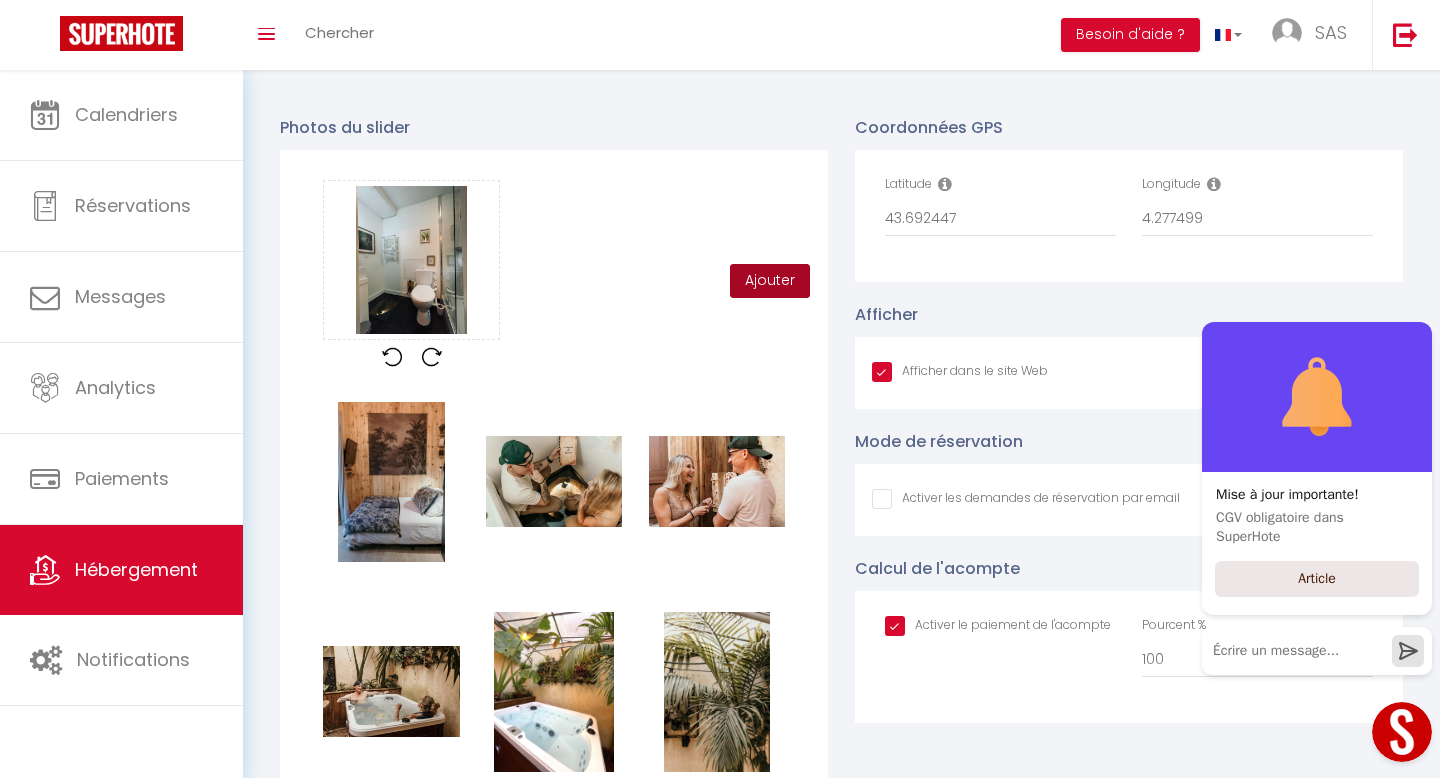 click on "Ajouter" at bounding box center (770, 281) 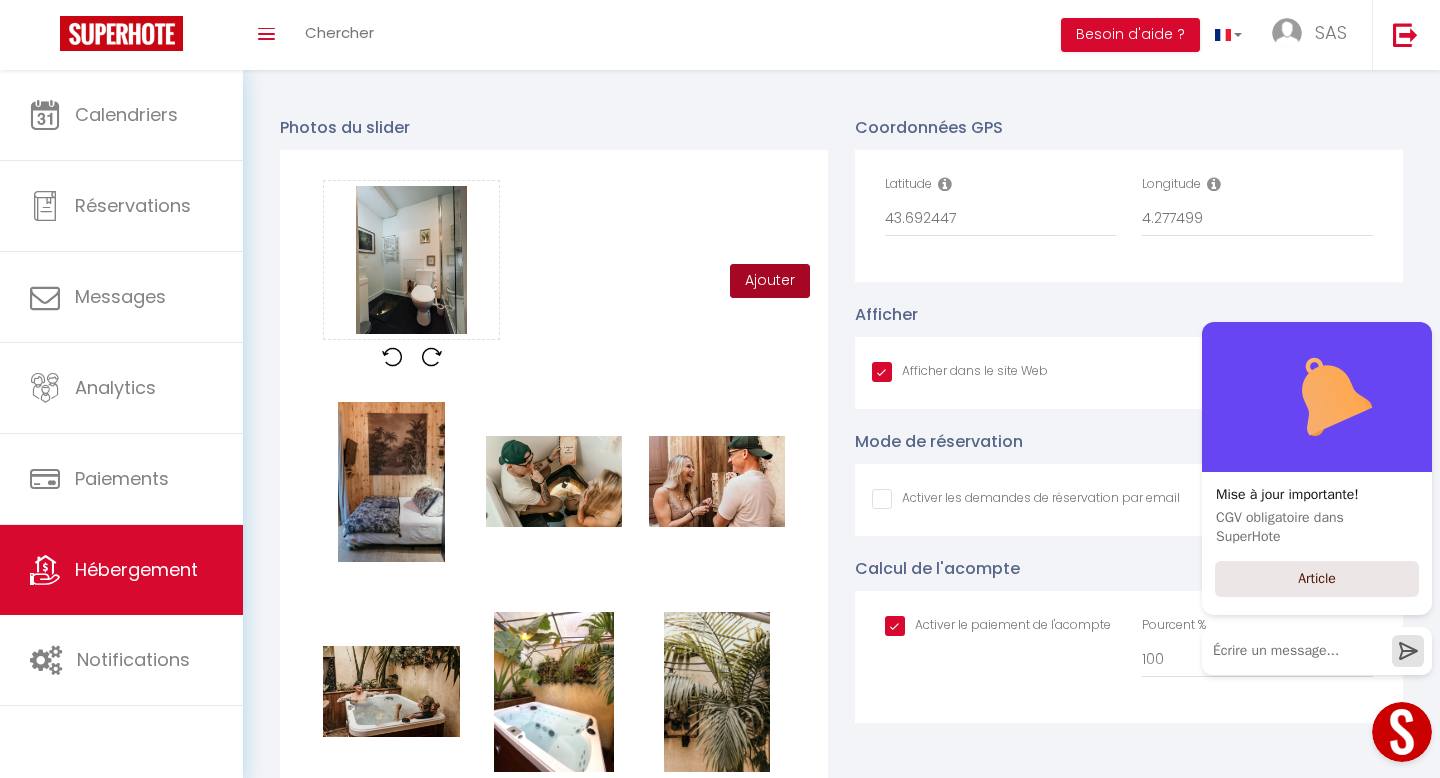checkbox on "true" 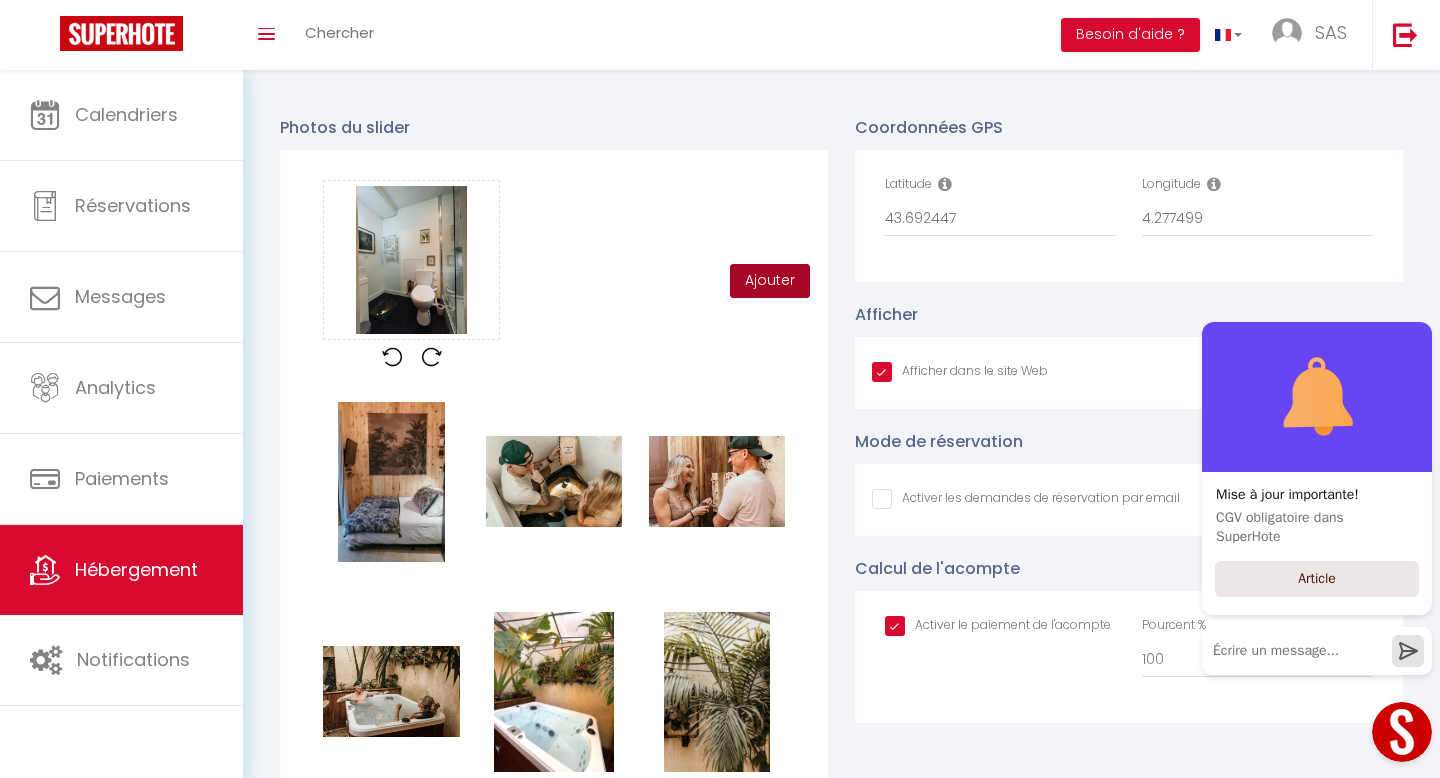 checkbox on "false" 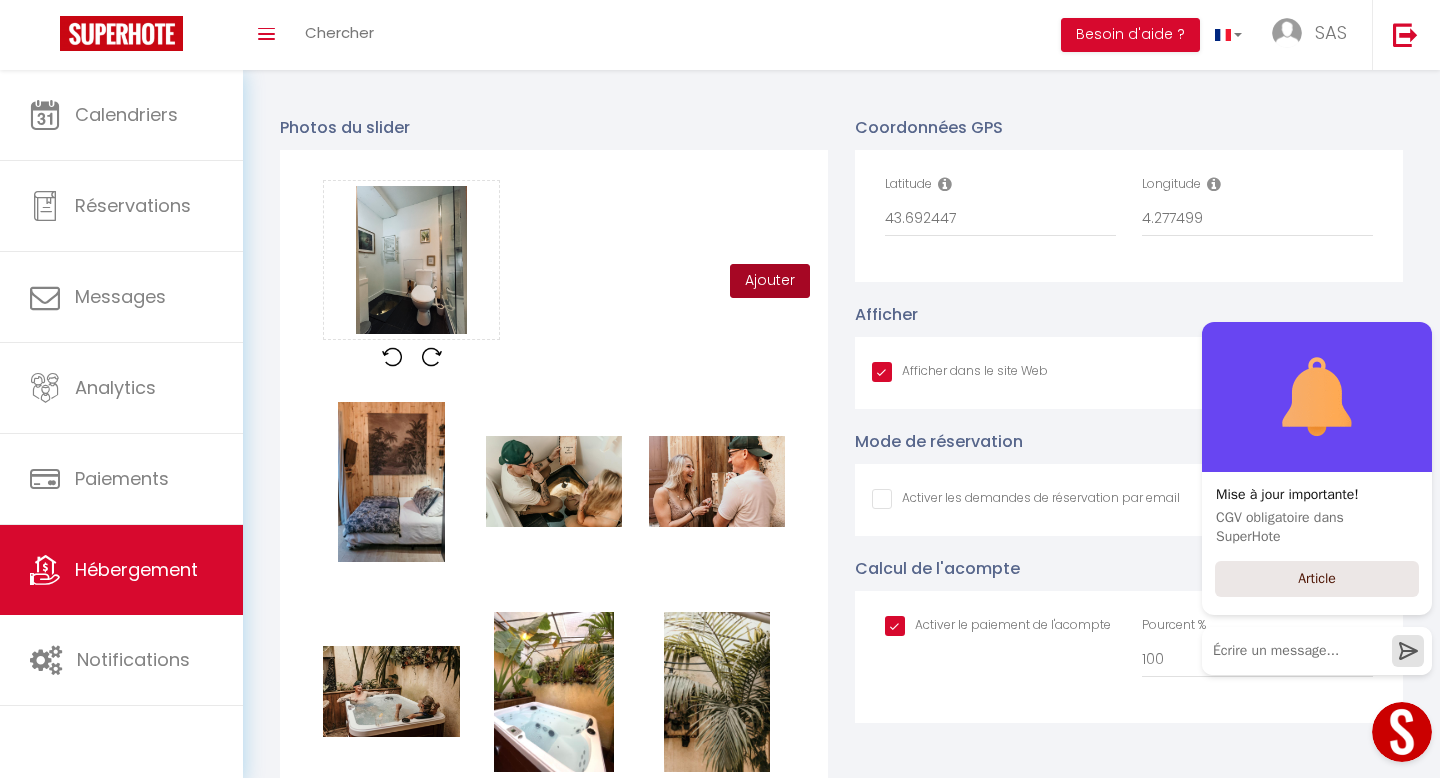 checkbox on "true" 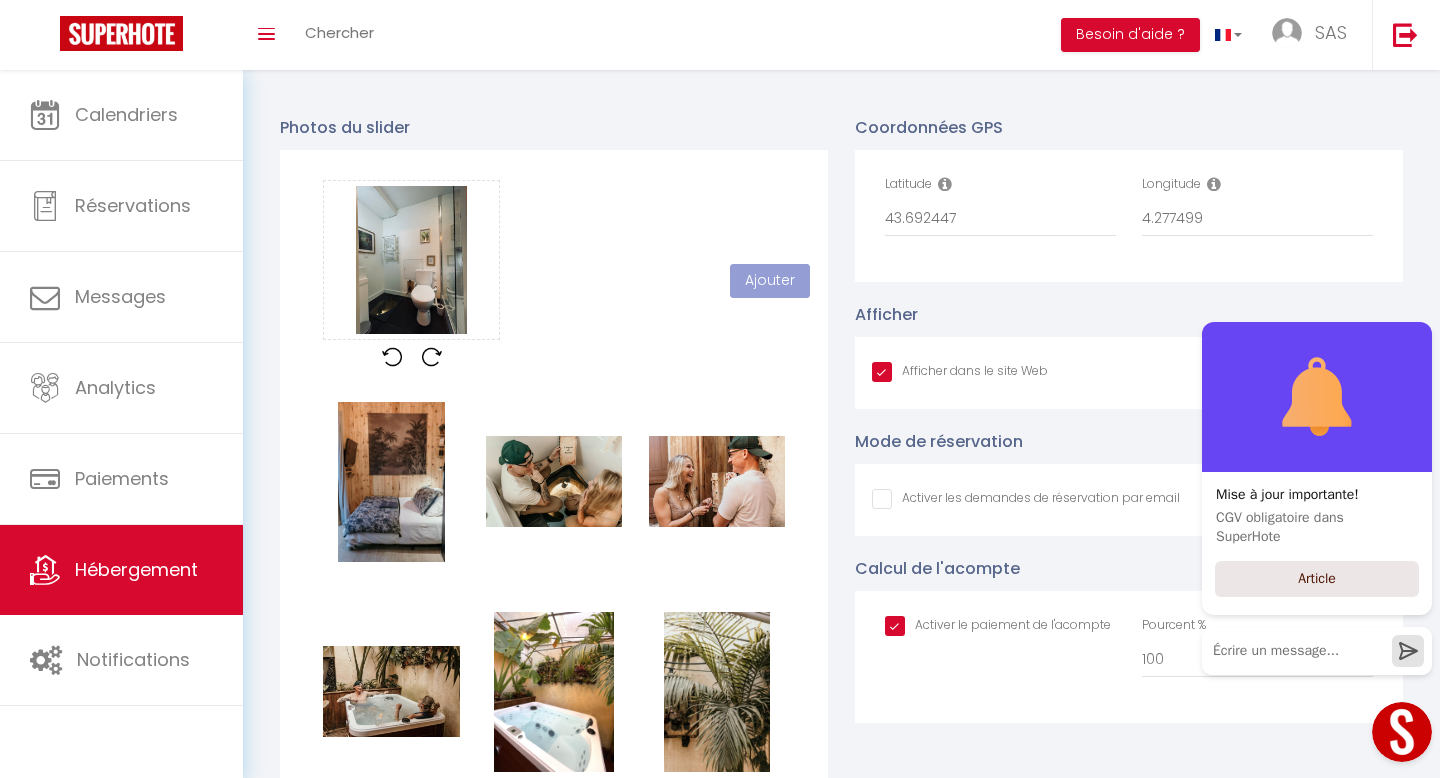 type 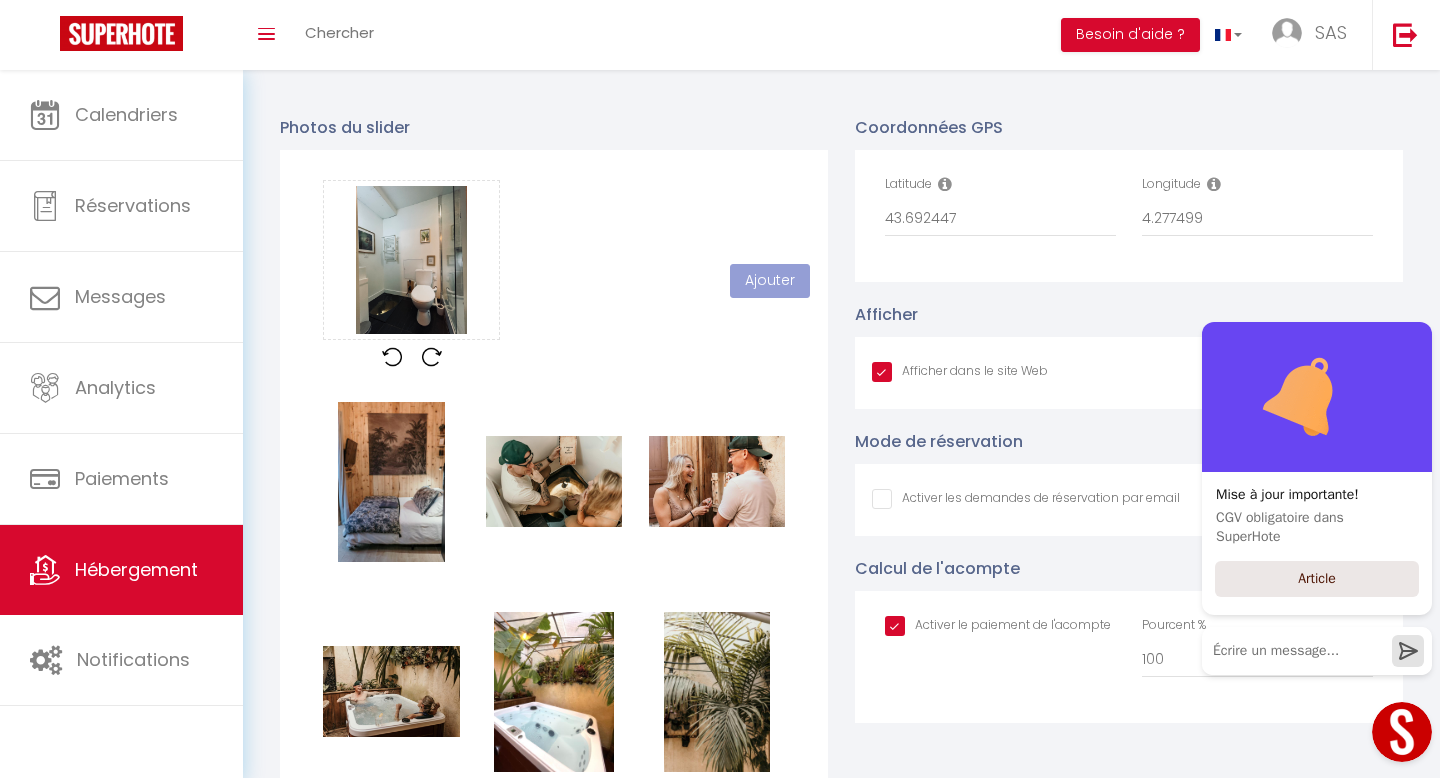 checkbox on "true" 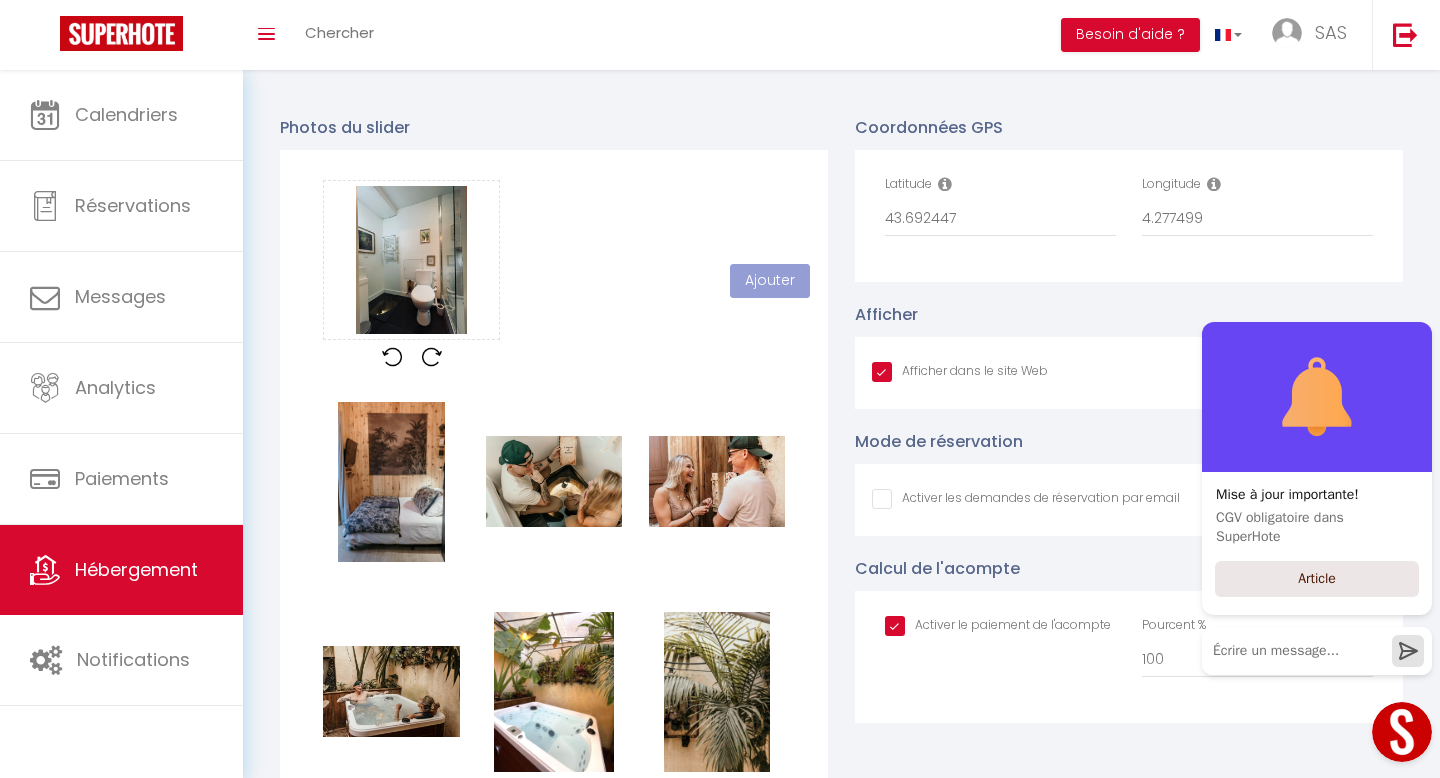 checkbox on "false" 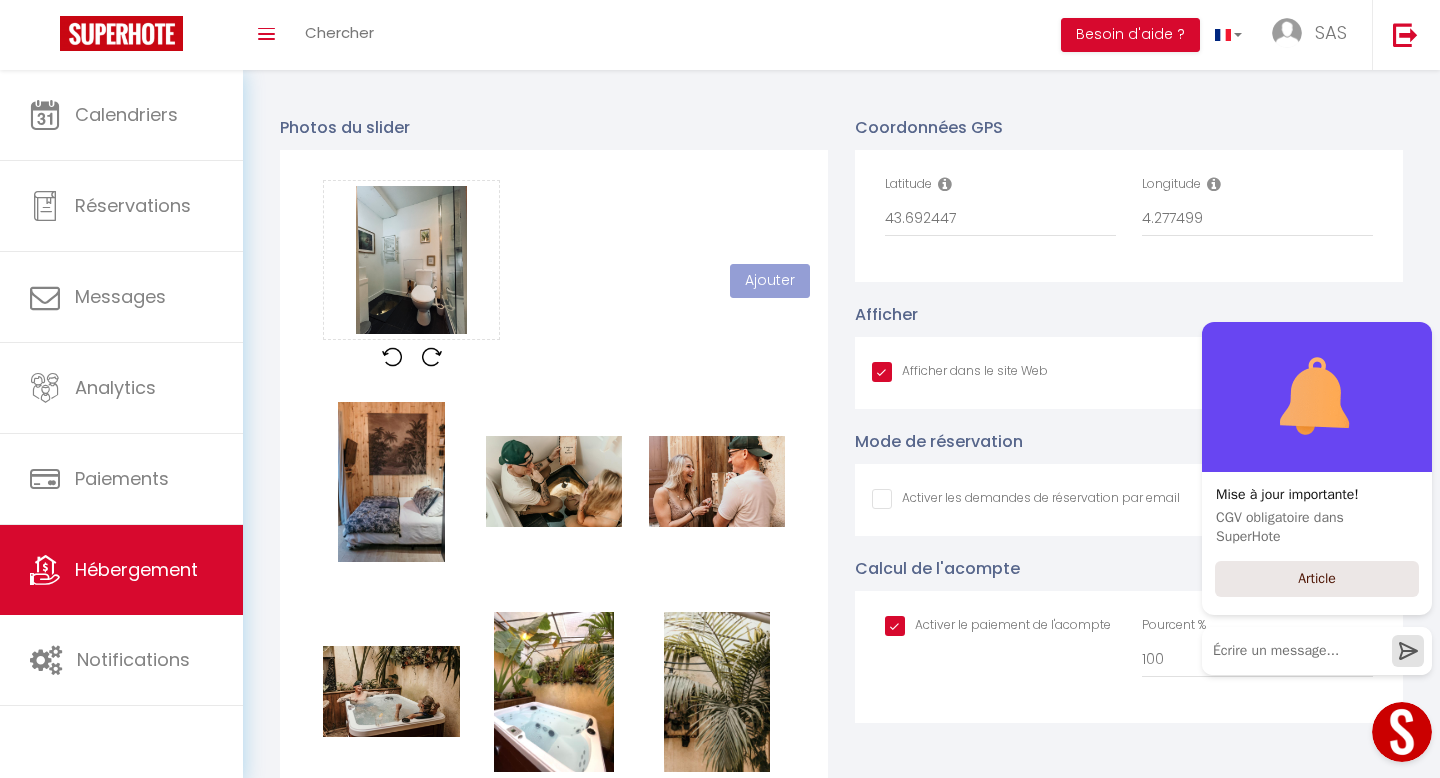 checkbox on "true" 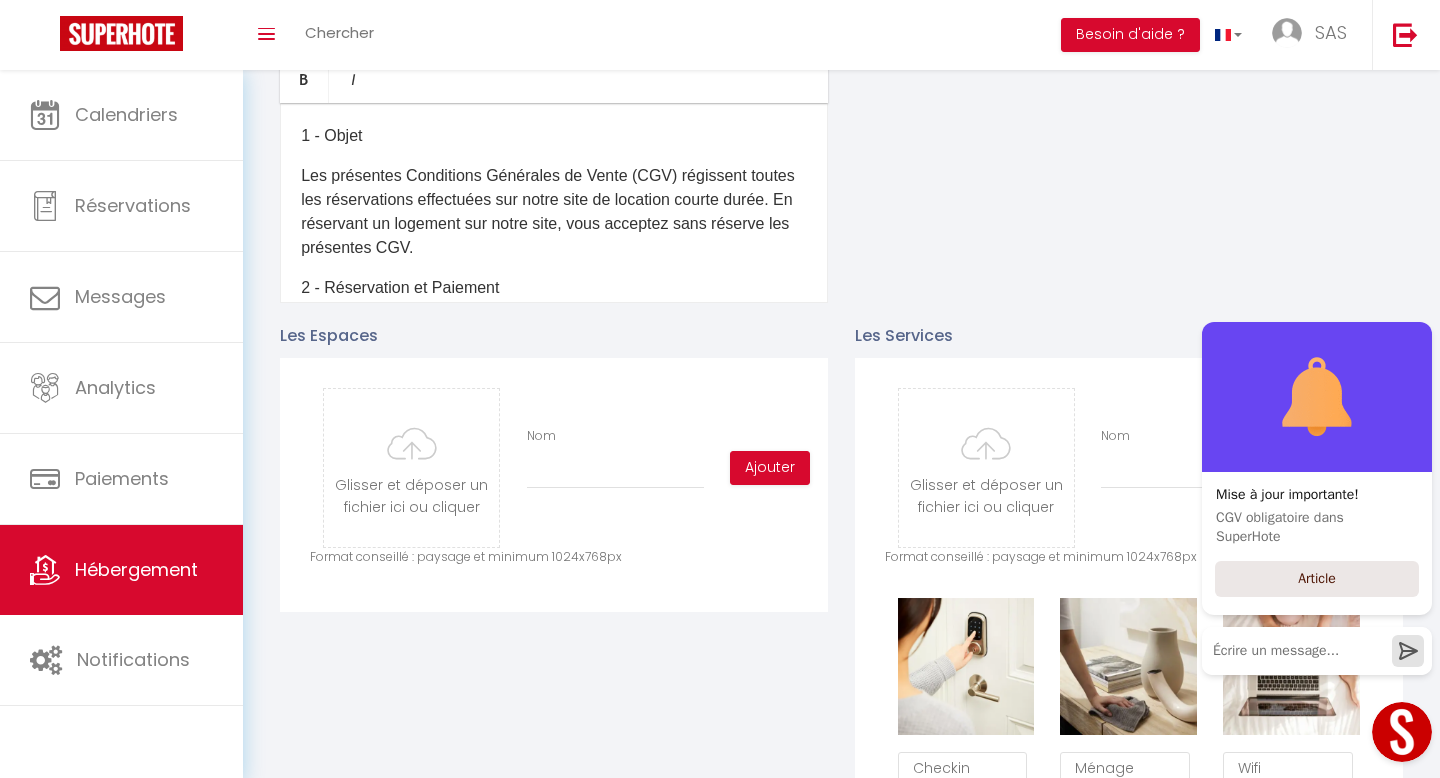 scroll, scrollTop: 623, scrollLeft: 0, axis: vertical 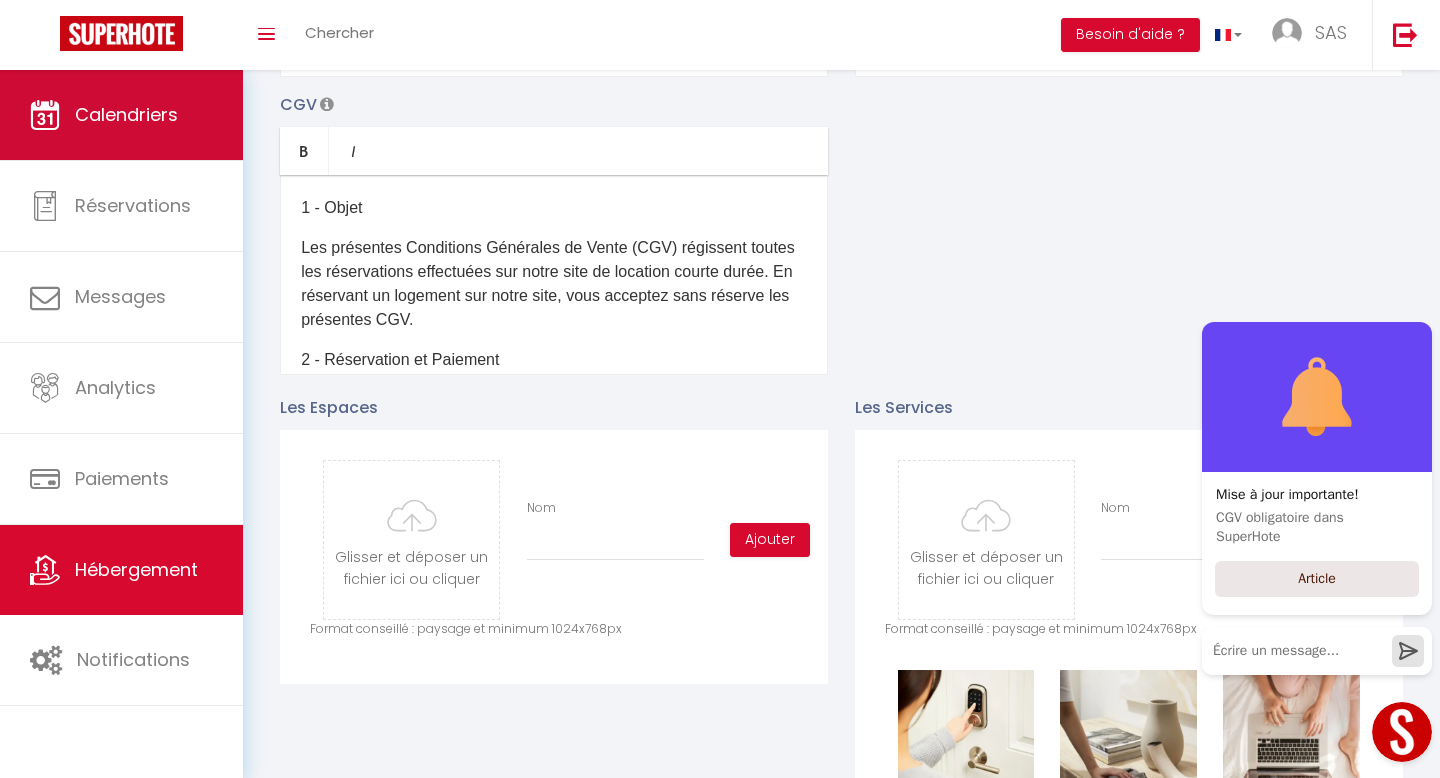 click on "Calendriers" at bounding box center (126, 114) 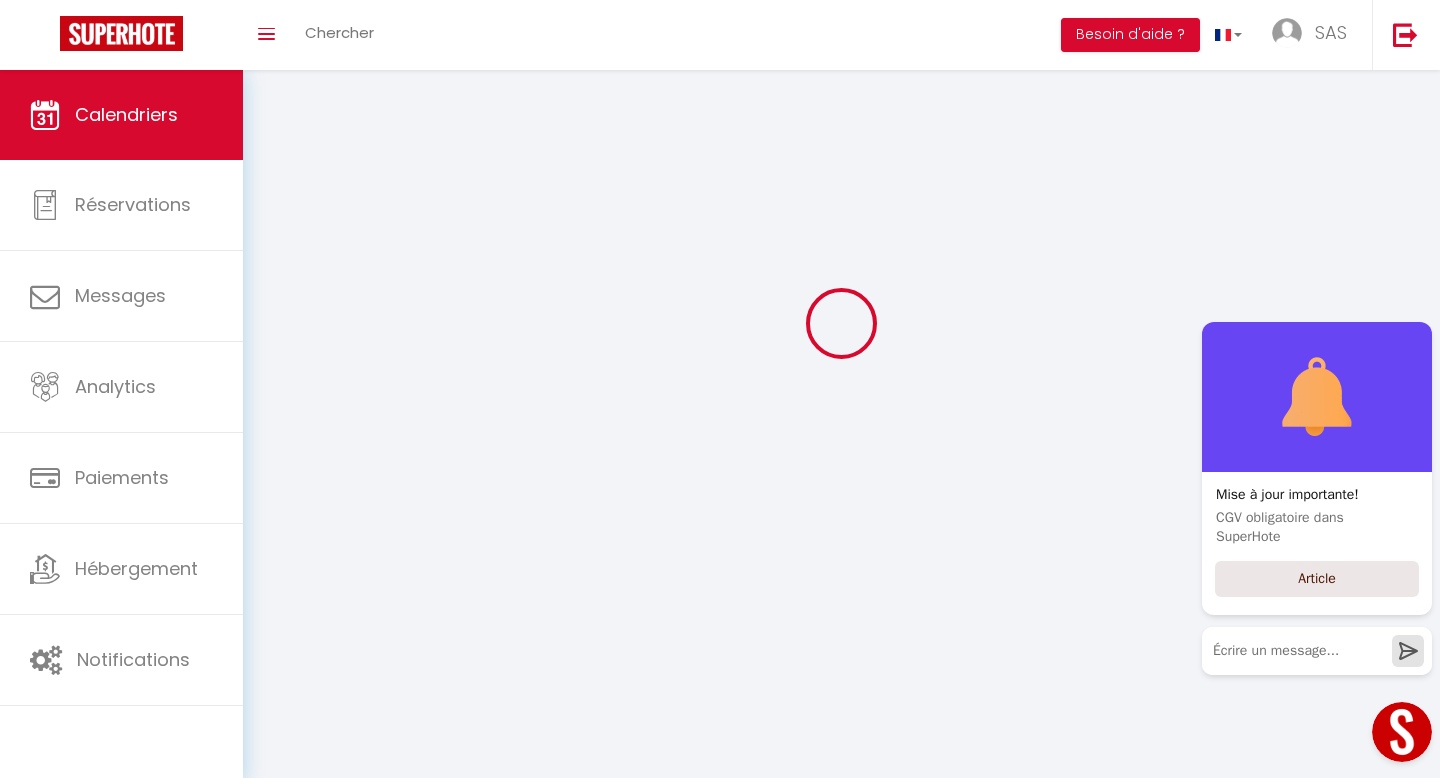 scroll, scrollTop: 0, scrollLeft: 0, axis: both 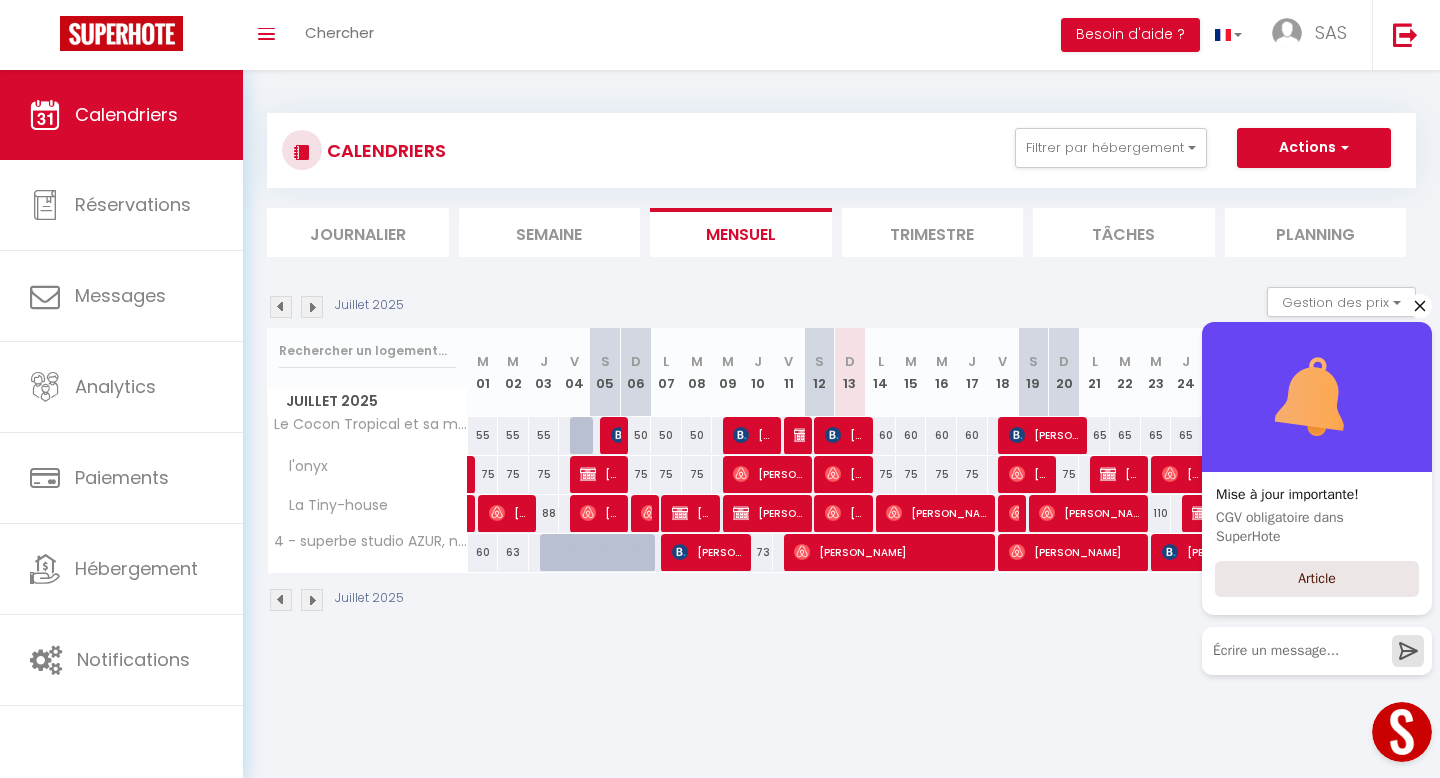 click 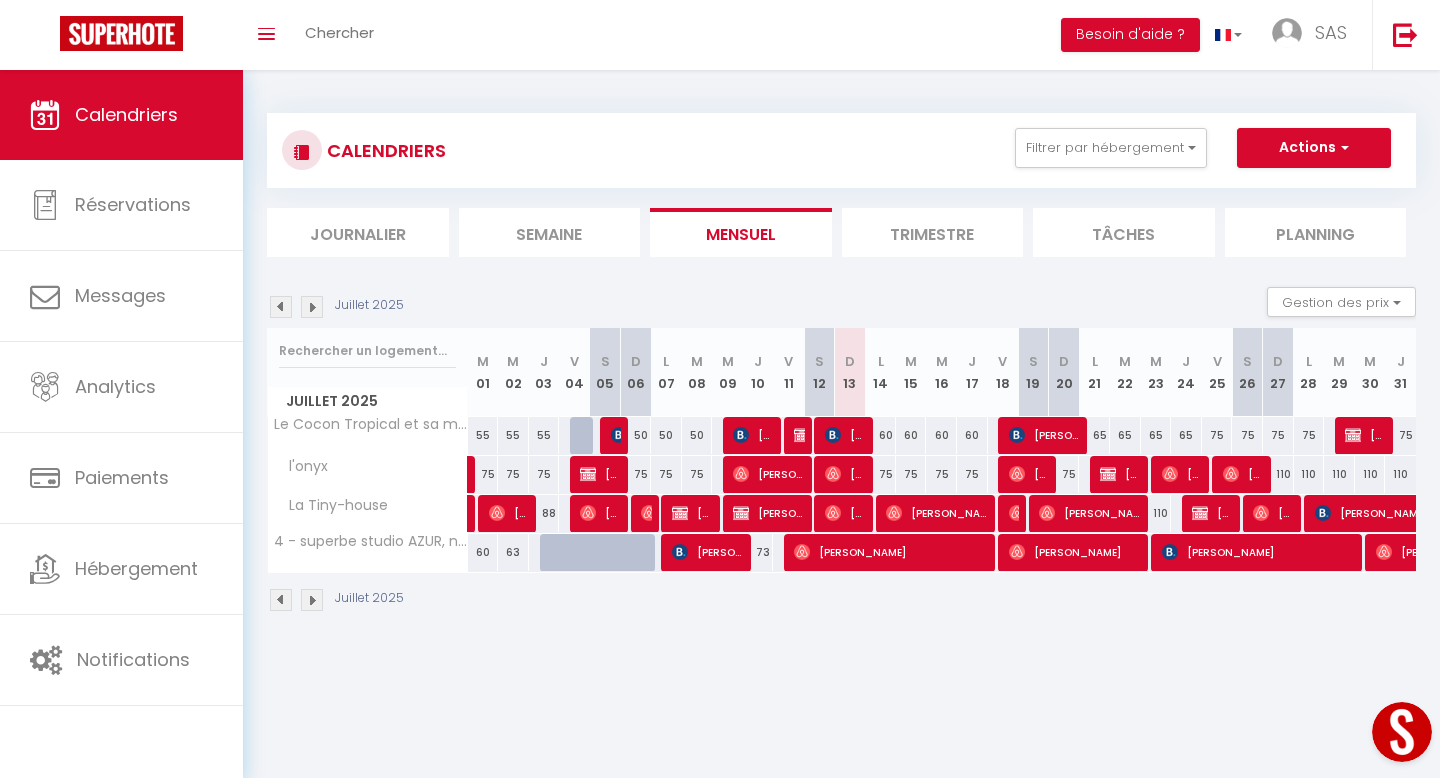 click on "60" at bounding box center [880, 435] 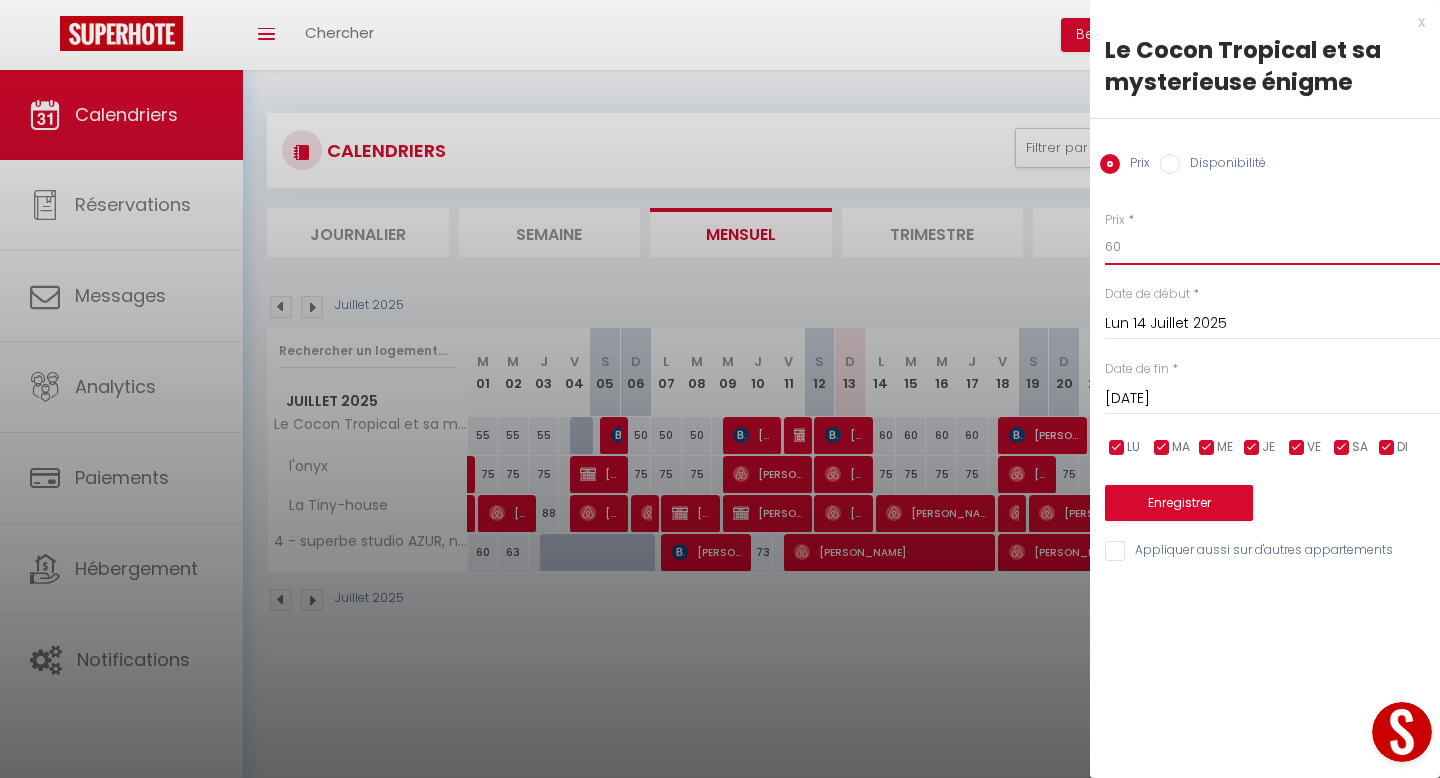 click on "60" at bounding box center (1272, 247) 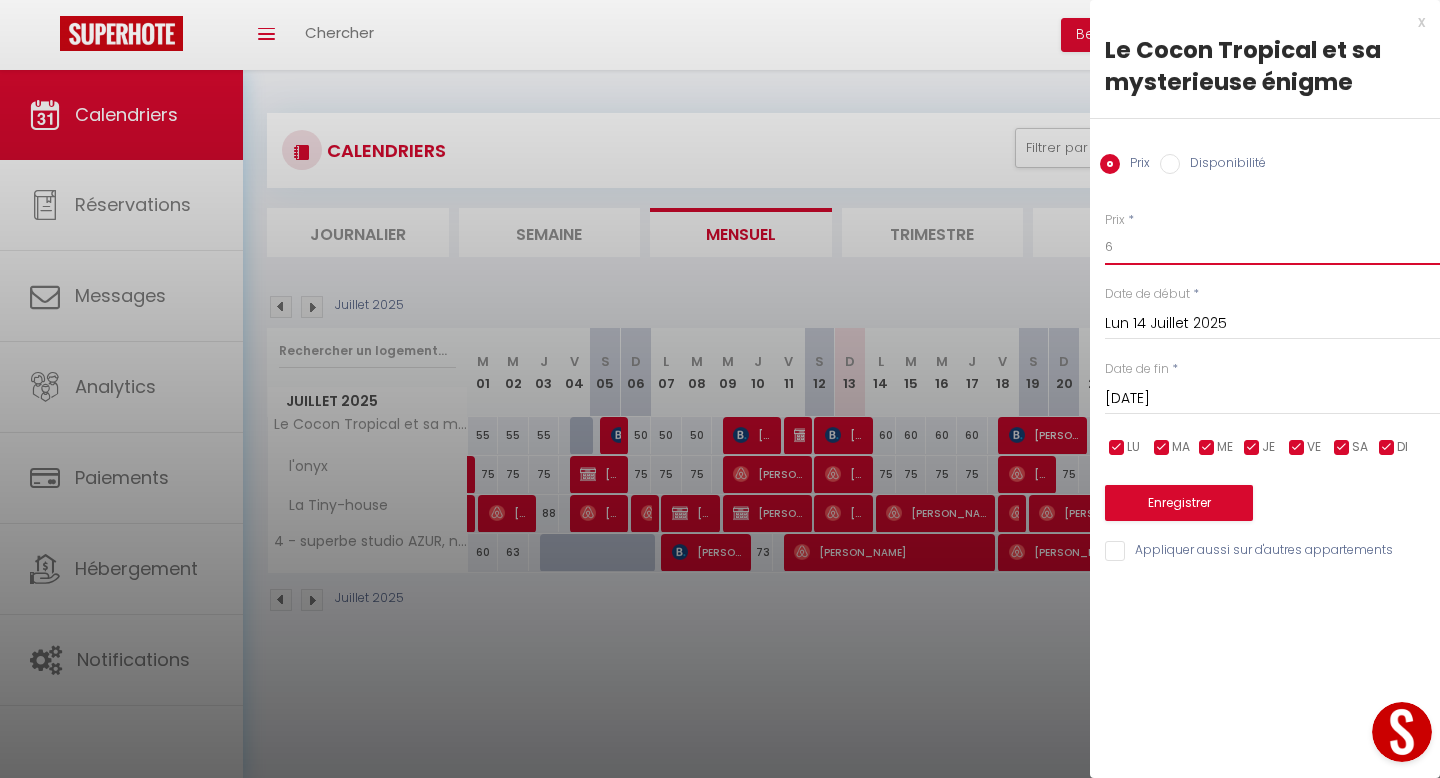 type on "60" 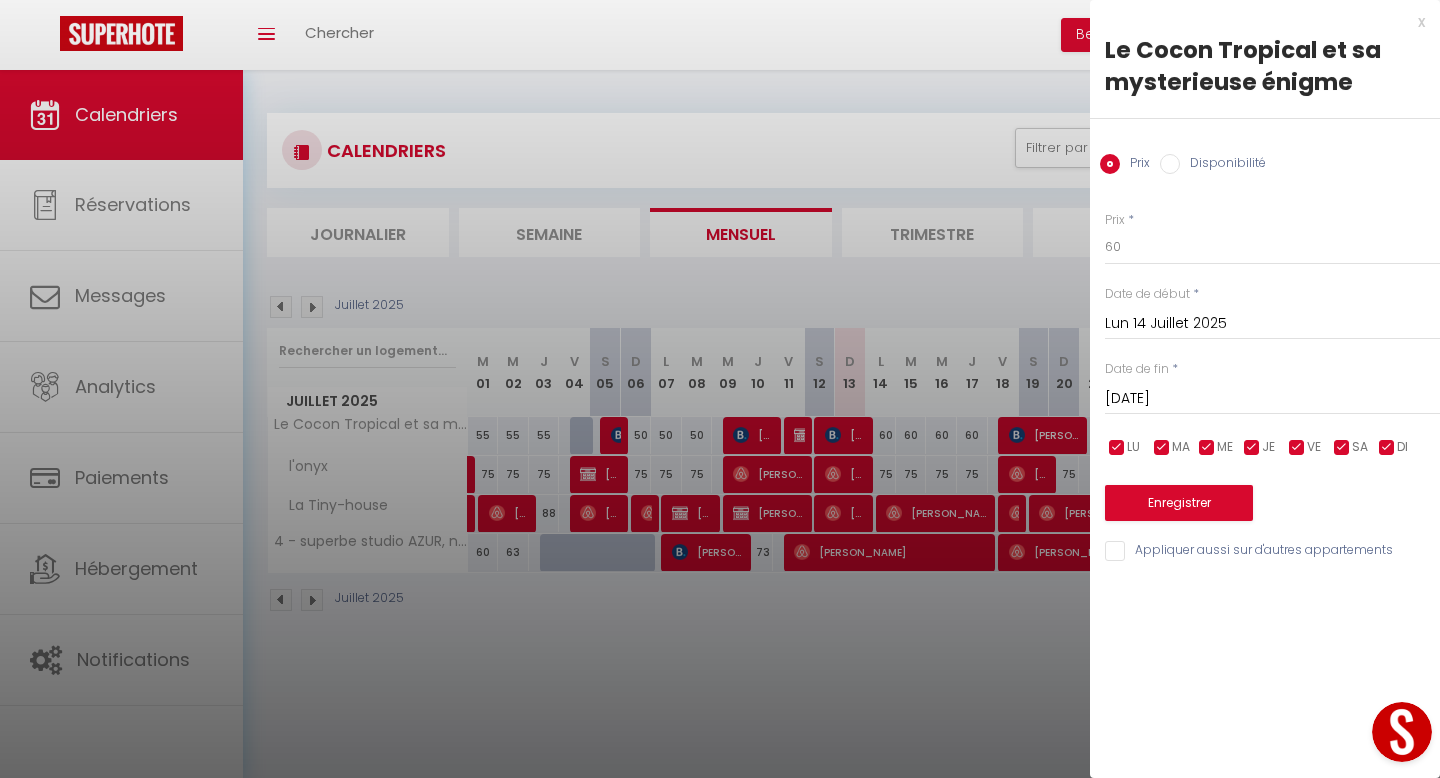 click at bounding box center [720, 389] 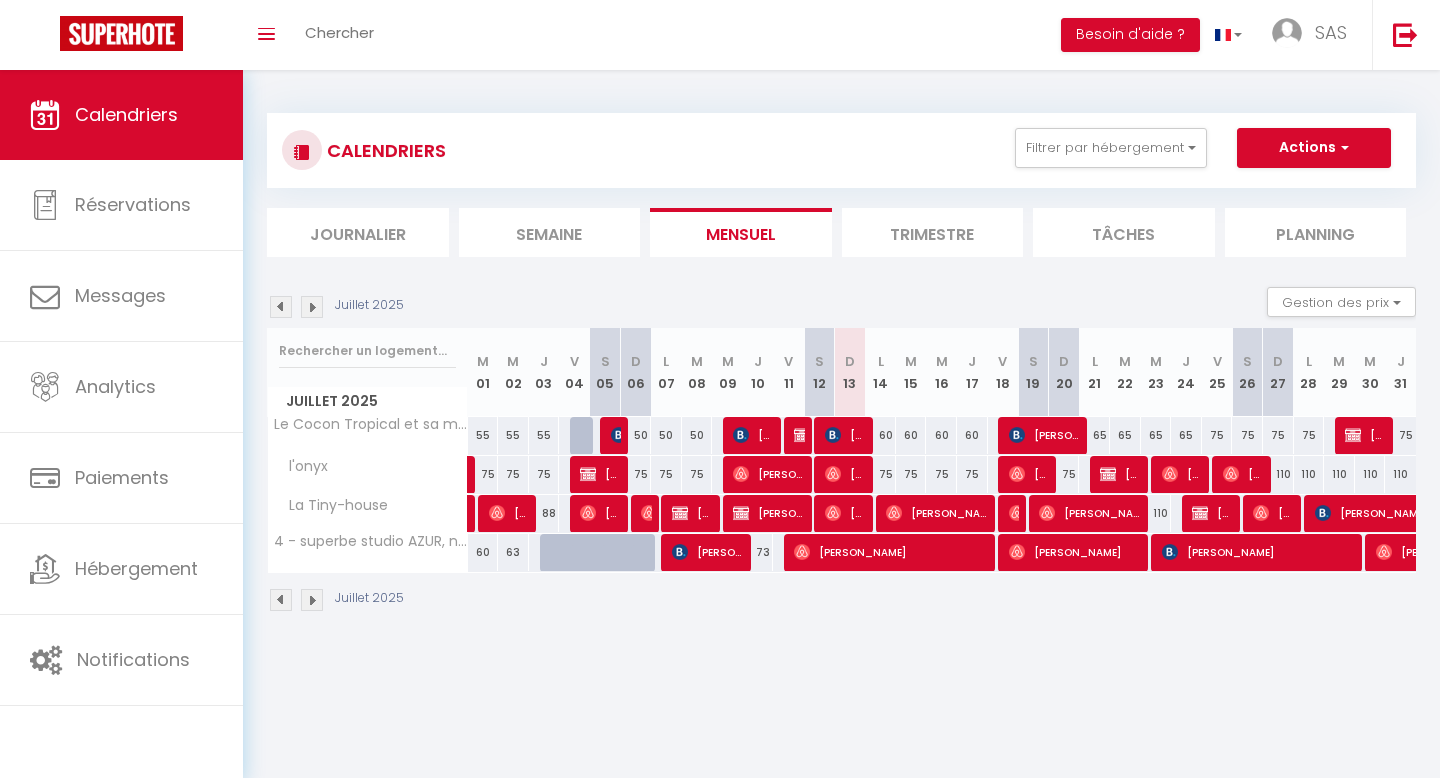 scroll, scrollTop: 0, scrollLeft: 0, axis: both 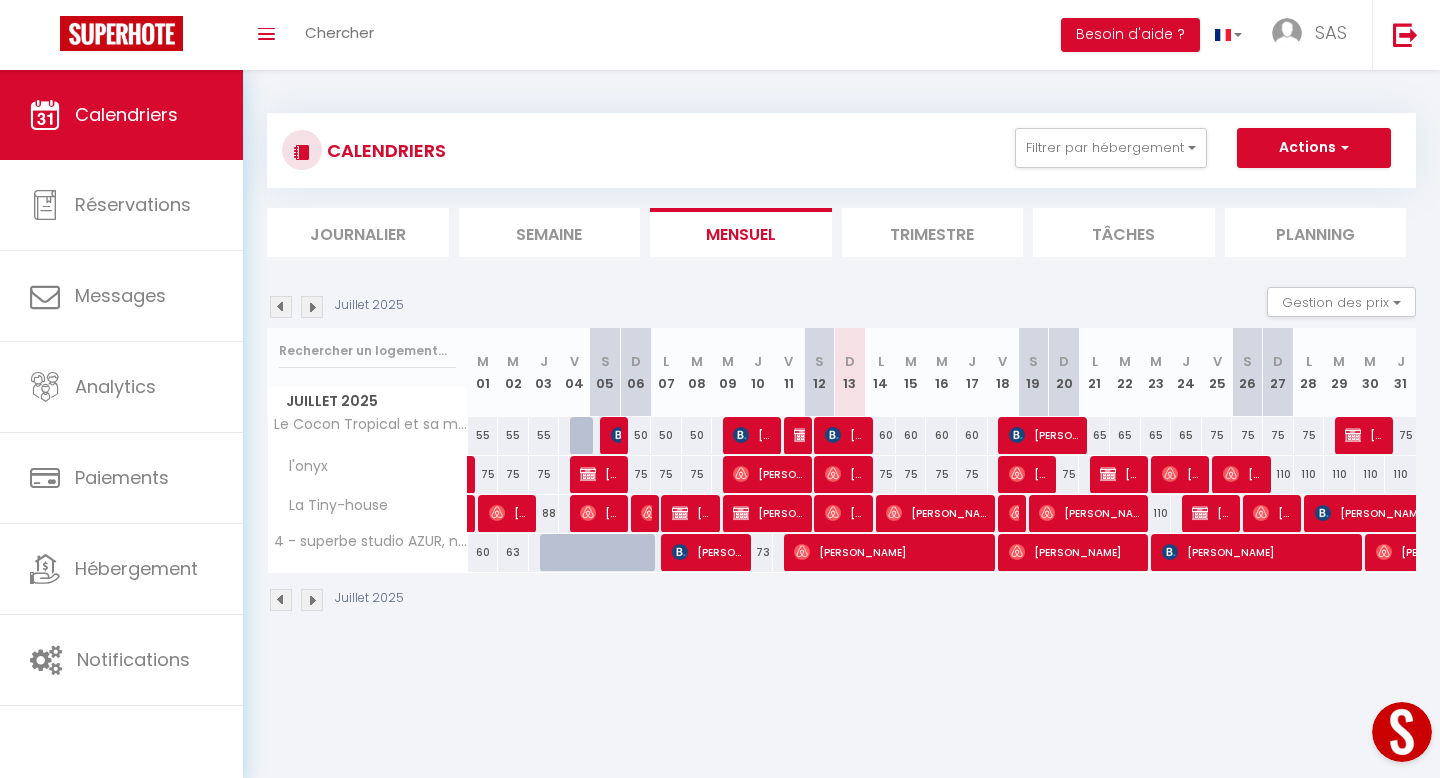 click on "110" at bounding box center (1278, 474) 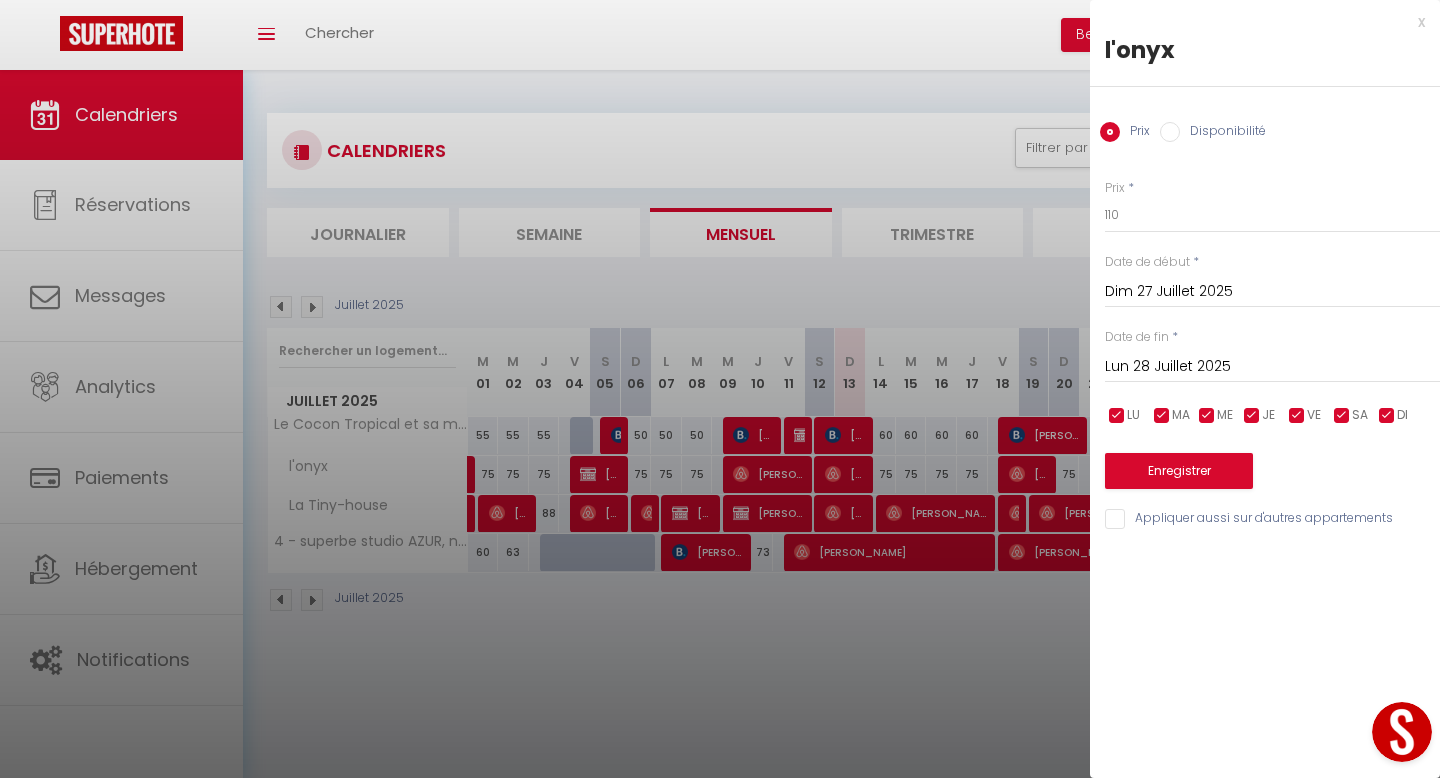 click at bounding box center [720, 389] 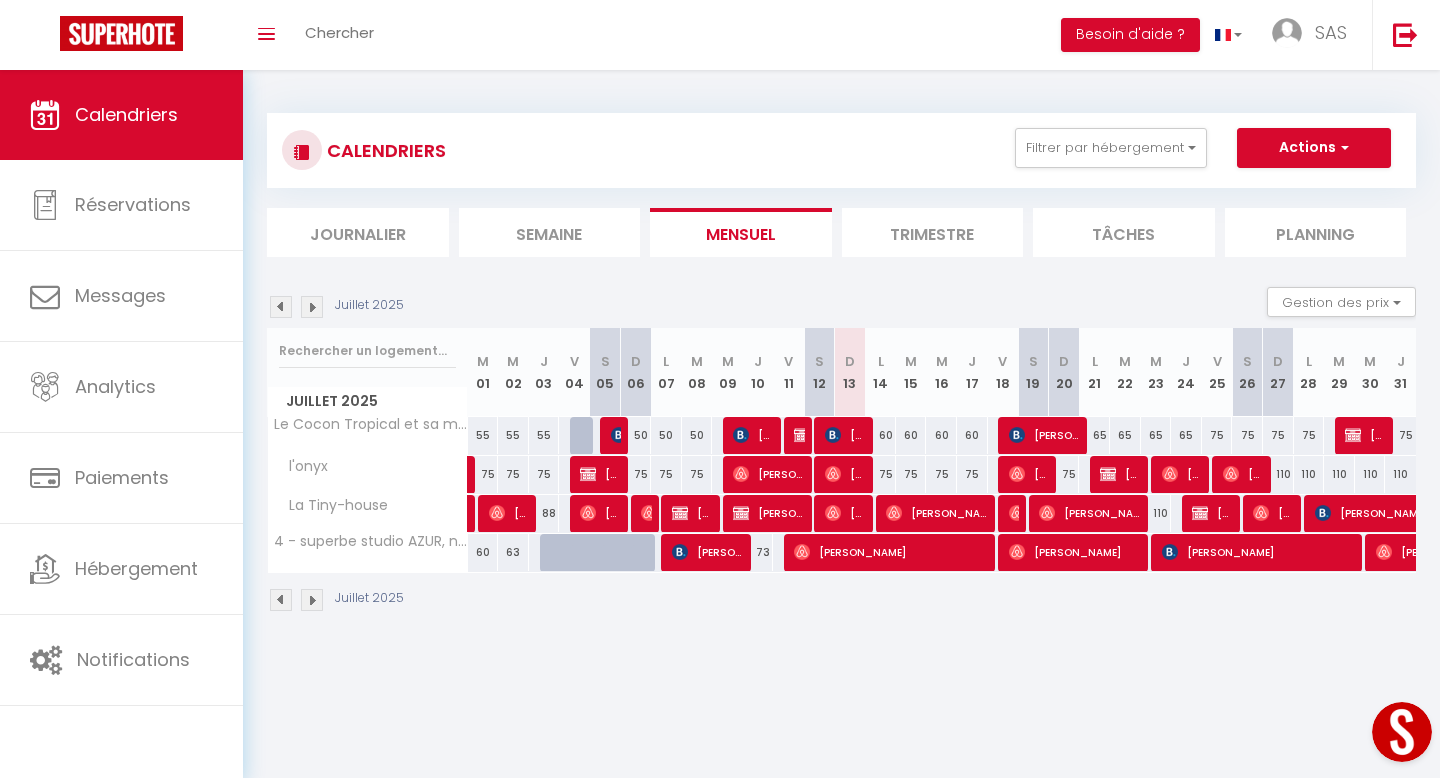click on "Trimestre" at bounding box center (933, 232) 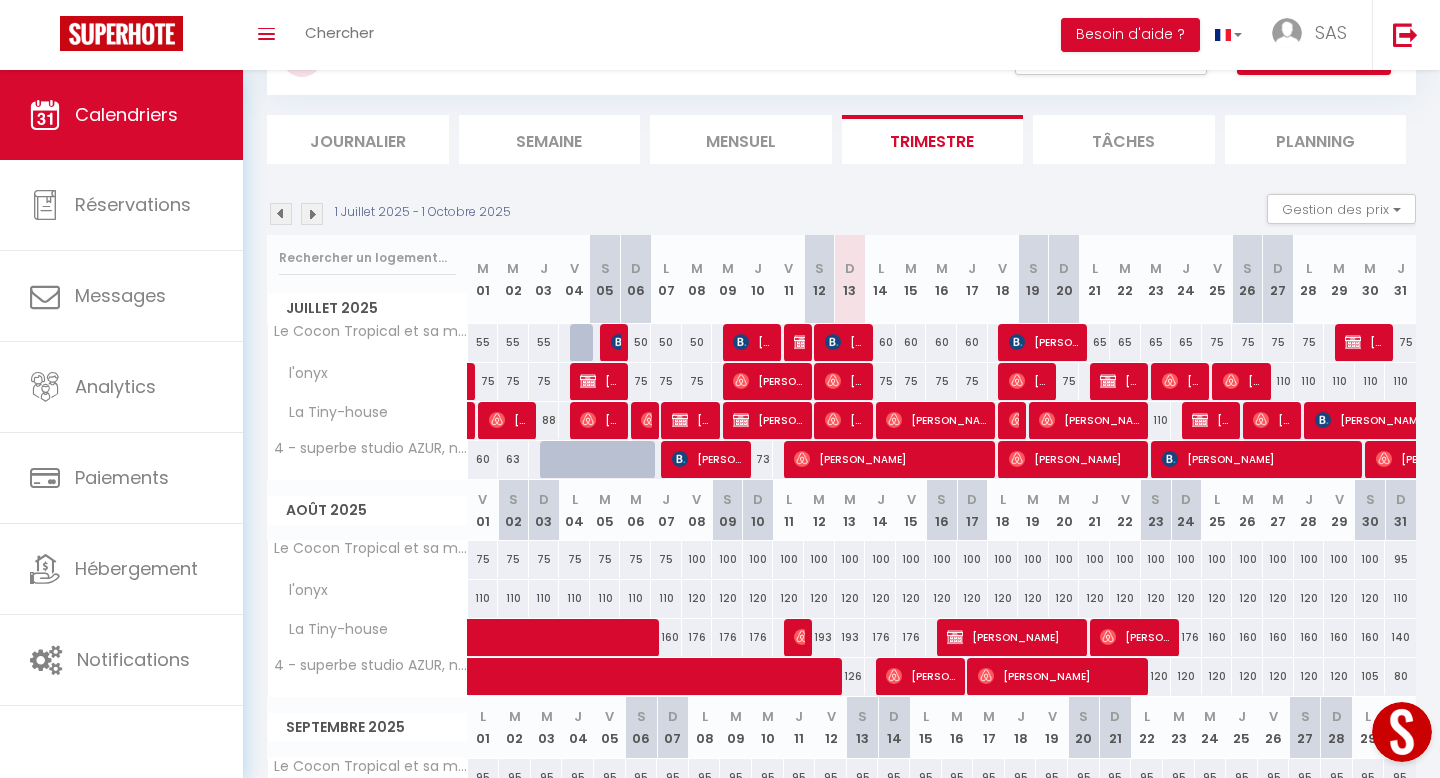scroll, scrollTop: 100, scrollLeft: 0, axis: vertical 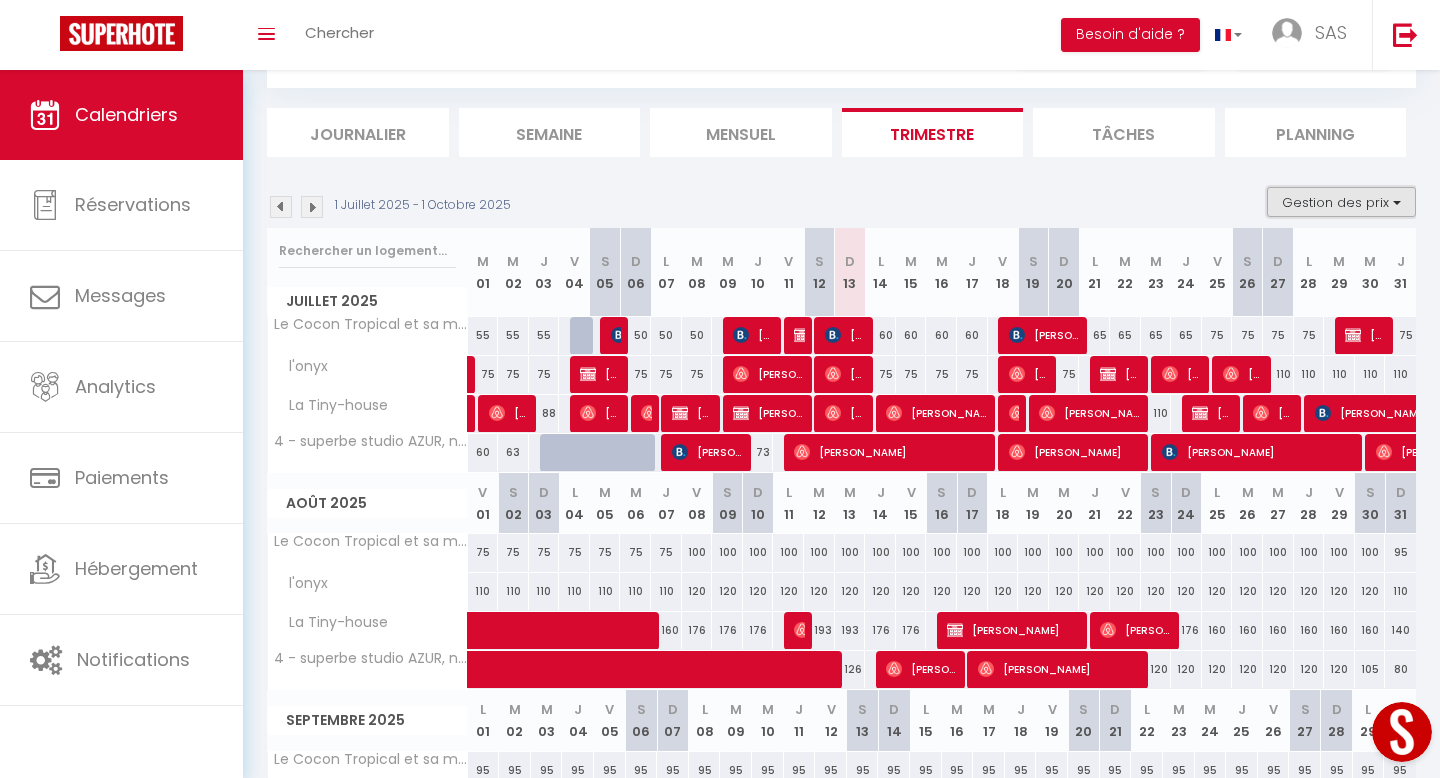 click on "Gestion des prix" at bounding box center (1341, 202) 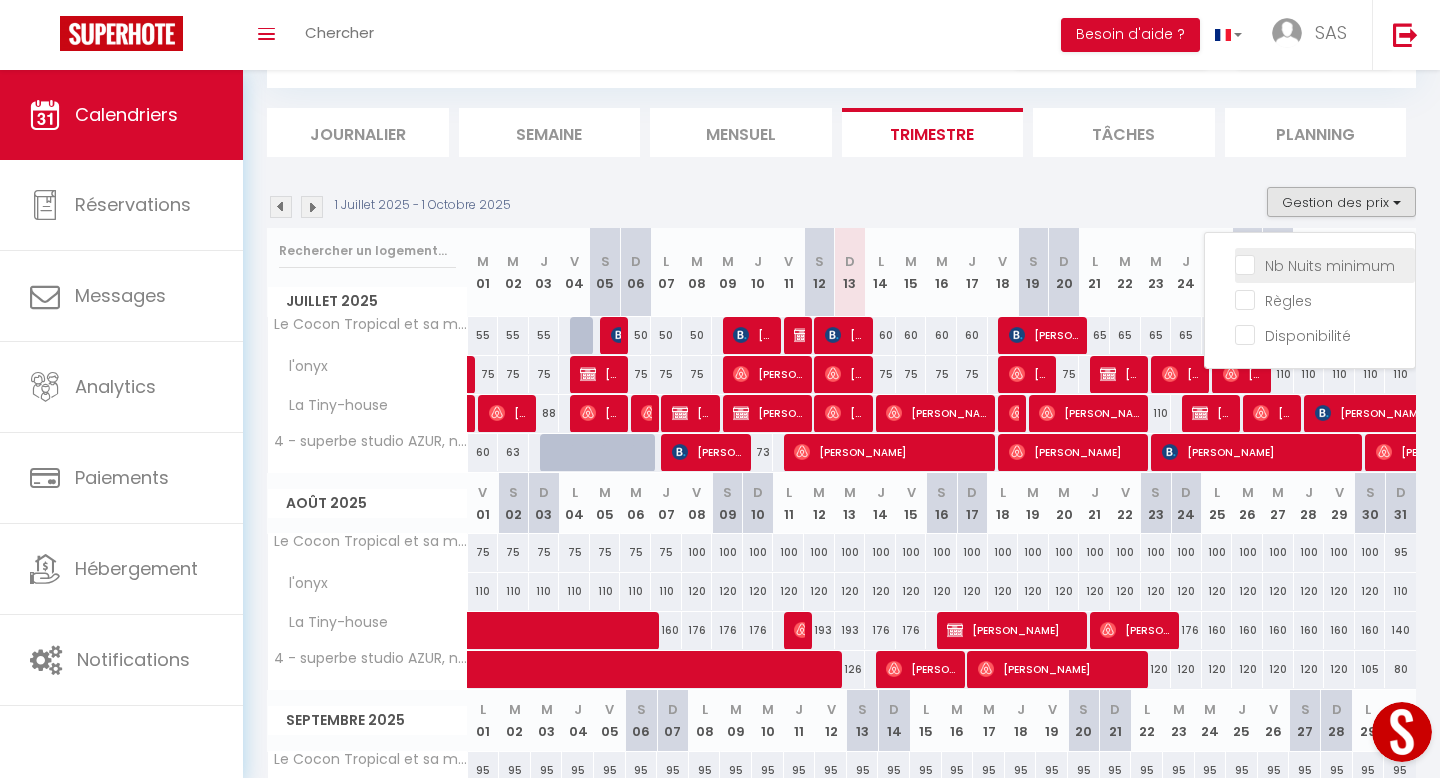 click on "Nb Nuits minimum" at bounding box center [1325, 264] 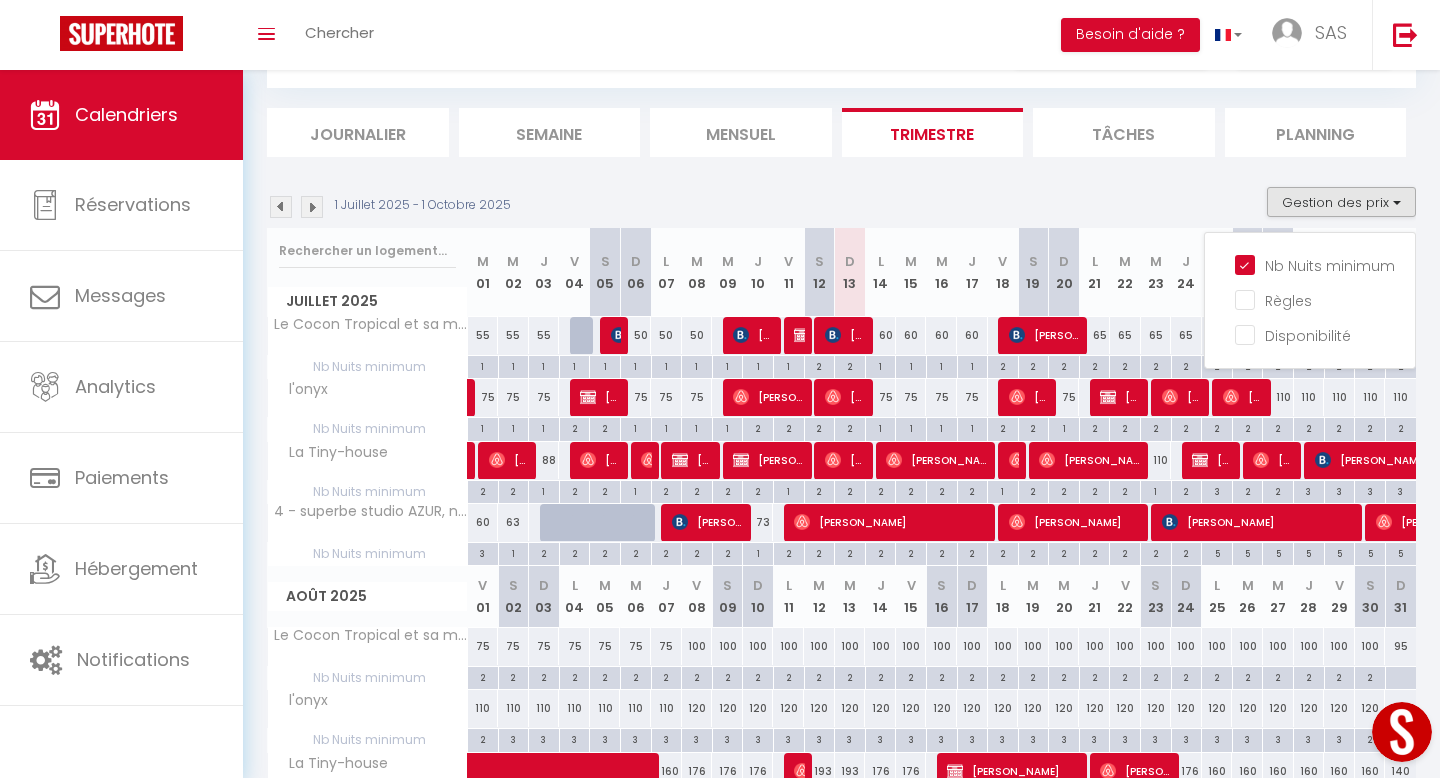 click on "1 Juillet 2025 - 1 Octobre 2025
Gestion des prix
Nb Nuits minimum   Règles   Disponibilité" at bounding box center [841, 207] 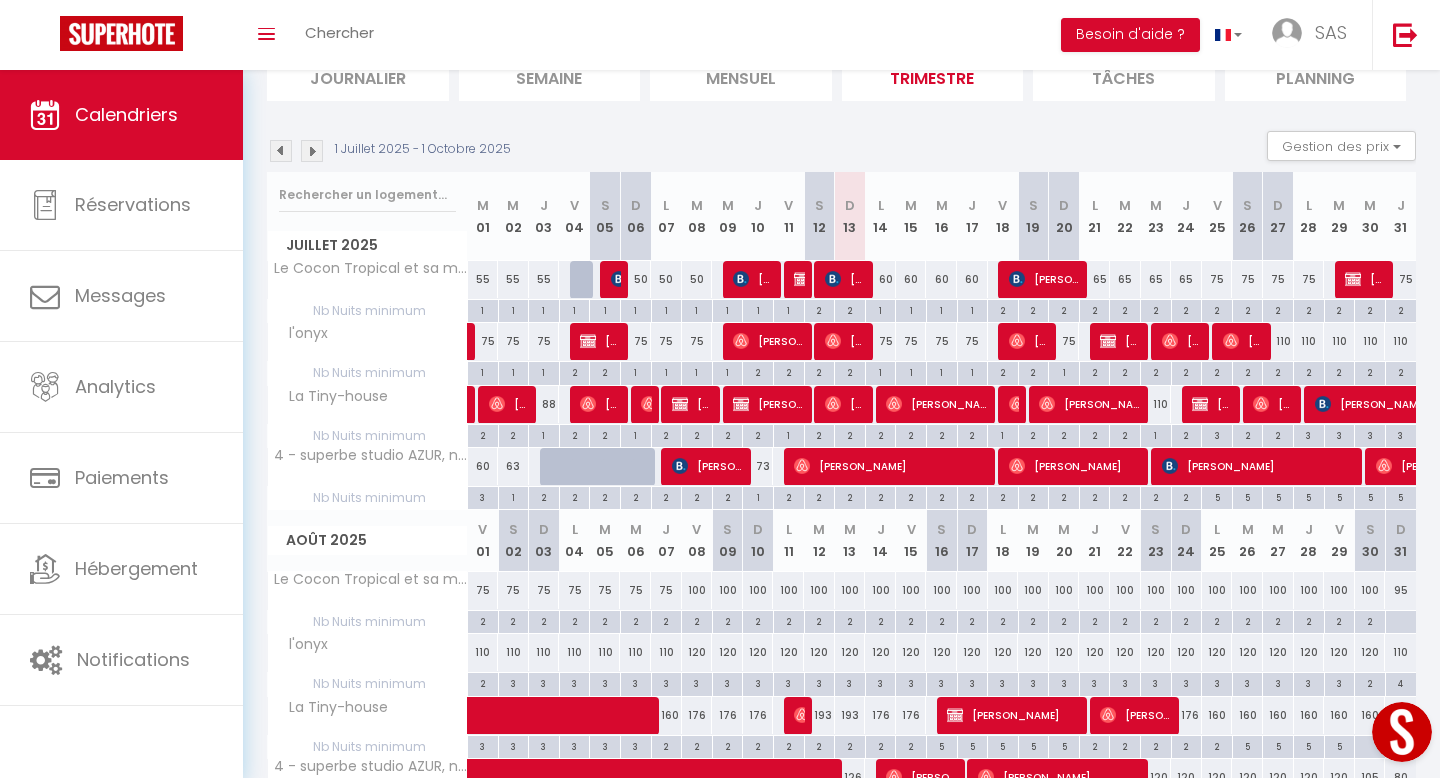 scroll, scrollTop: 158, scrollLeft: 0, axis: vertical 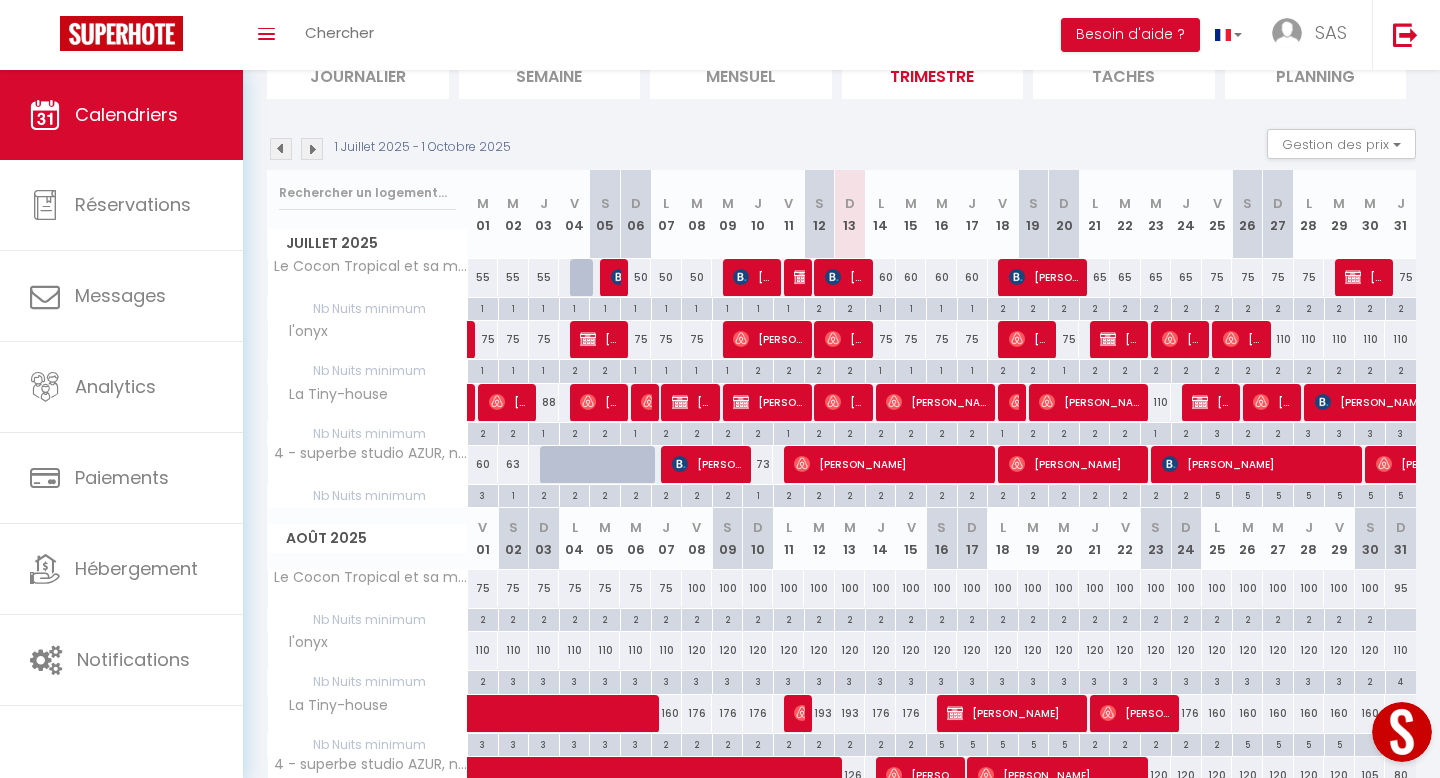 click on "2" at bounding box center [1278, 369] 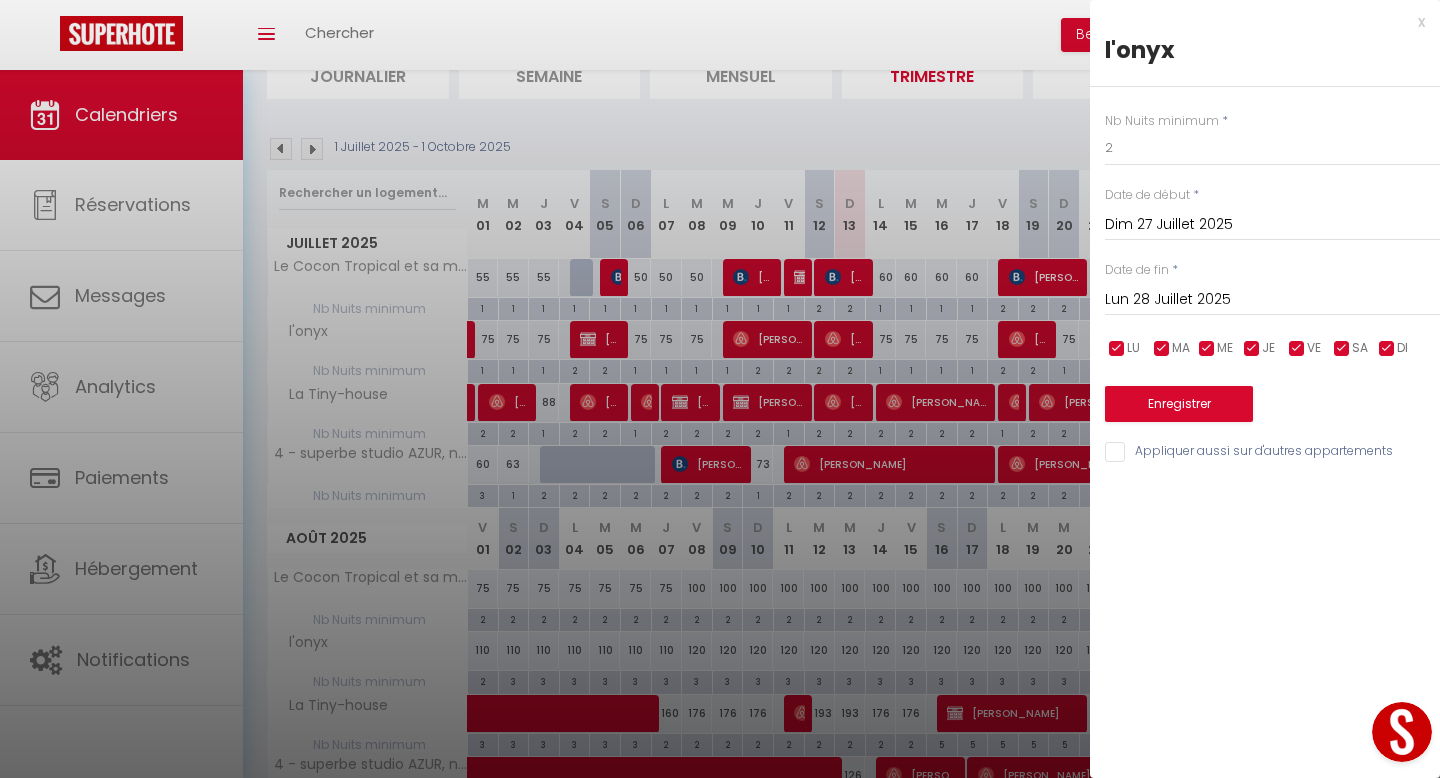 click on "Lun 28 Juillet 2025" at bounding box center [1272, 300] 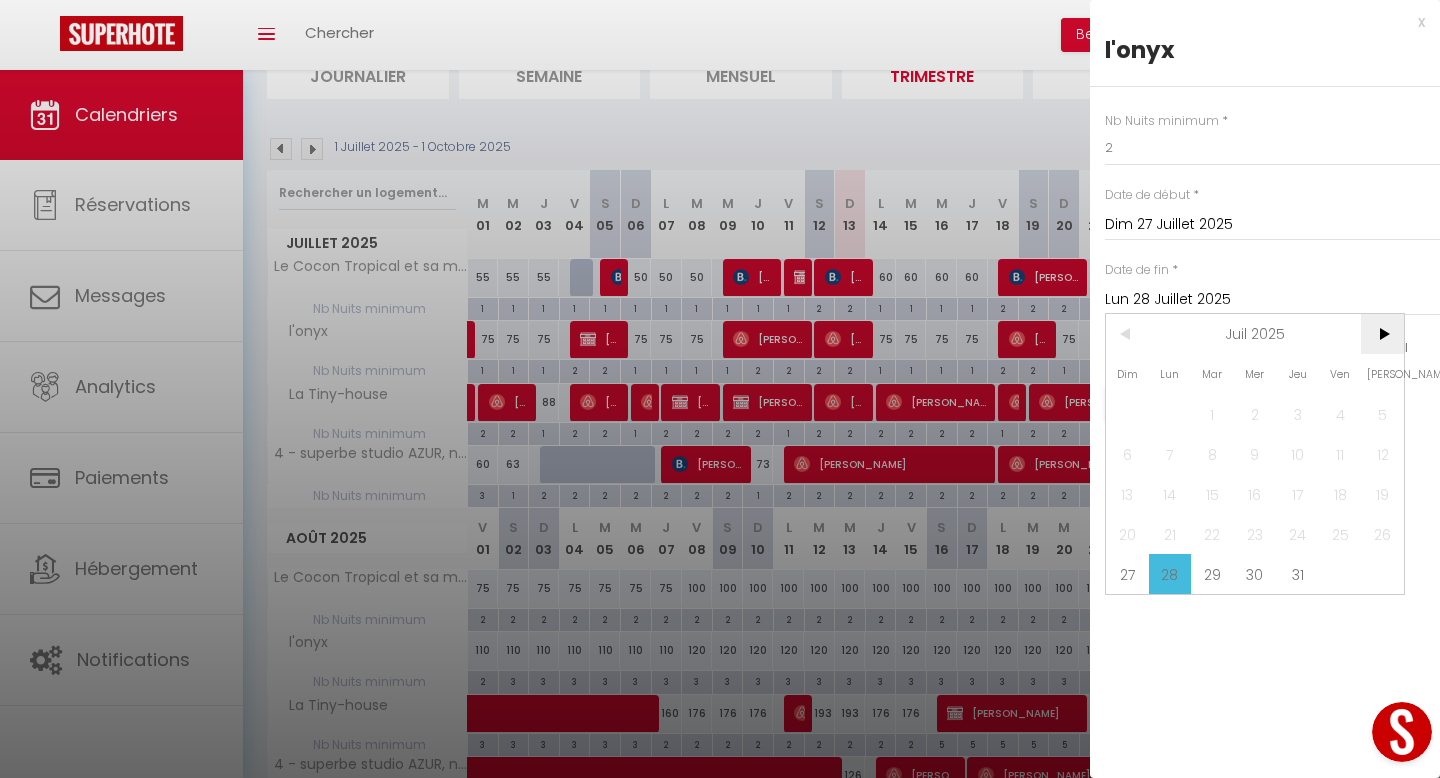 click on ">" at bounding box center (1382, 334) 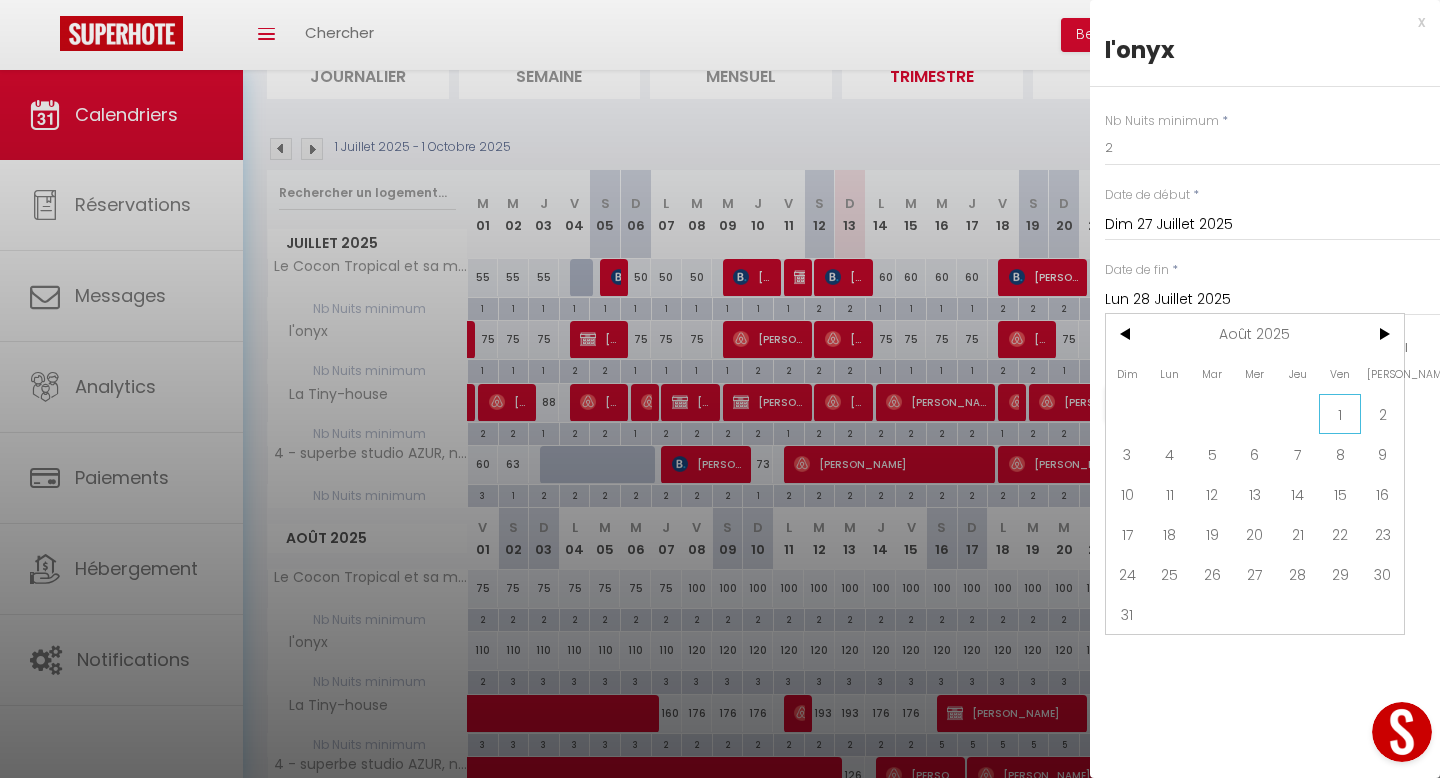 click on "1" at bounding box center [1340, 414] 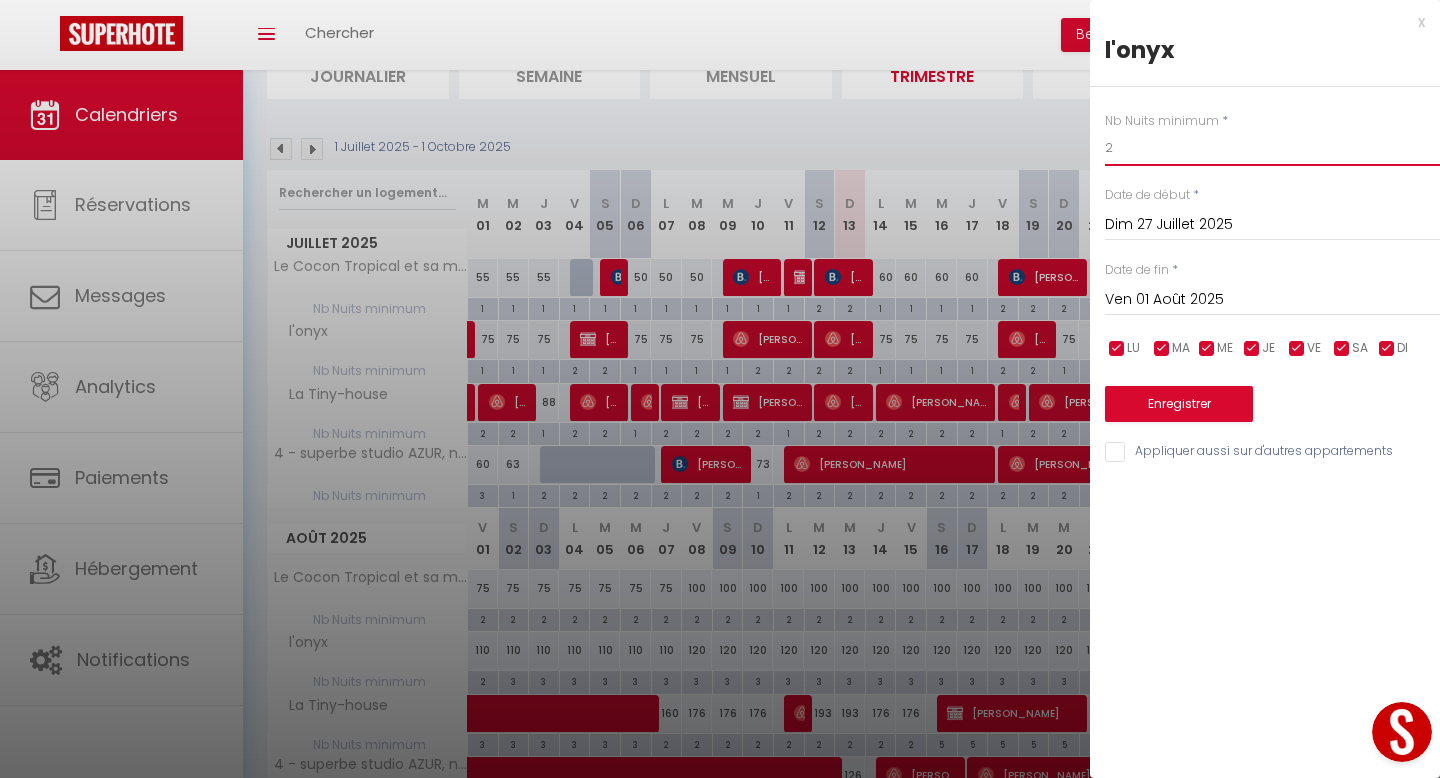 click on "2" at bounding box center [1272, 148] 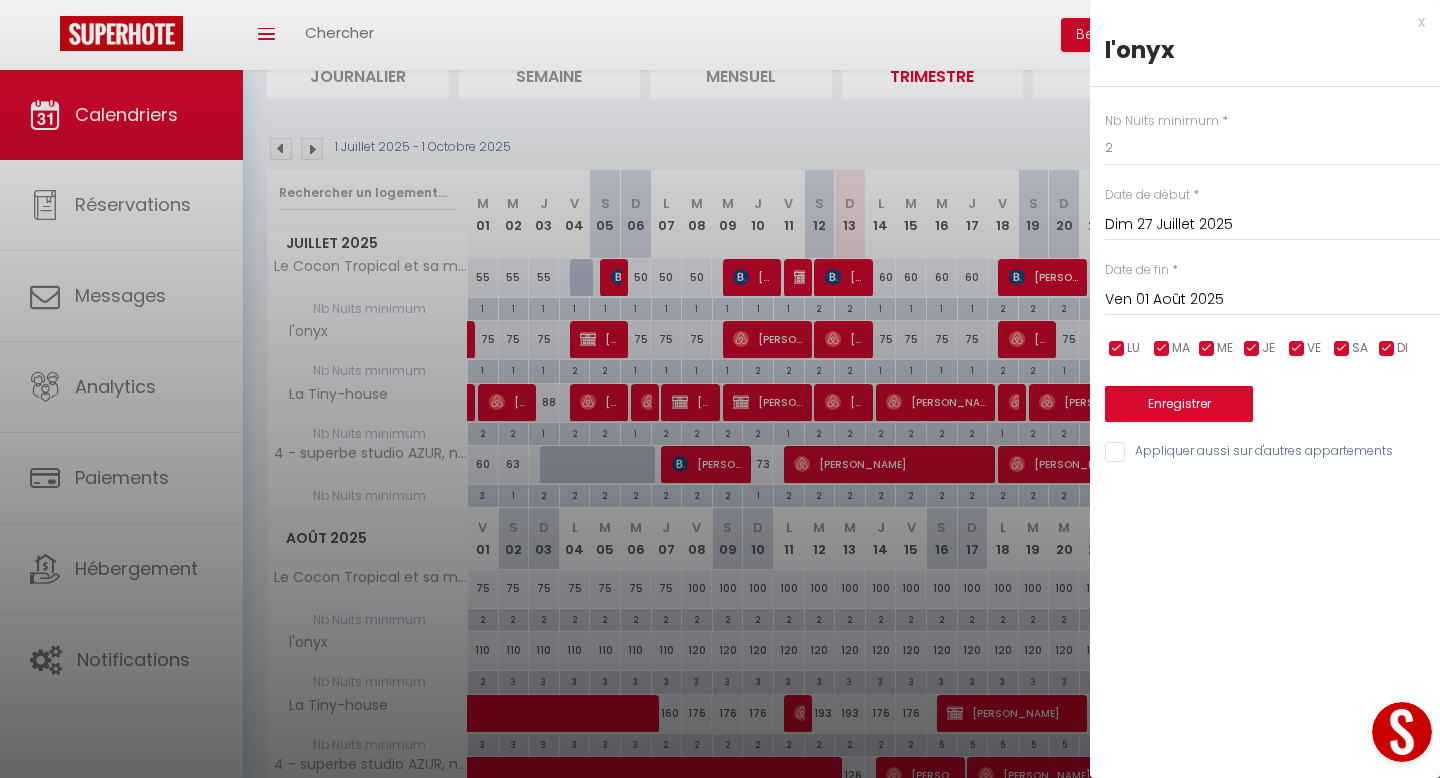 click on "x" at bounding box center [1257, 22] 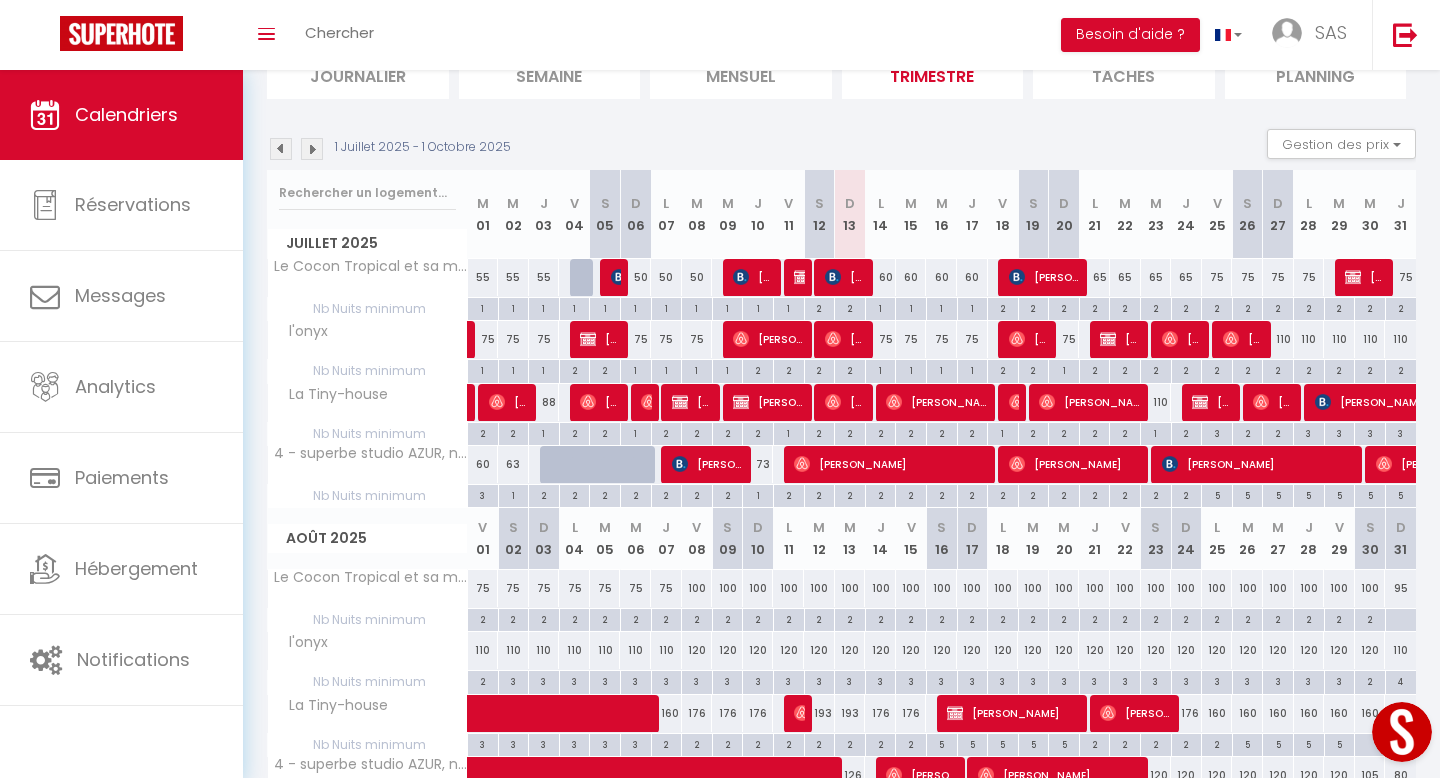 click on "110" at bounding box center [1278, 339] 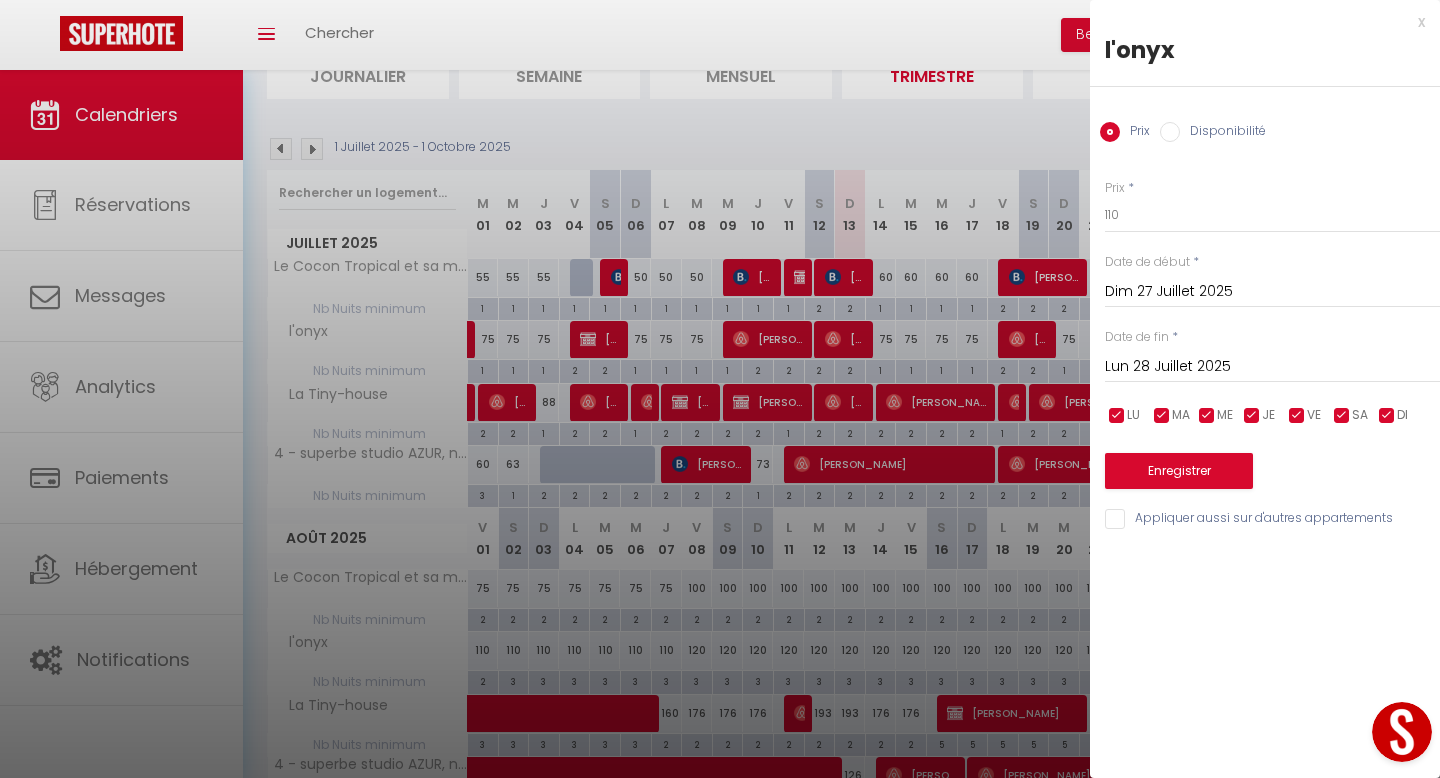 click on "Lun 28 Juillet 2025" at bounding box center (1272, 367) 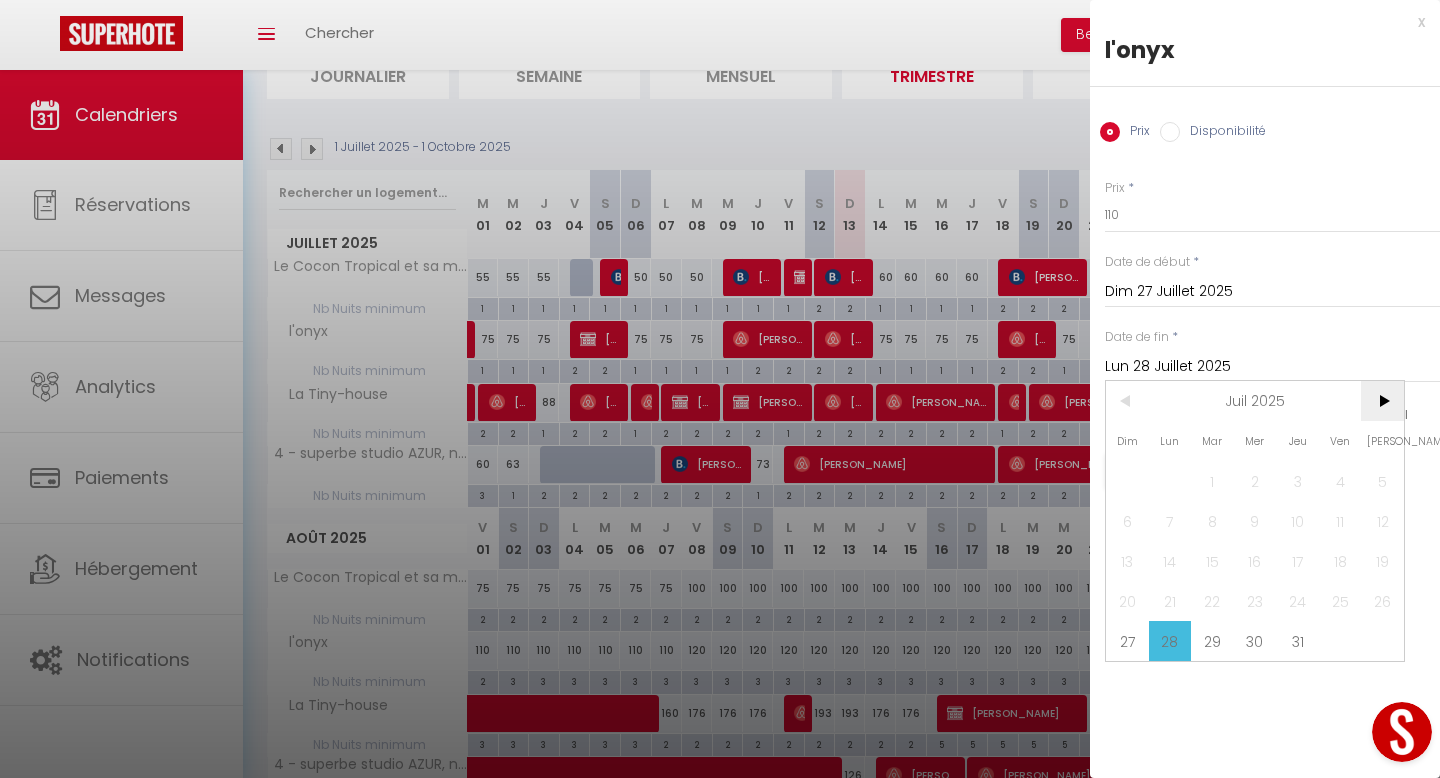 click on ">" at bounding box center [1382, 401] 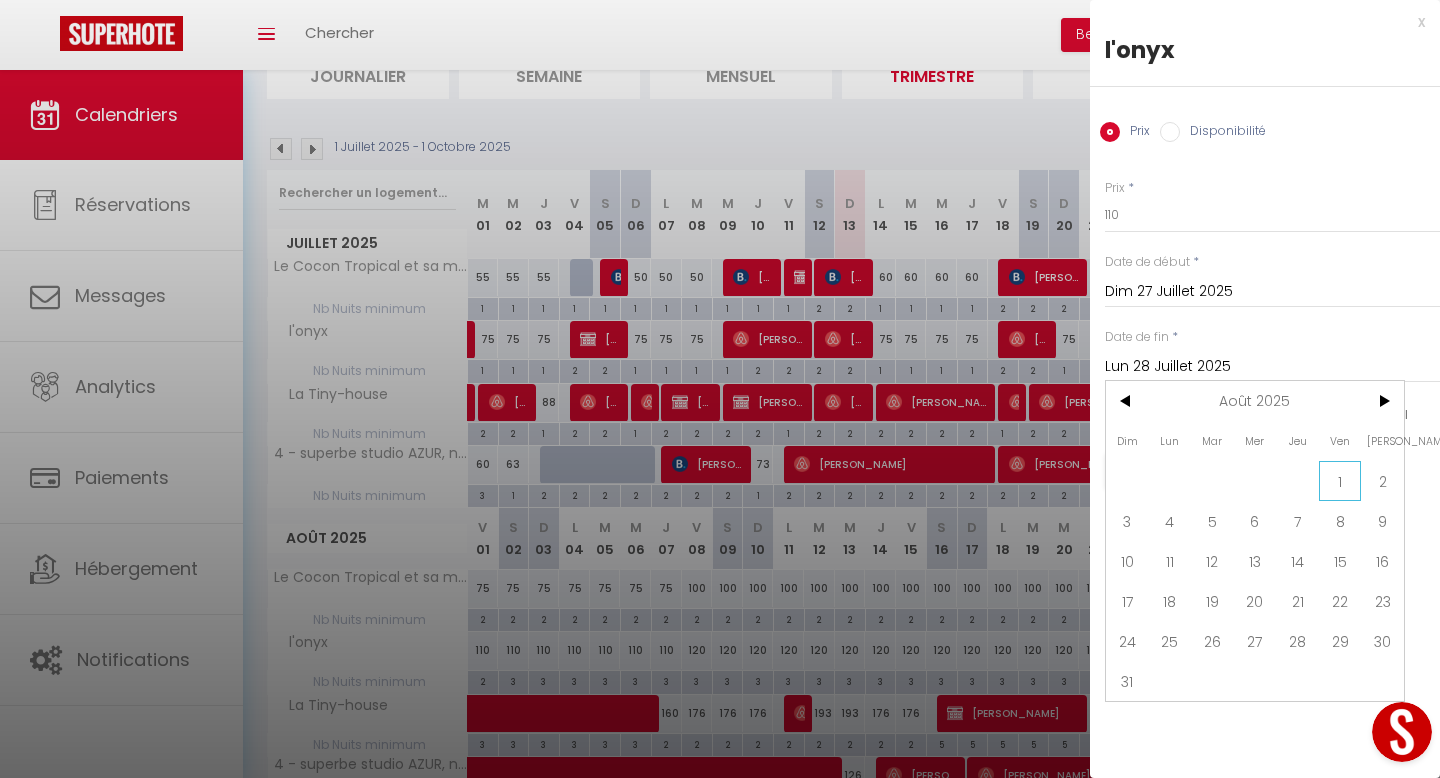 click on "1" at bounding box center [1340, 481] 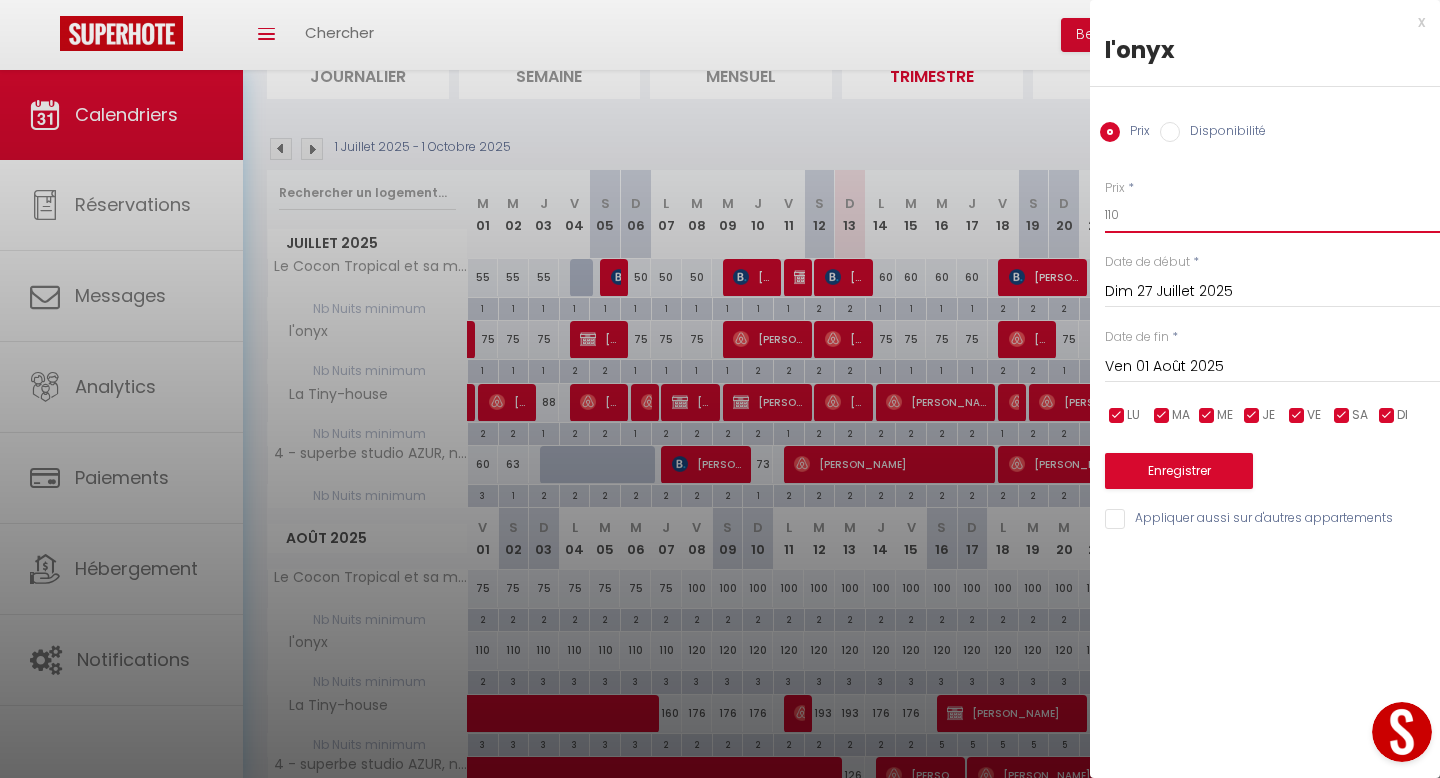 click on "110" at bounding box center [1272, 215] 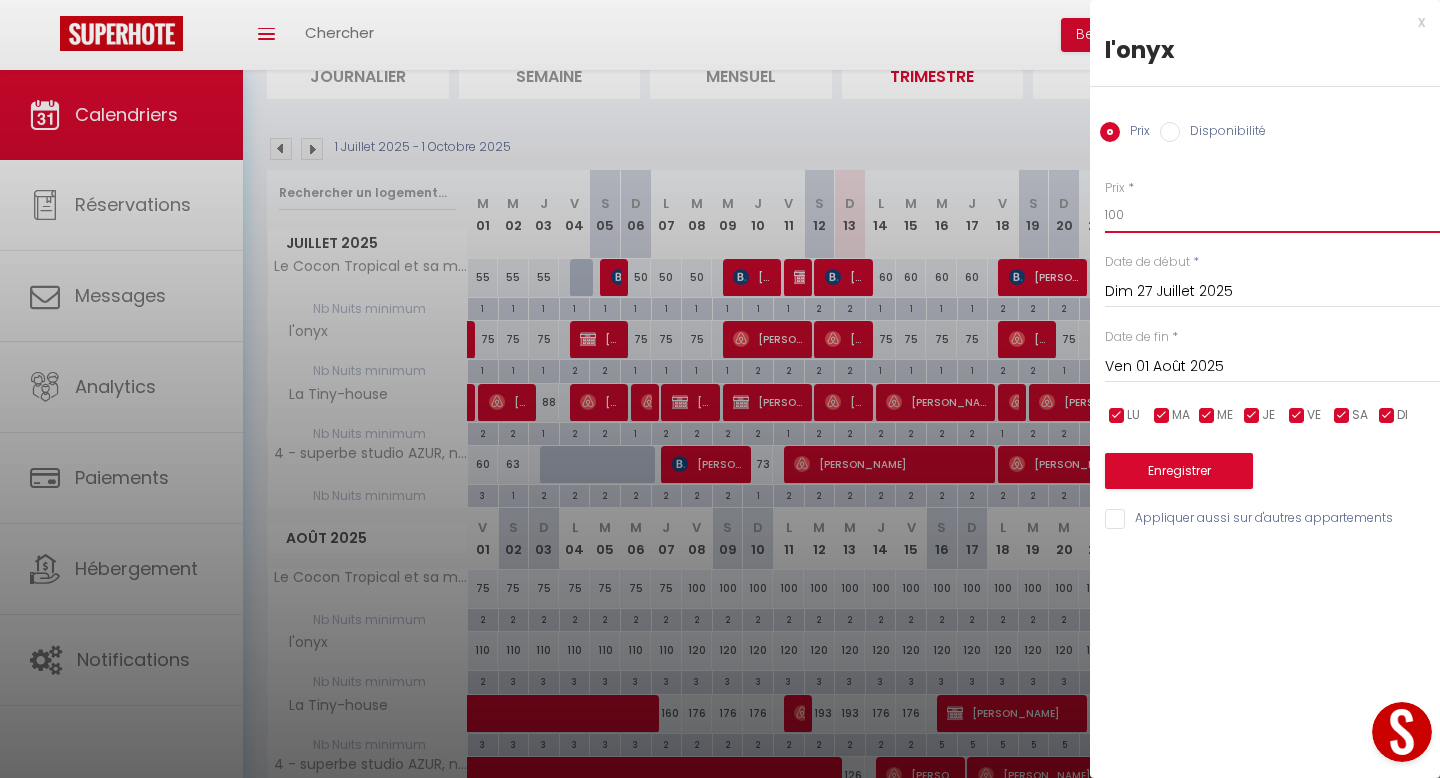 type on "100" 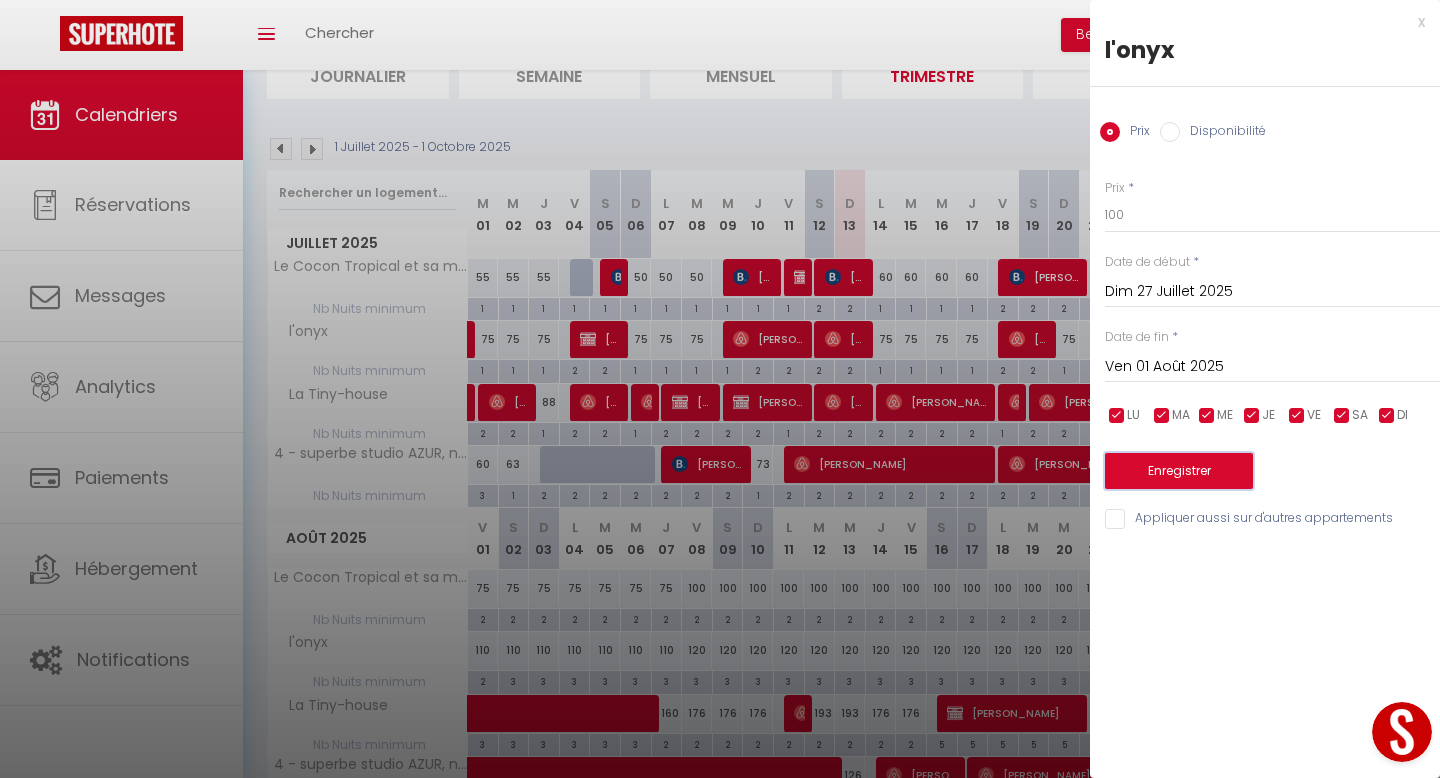 click on "Enregistrer" at bounding box center [1179, 471] 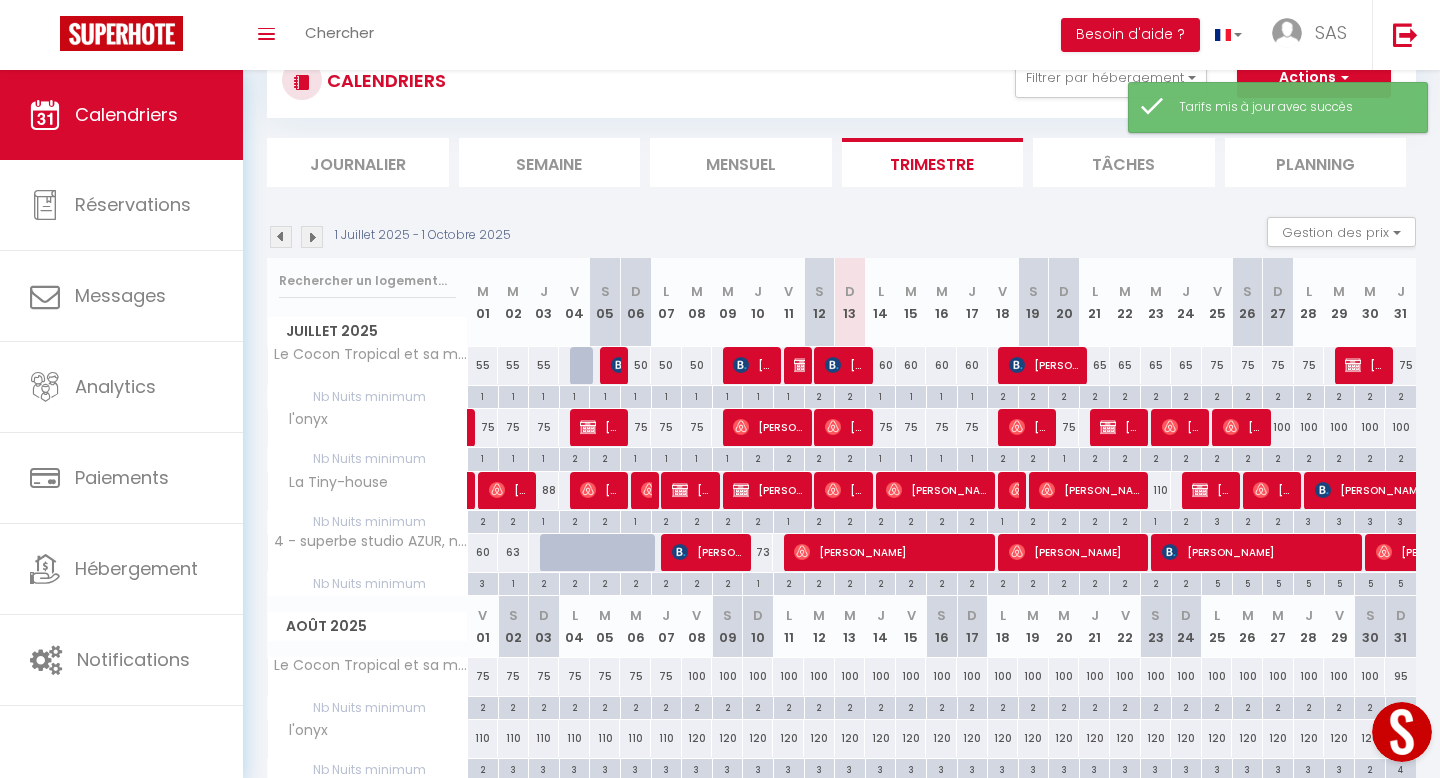 scroll, scrollTop: 158, scrollLeft: 0, axis: vertical 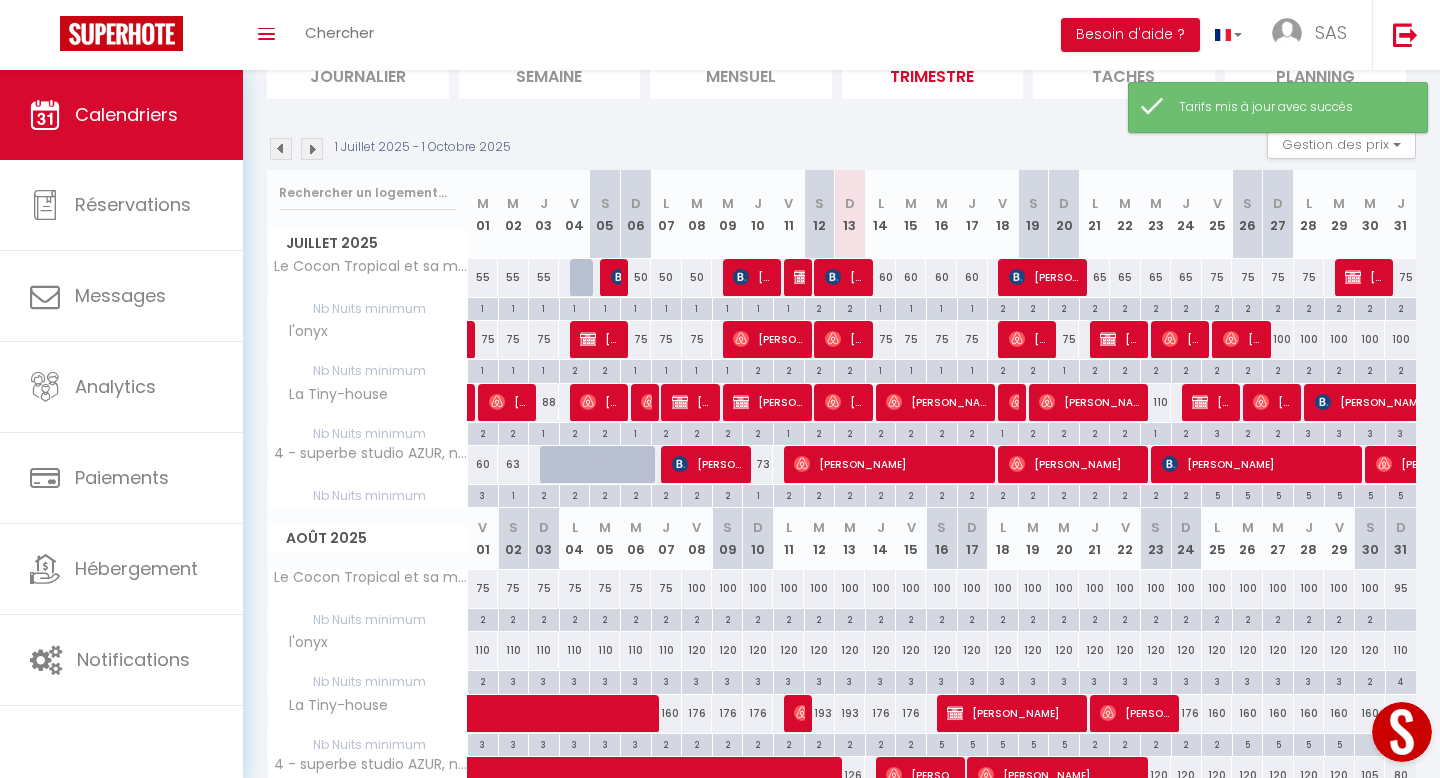 click on "60" at bounding box center (880, 277) 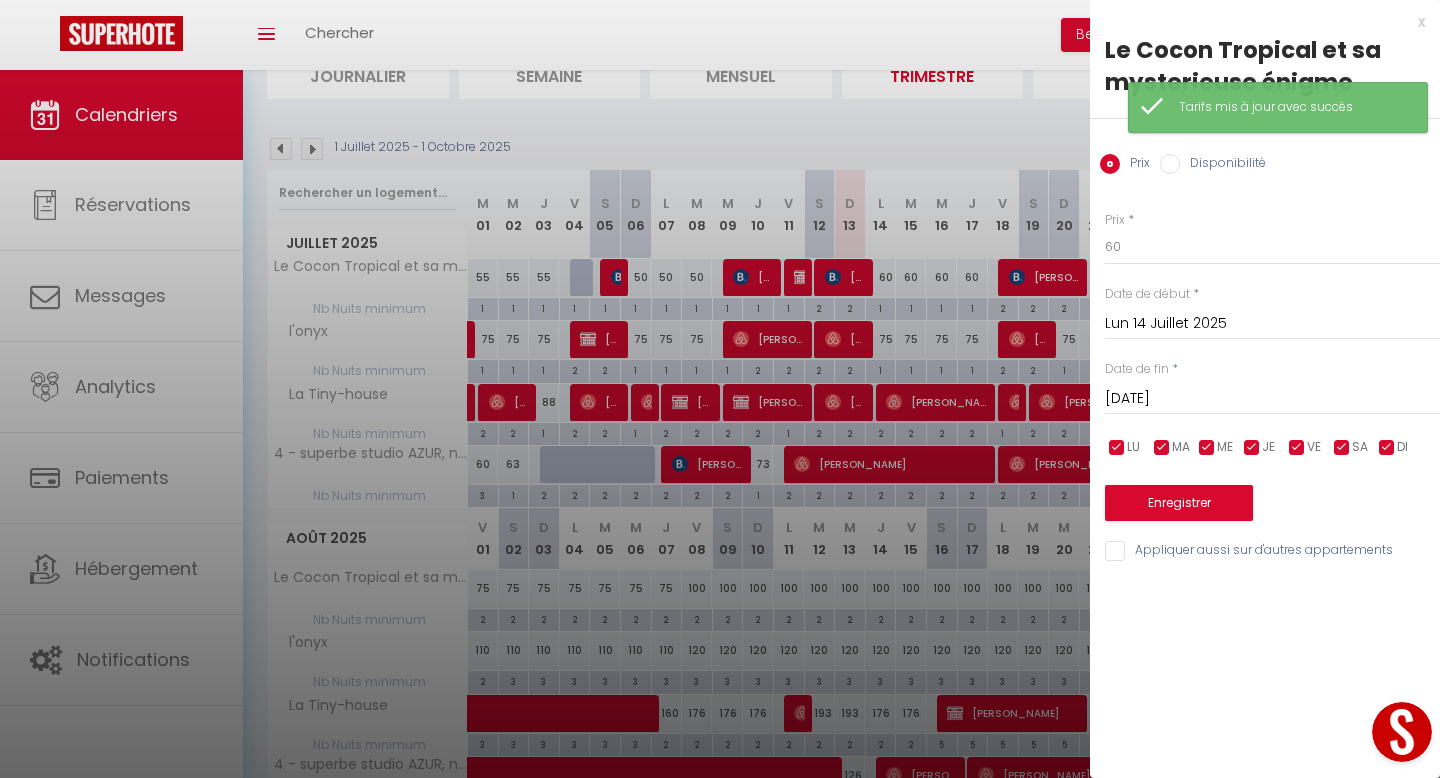 click on "Mar 15 Juillet 2025" at bounding box center (1272, 399) 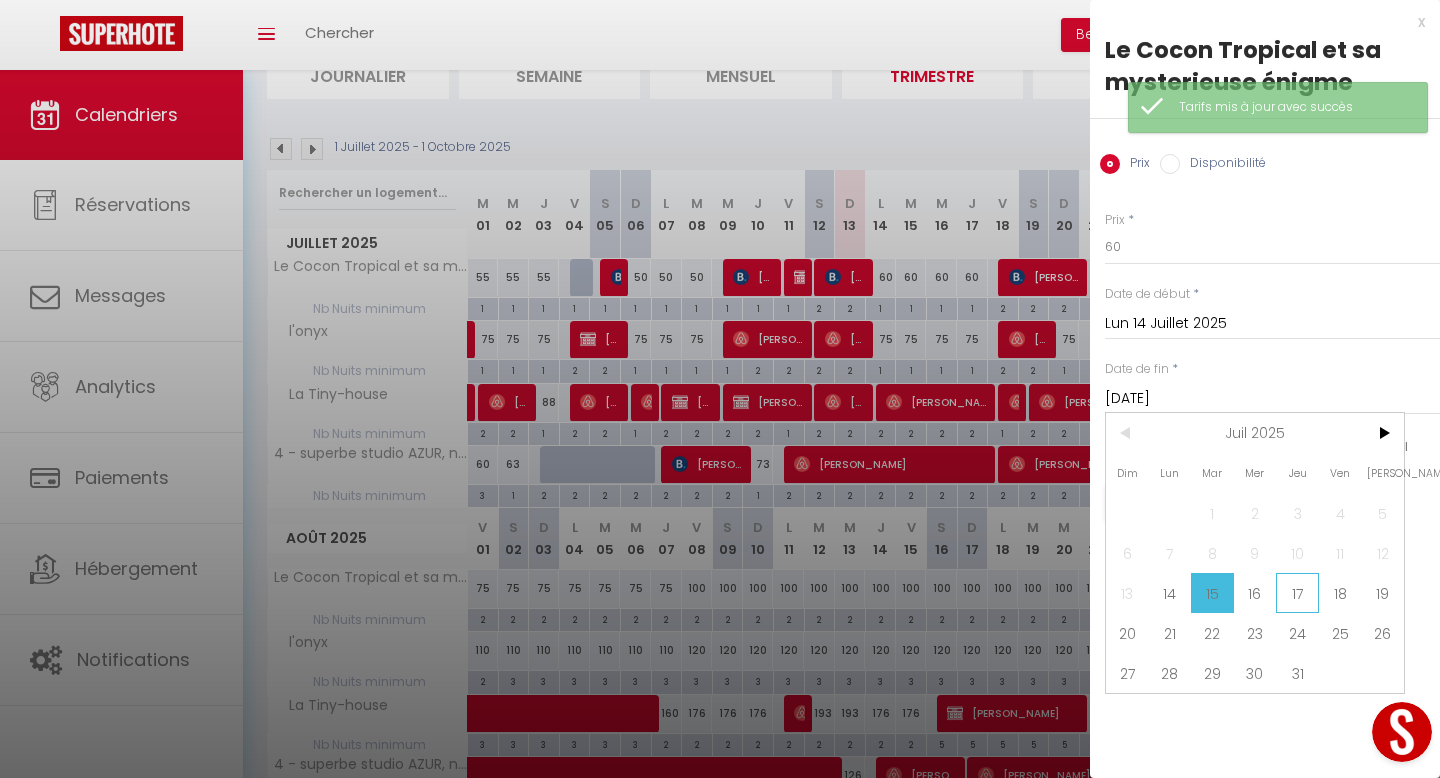 click on "17" at bounding box center [1297, 593] 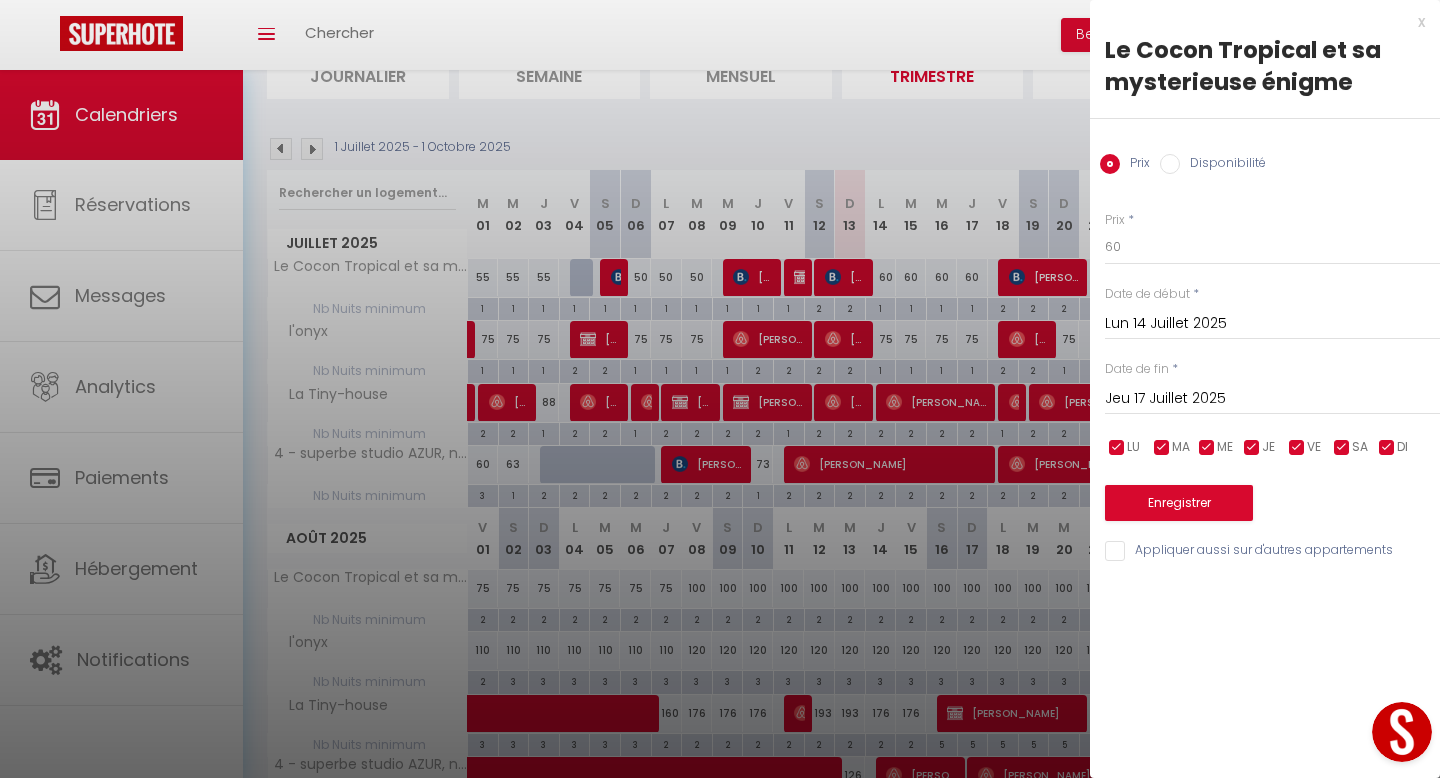 click on "Lun 14 Juillet 2025" at bounding box center (1272, 324) 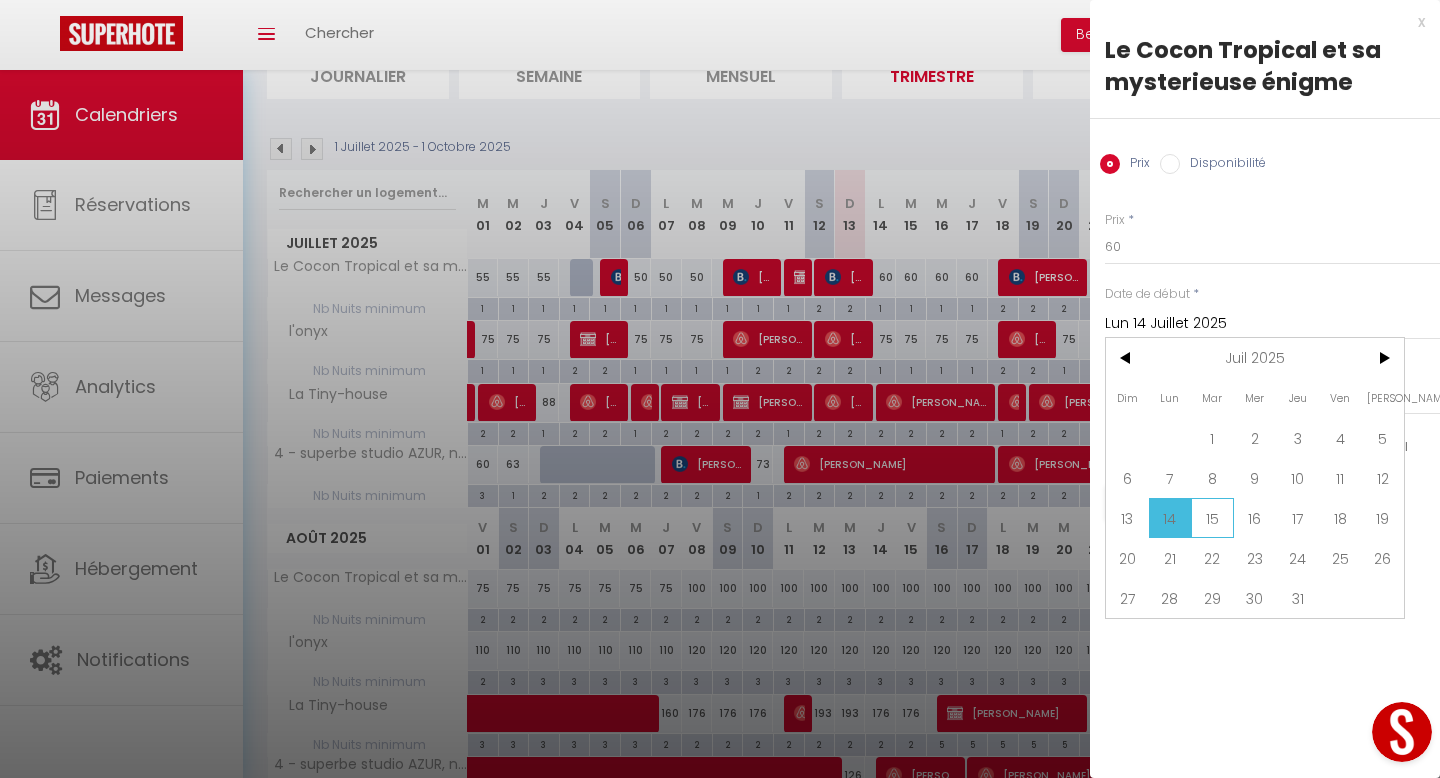 click on "15" at bounding box center (1212, 518) 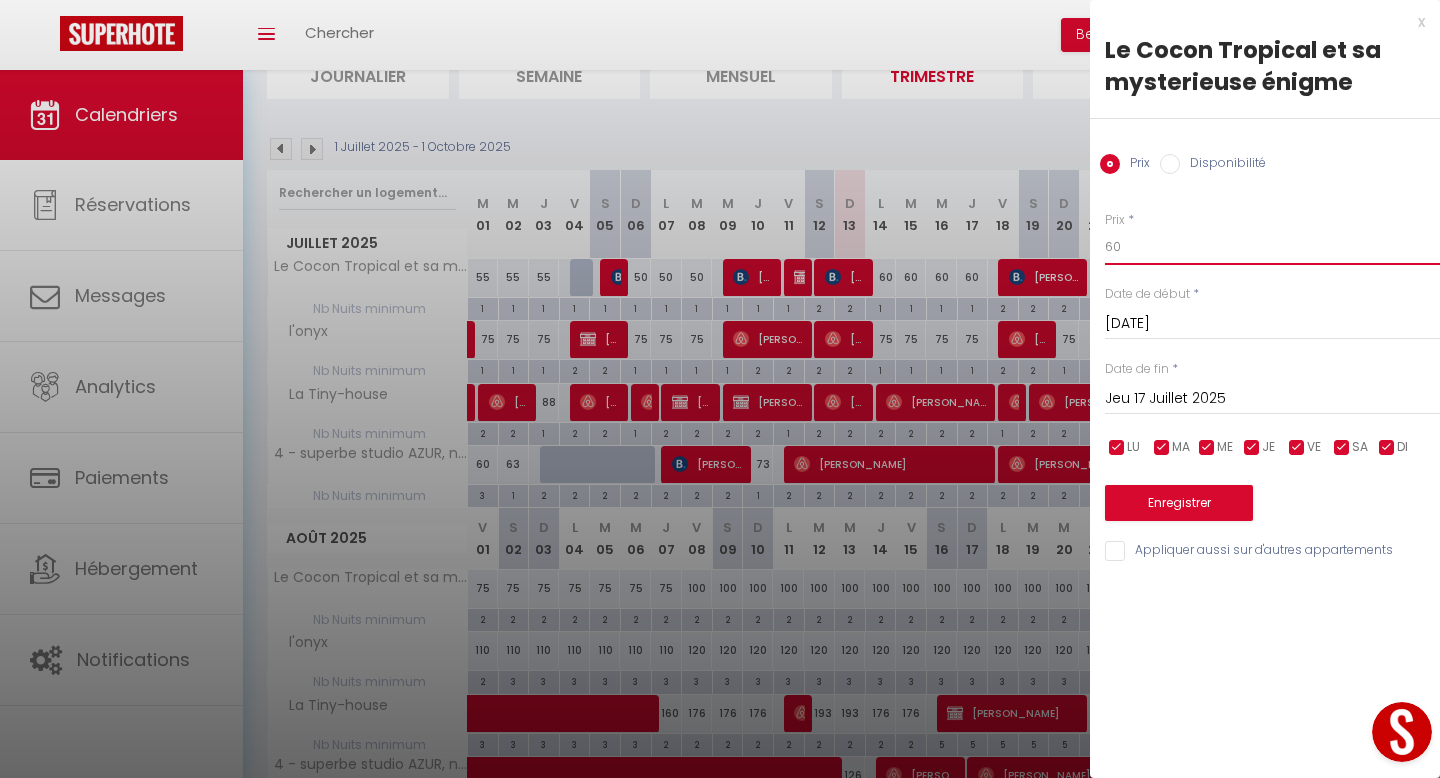 click on "60" at bounding box center (1272, 247) 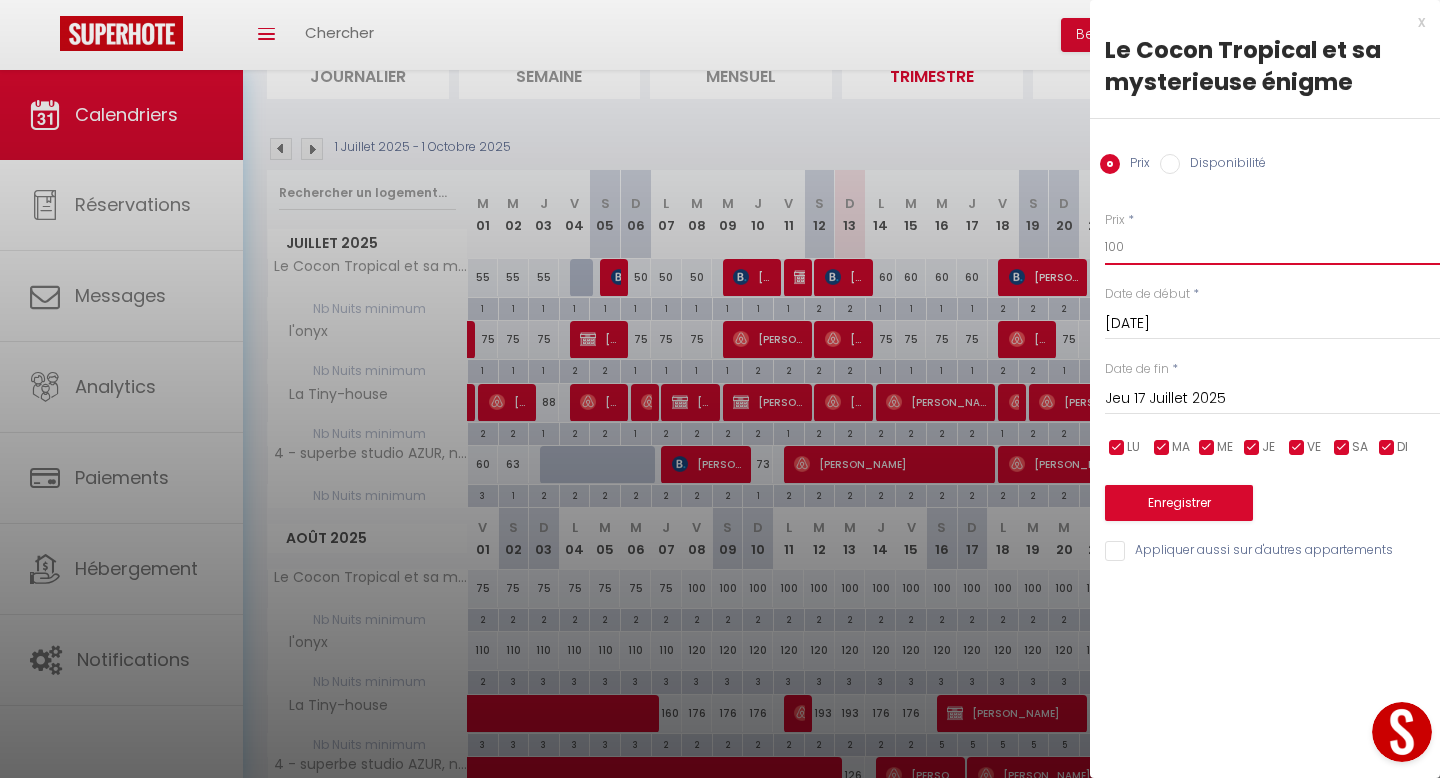 type on "100" 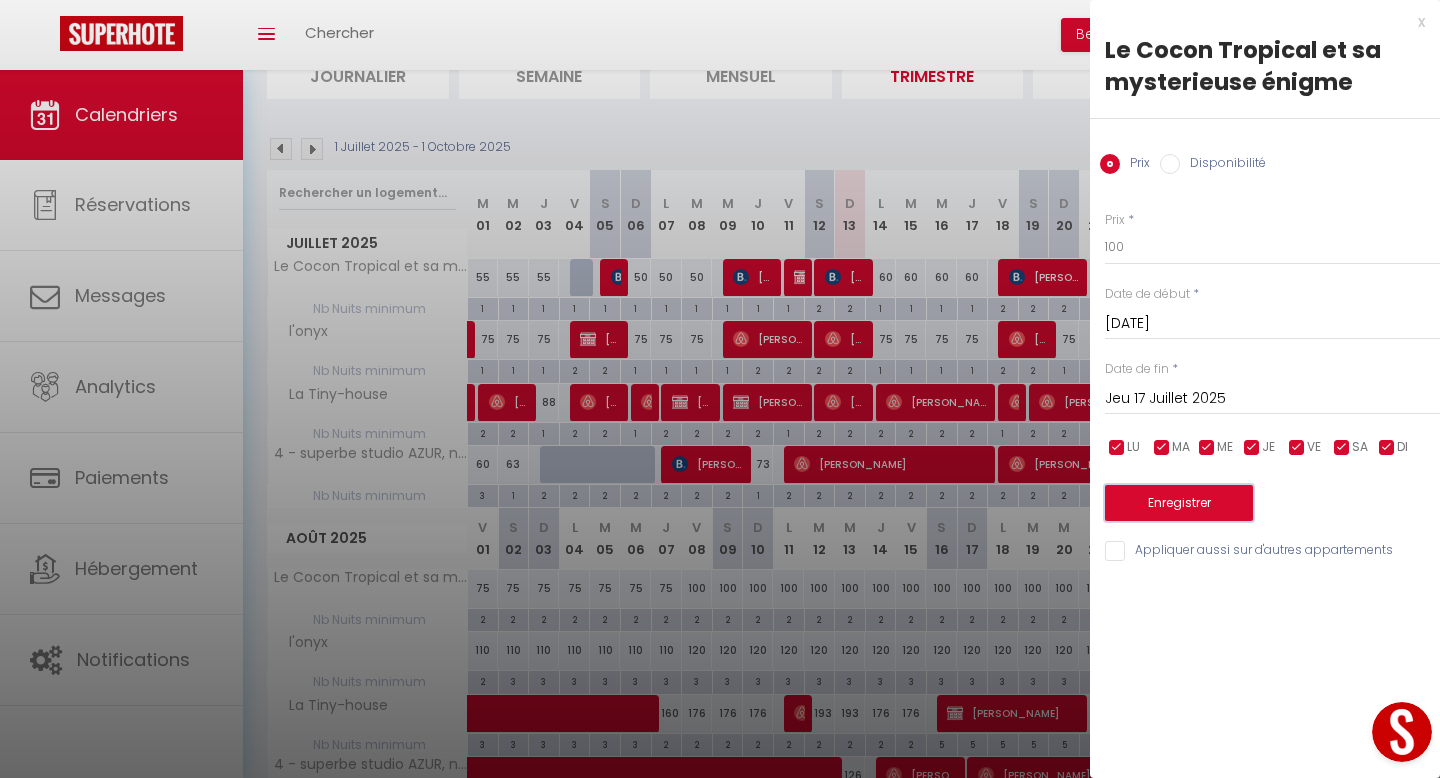 click on "Enregistrer" at bounding box center [1179, 503] 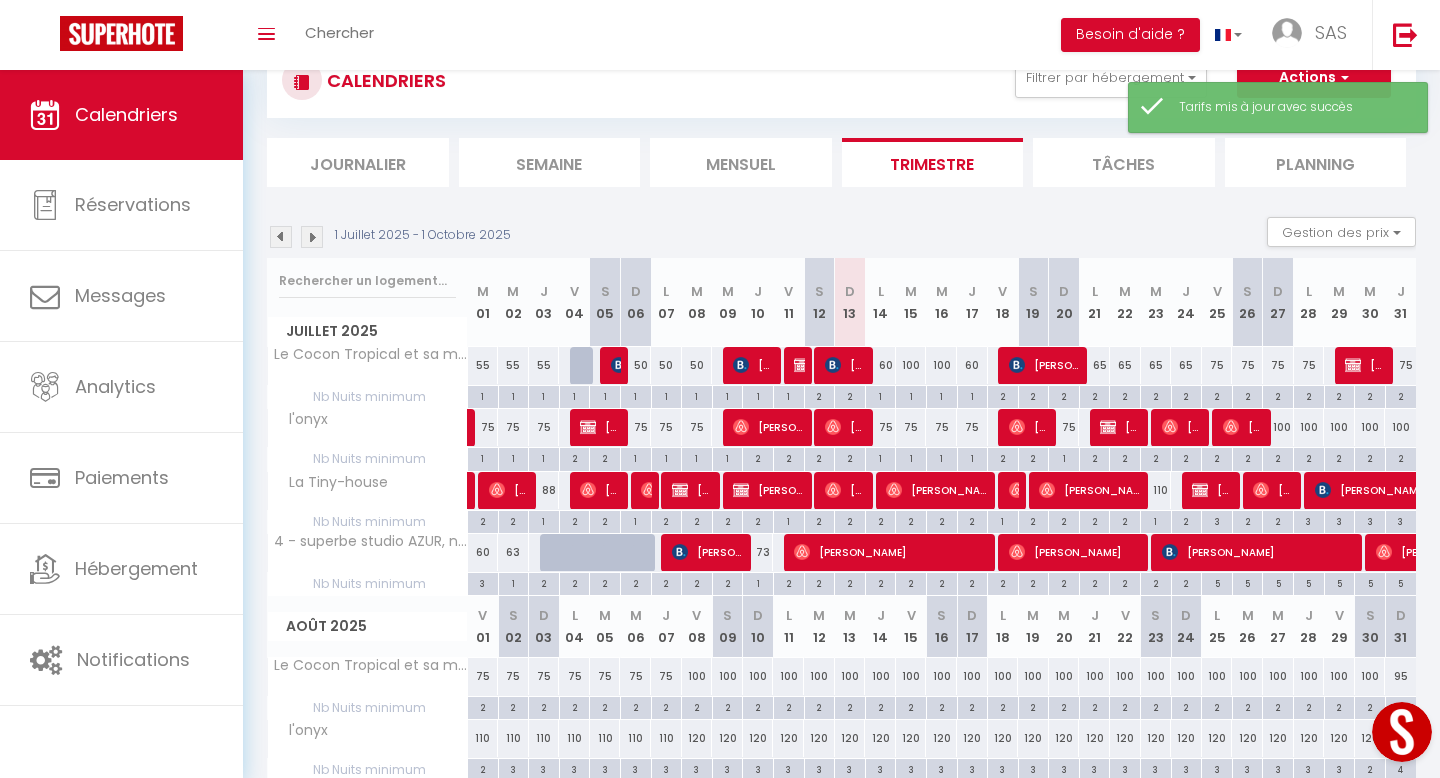 scroll, scrollTop: 158, scrollLeft: 0, axis: vertical 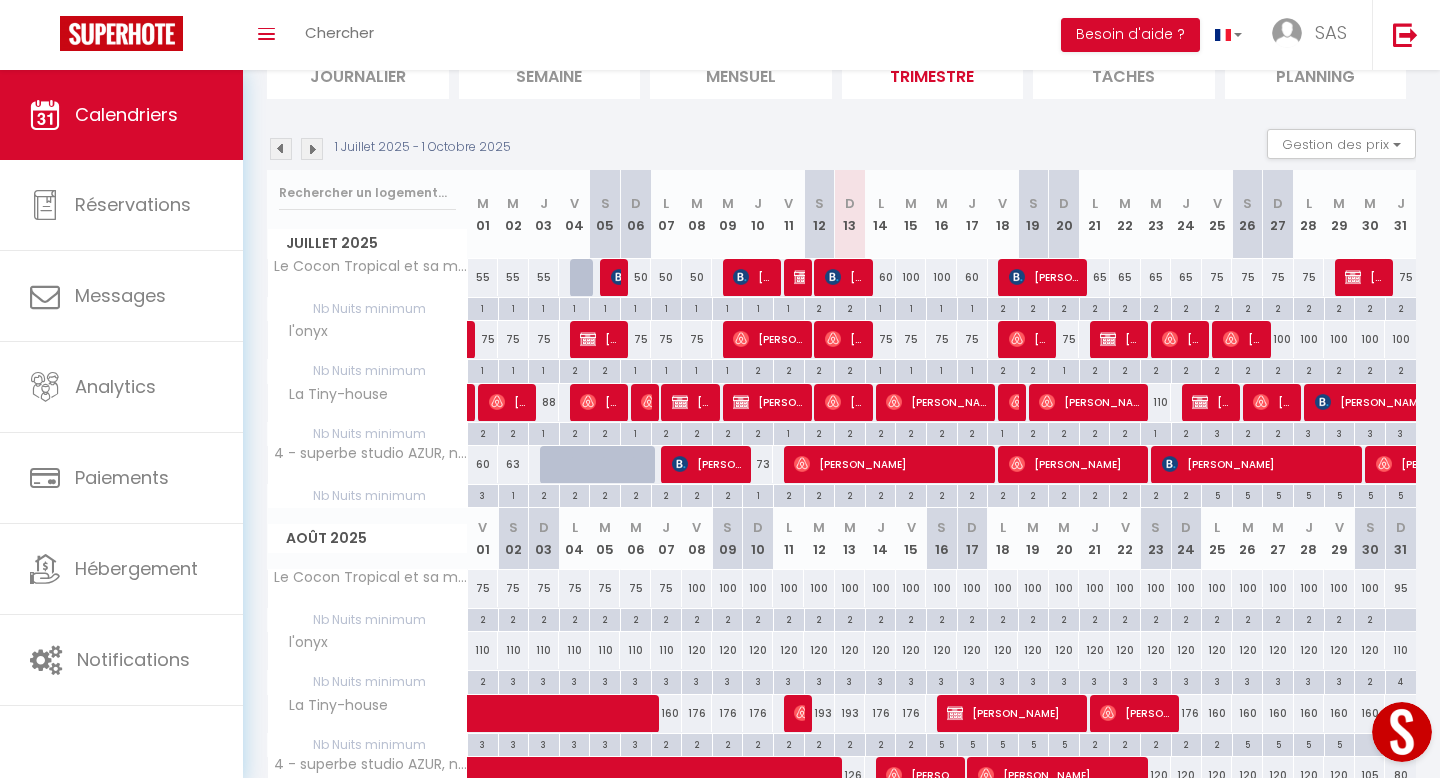 click on "60" at bounding box center [880, 277] 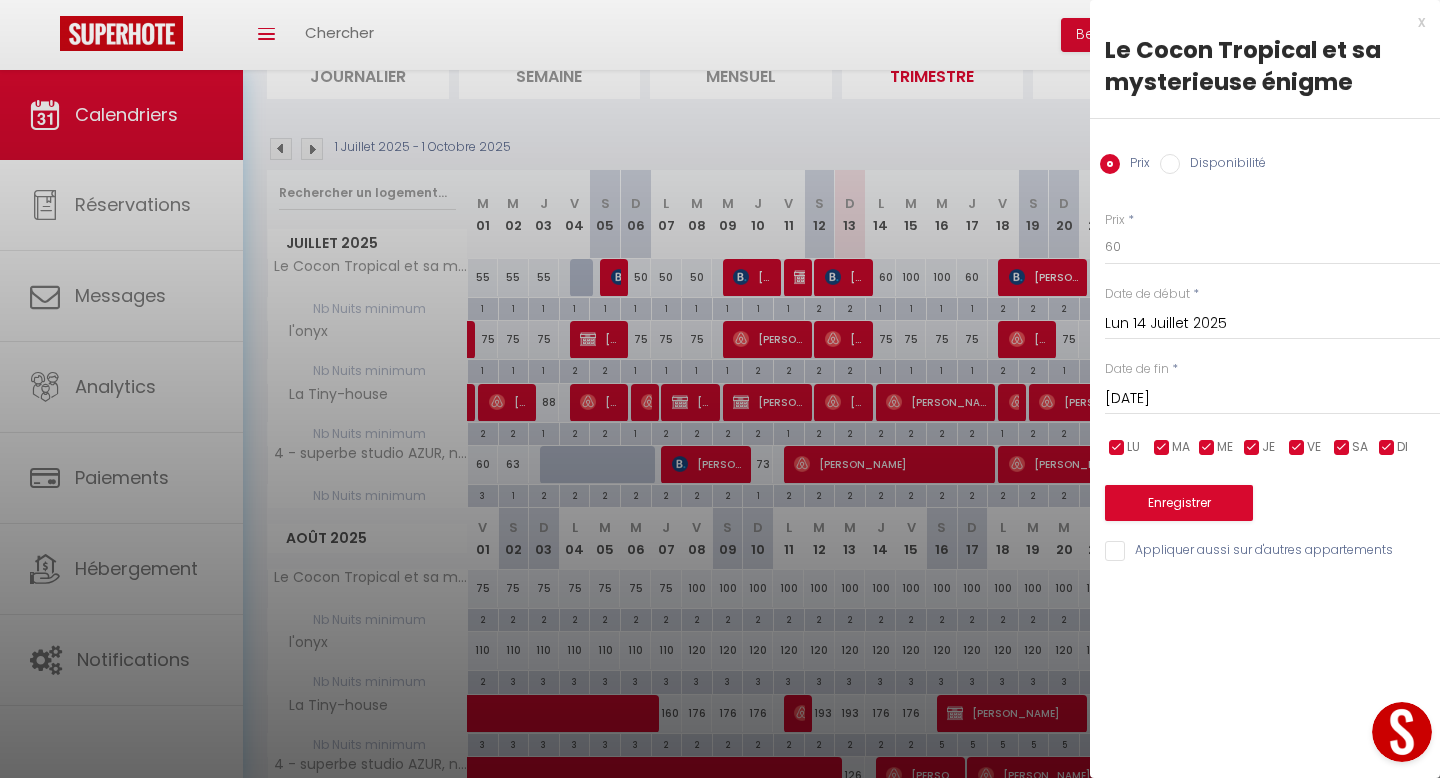 click on "Mar 15 Juillet 2025" at bounding box center [1272, 399] 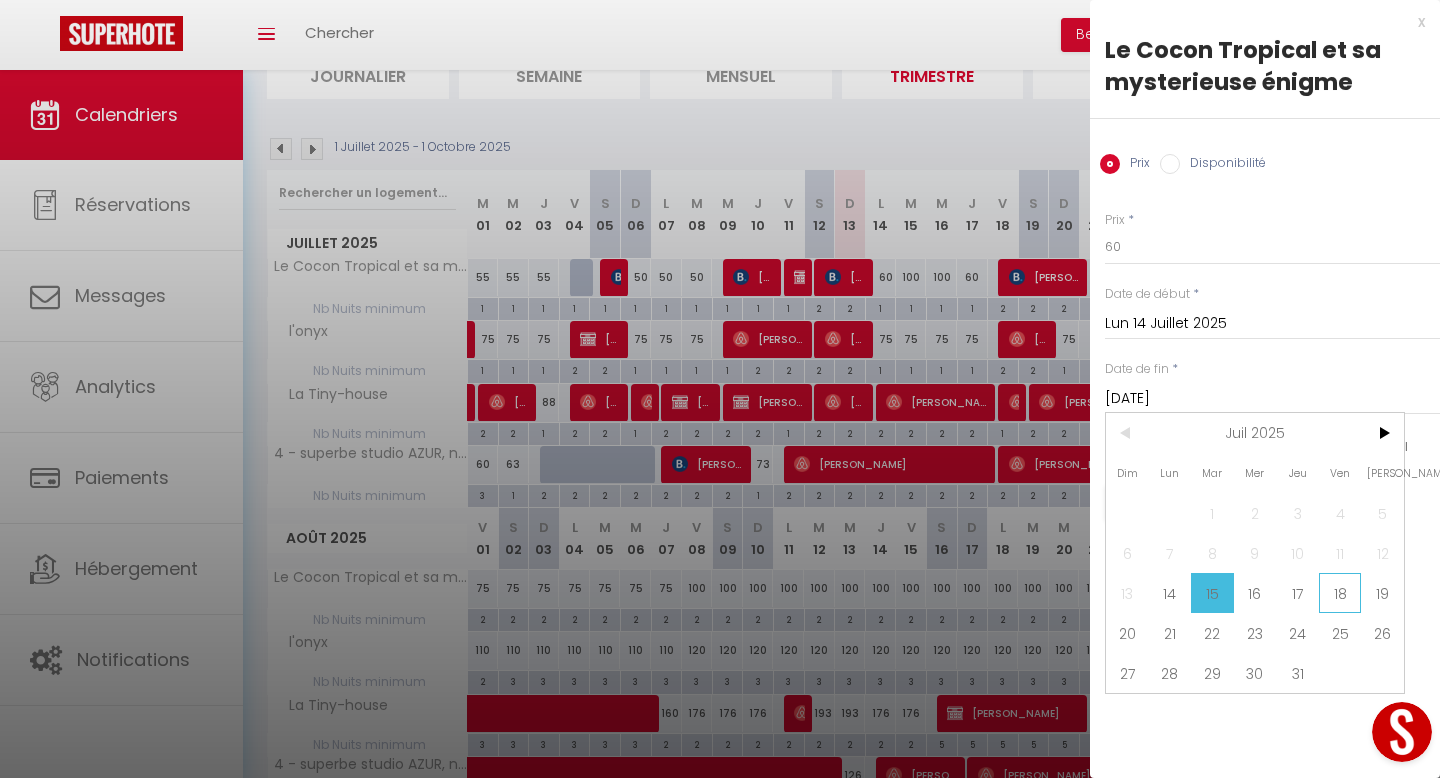 click on "18" at bounding box center (1340, 593) 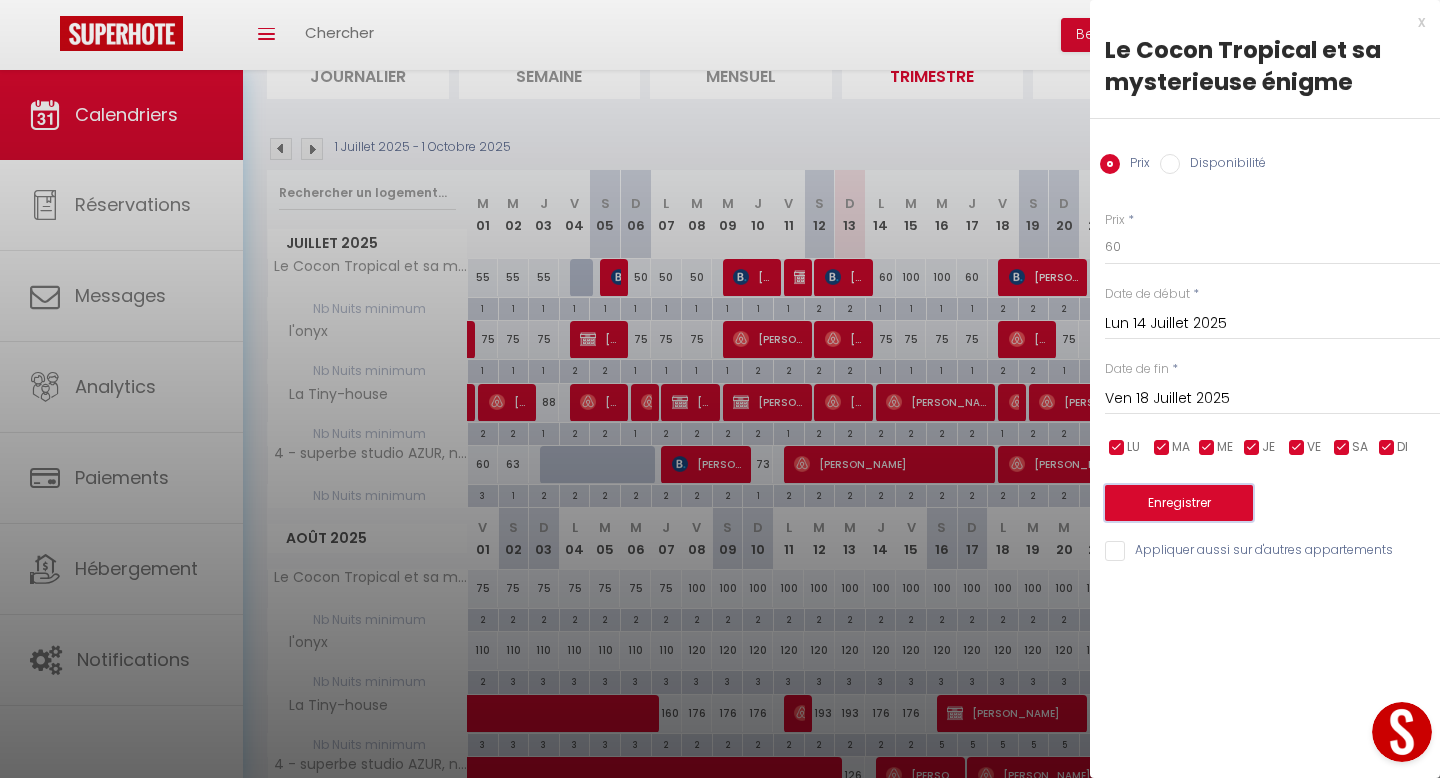 click on "Enregistrer" at bounding box center [1179, 503] 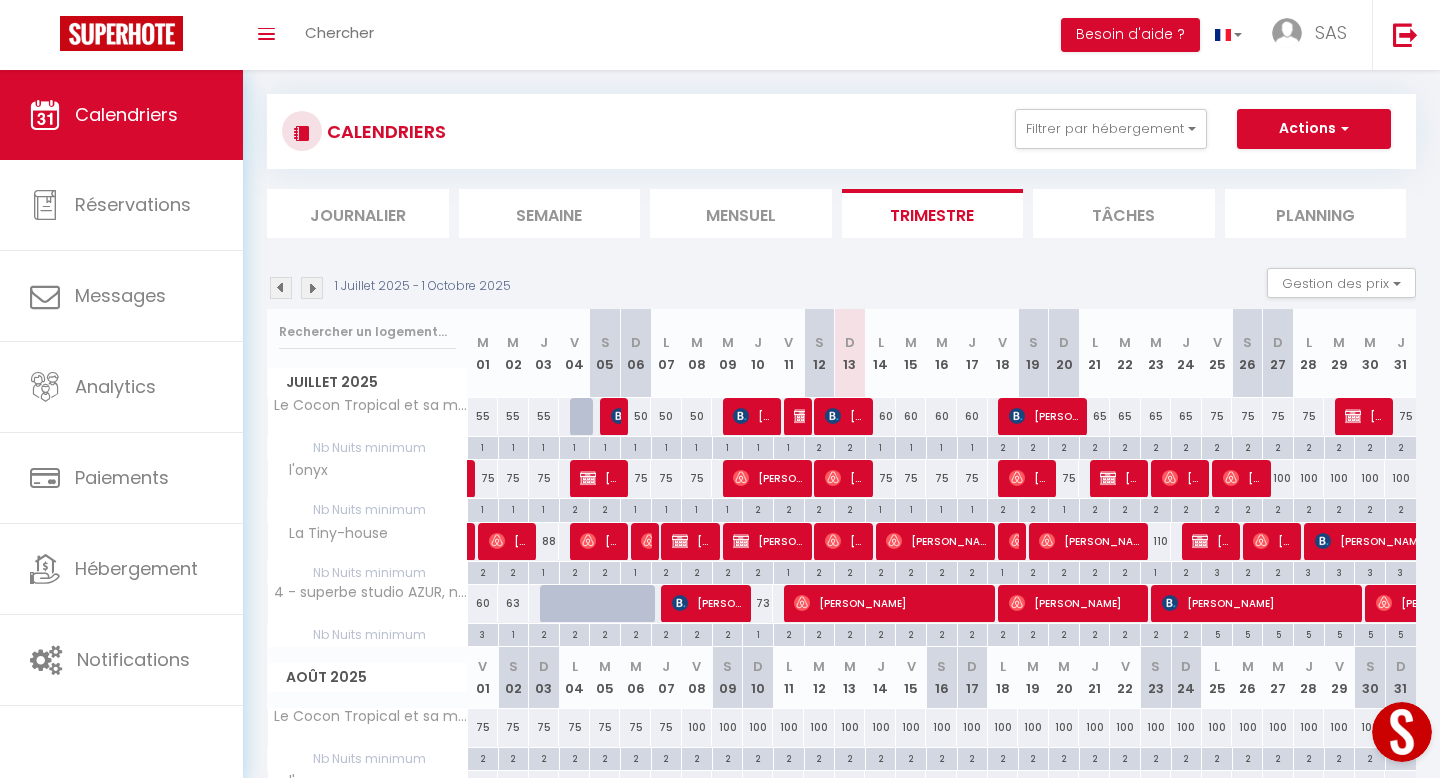 scroll, scrollTop: 0, scrollLeft: 0, axis: both 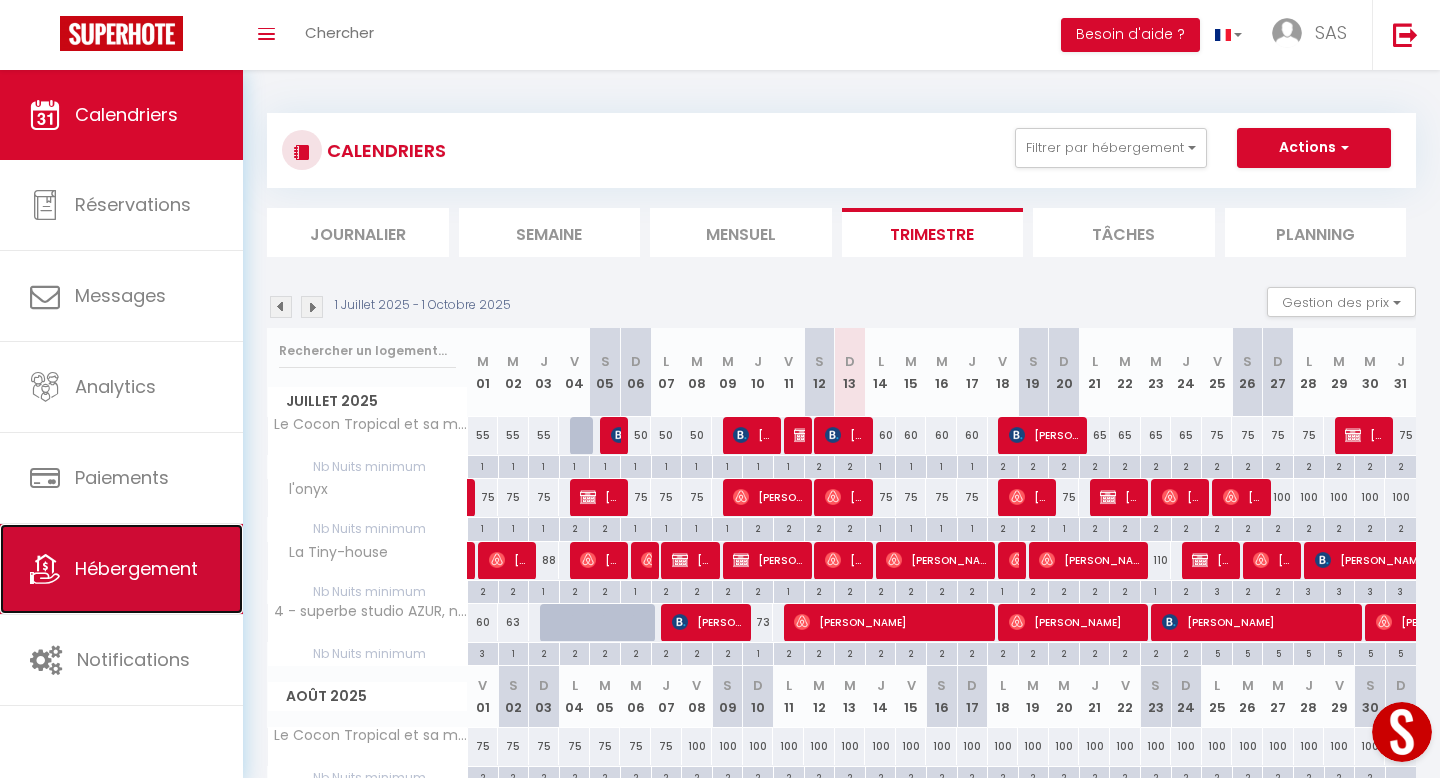 click on "Hébergement" at bounding box center [121, 569] 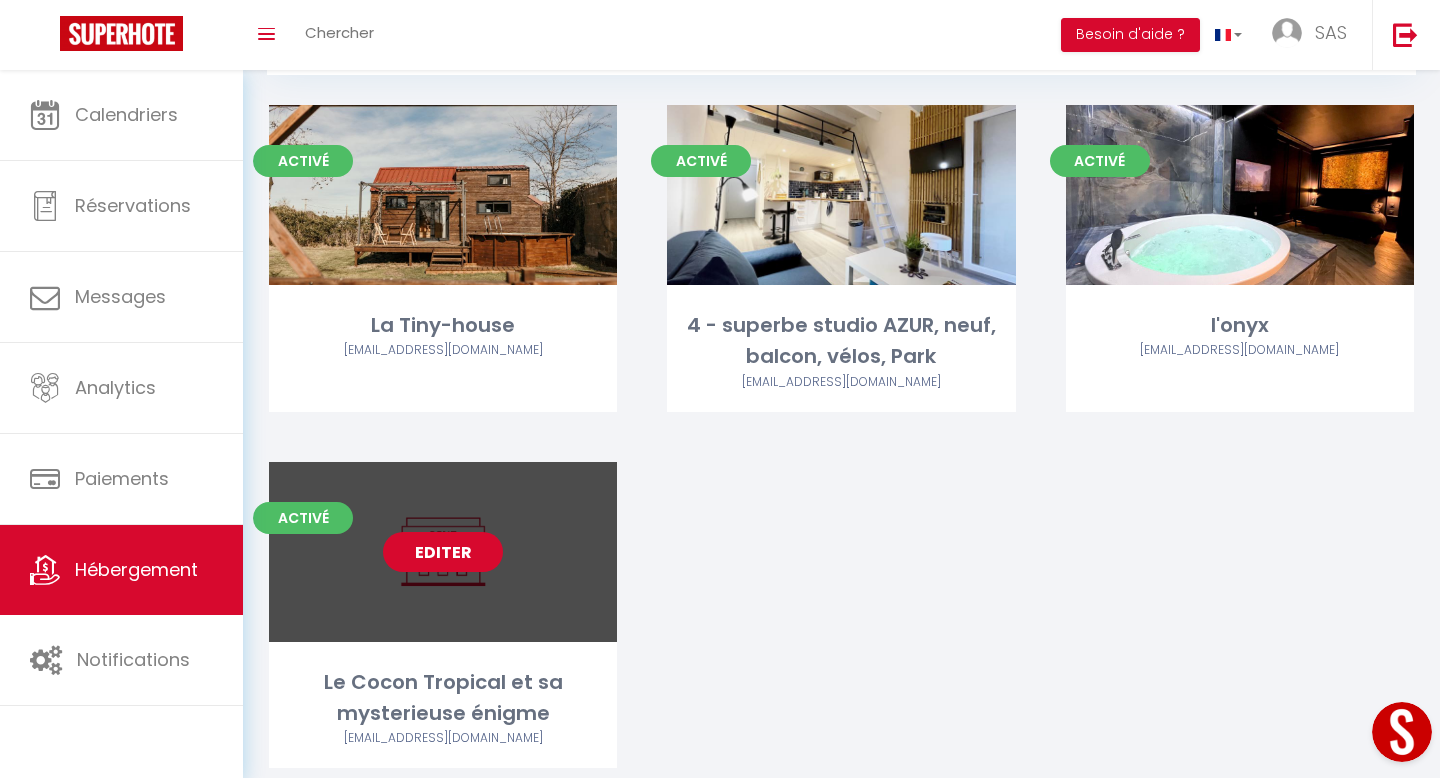 scroll, scrollTop: 142, scrollLeft: 0, axis: vertical 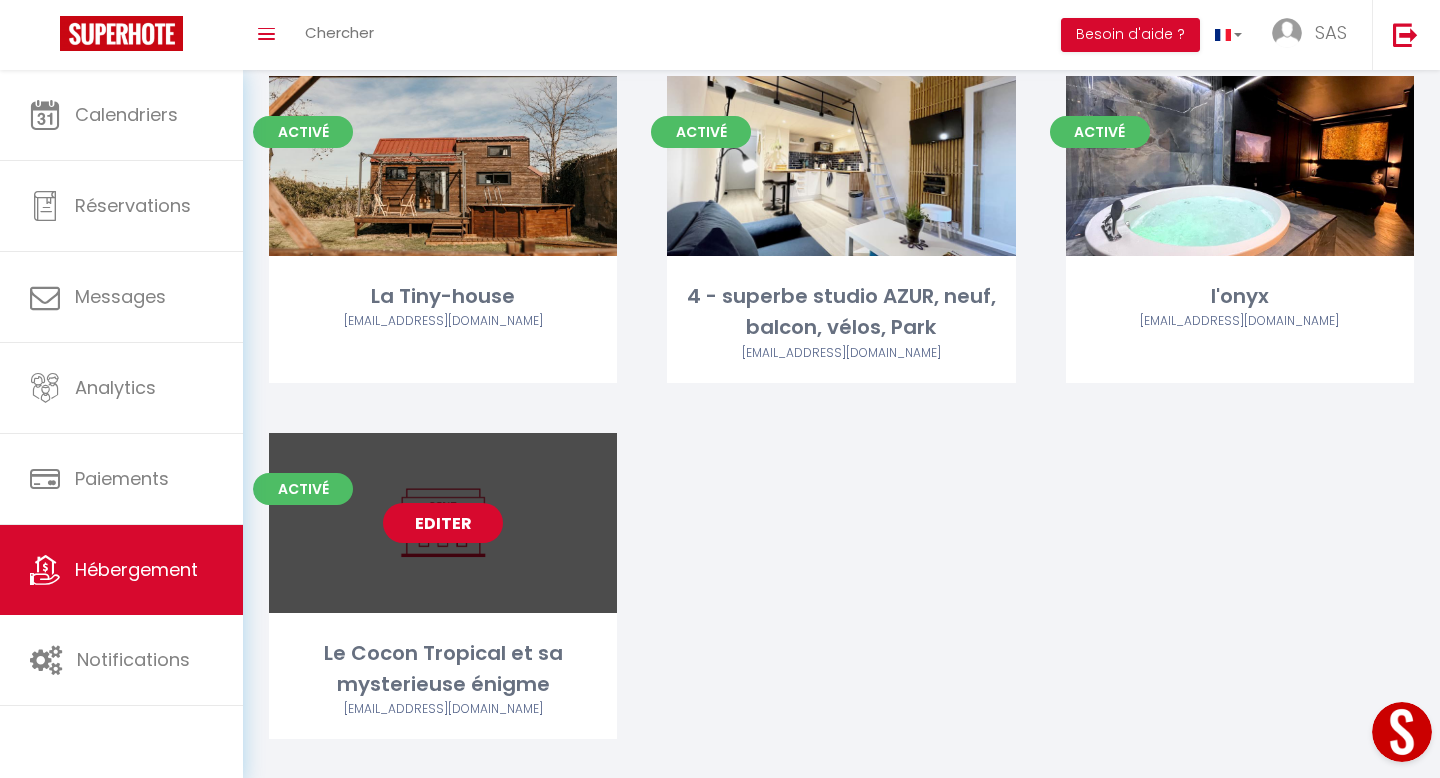 click on "Editer" at bounding box center [443, 523] 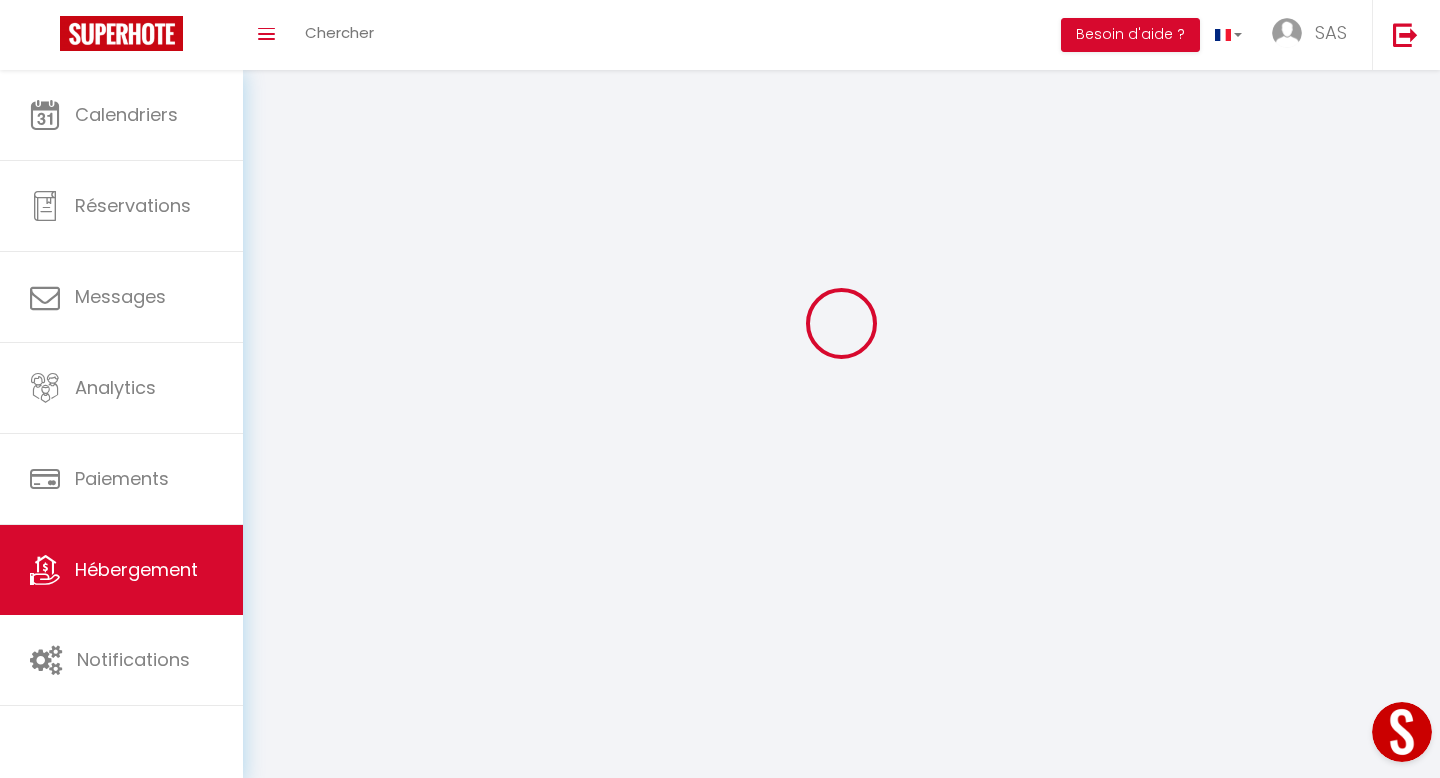 scroll, scrollTop: 0, scrollLeft: 0, axis: both 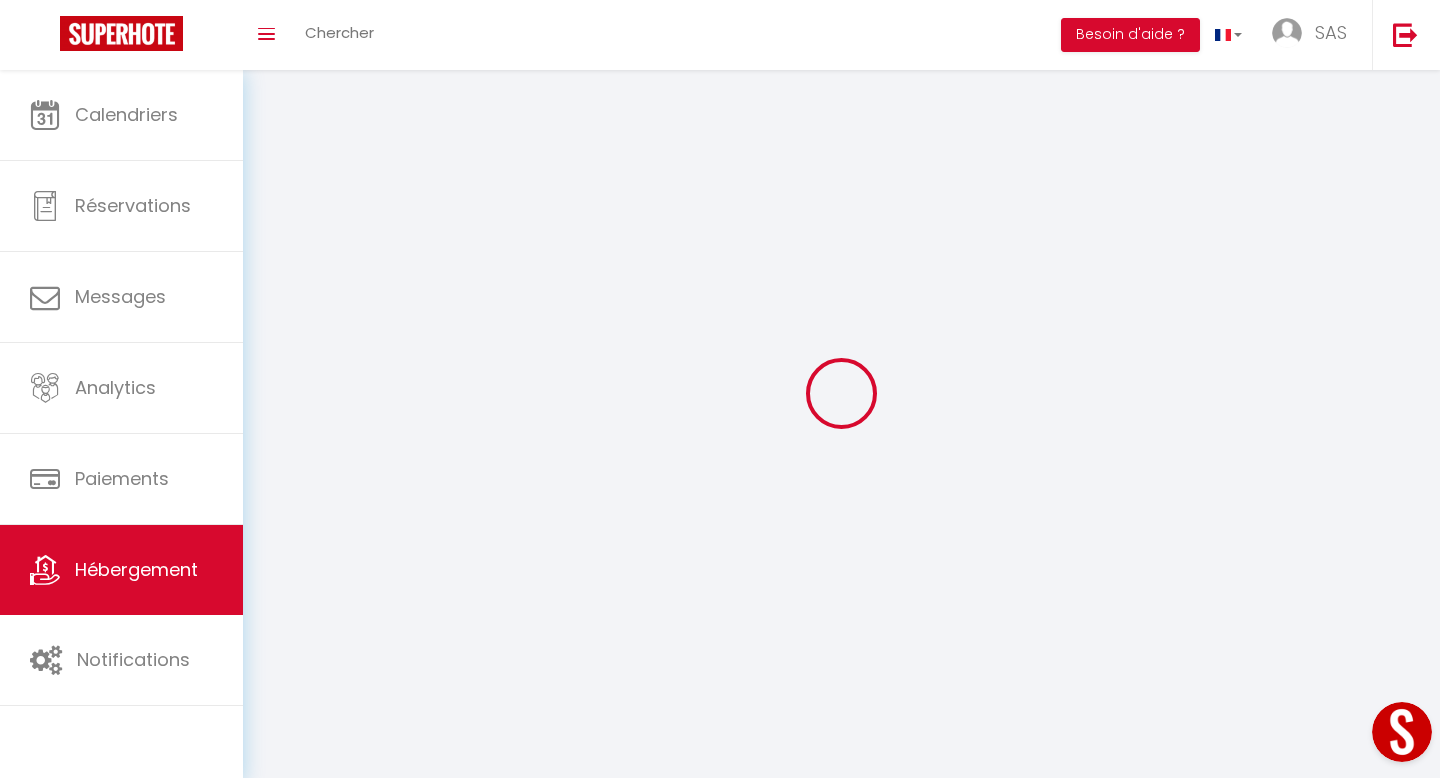 select 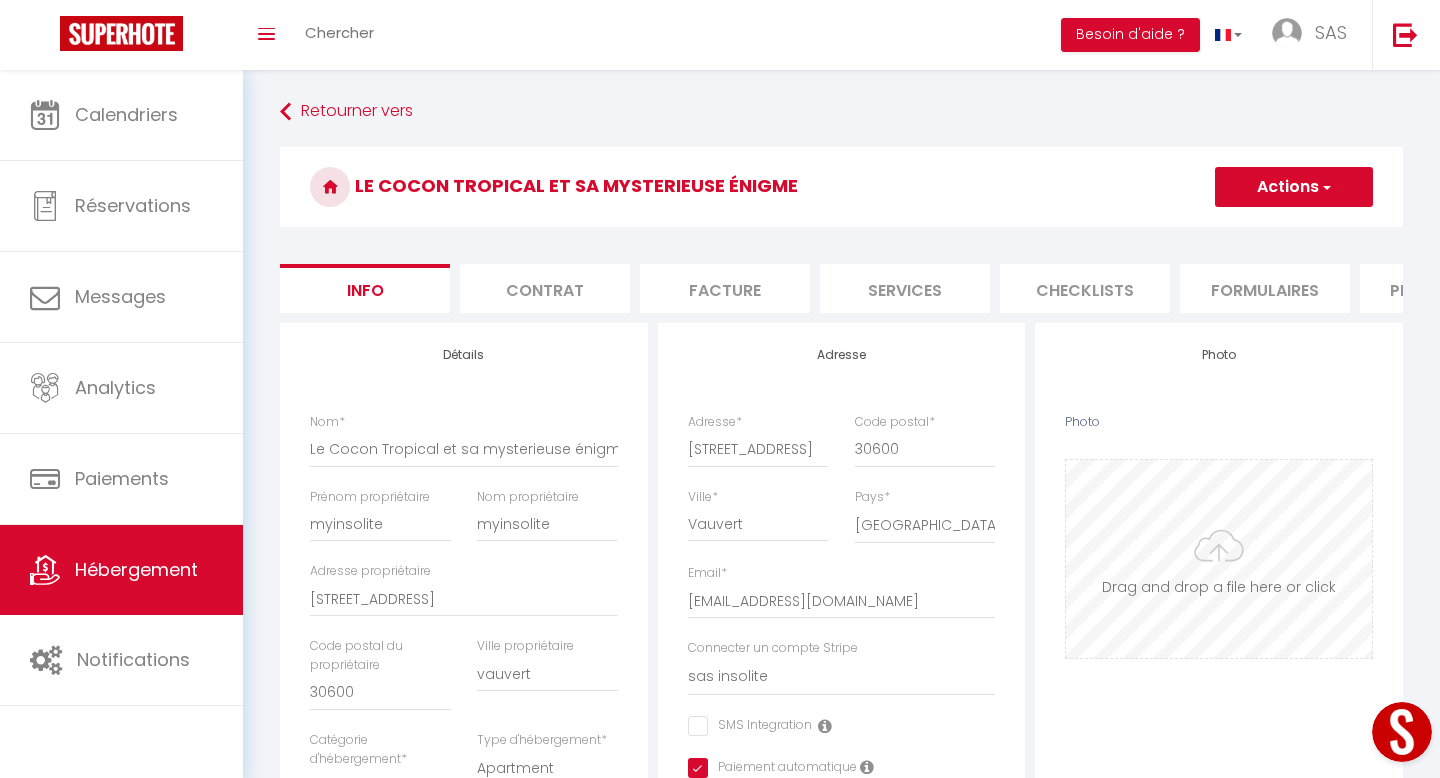 click on "Photo" at bounding box center [1219, 559] 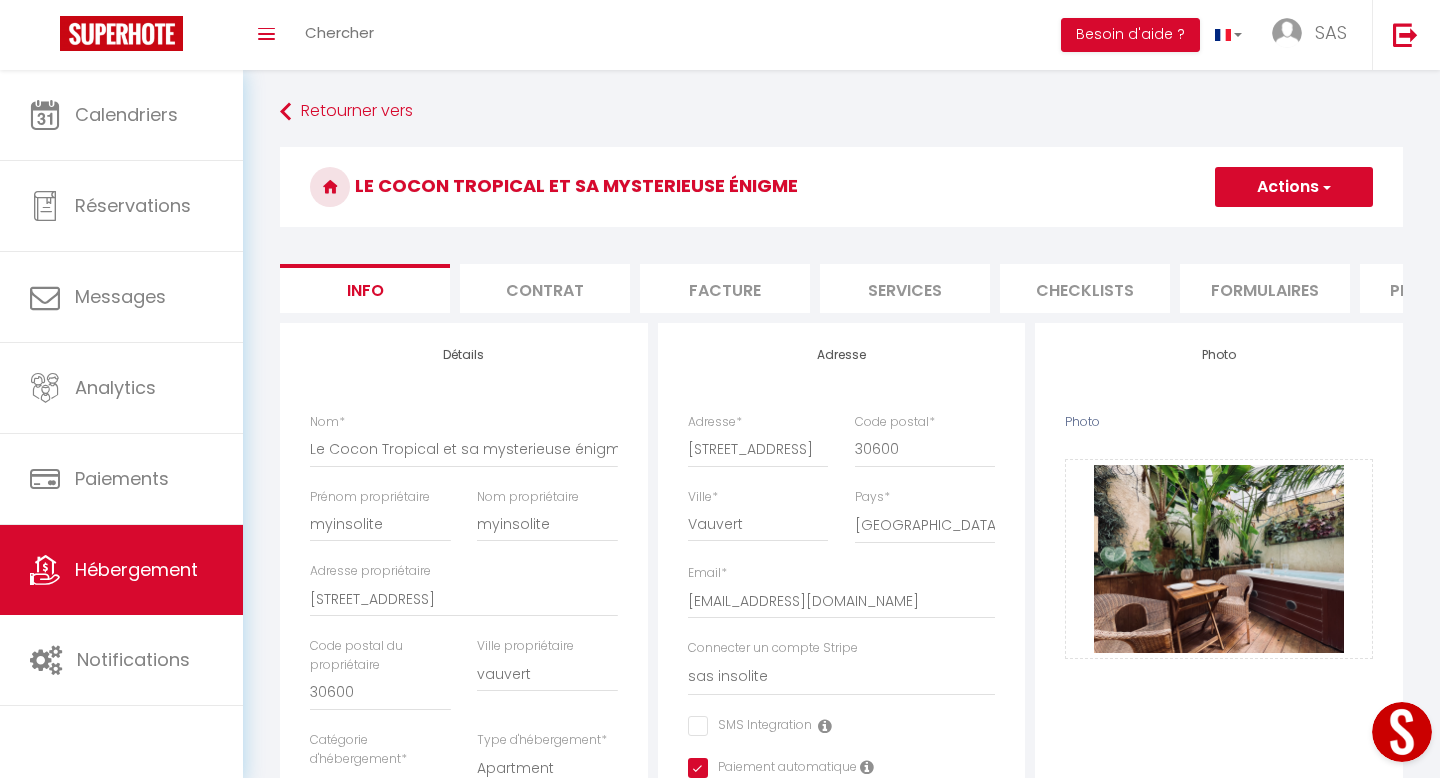click on "Photo
Photo
Drag and drop a file here or click Ooops, something wrong appended. Remove   IMG_8742.jpeg Drag and drop or click to replace" at bounding box center (1219, 997) 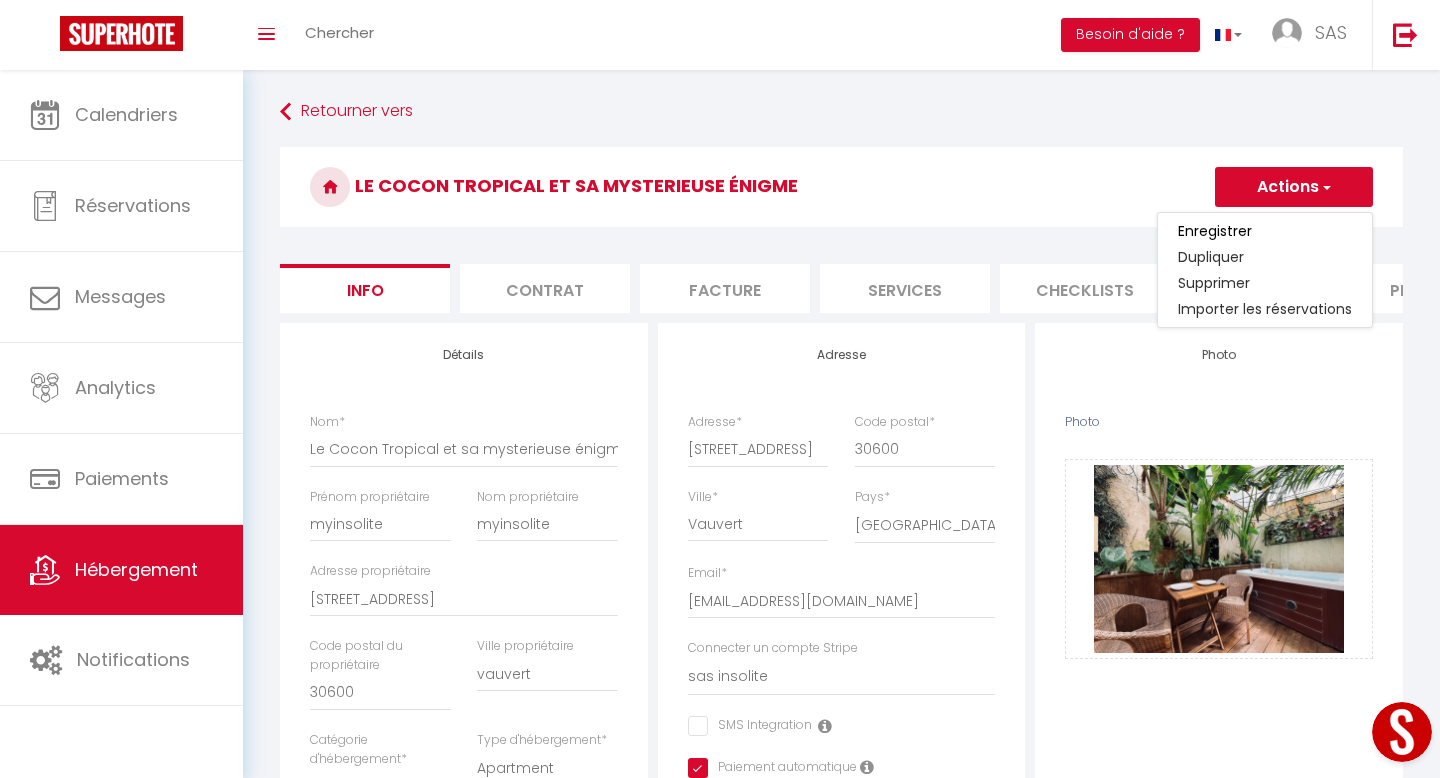 click on "Enregistrer" at bounding box center [1265, 231] 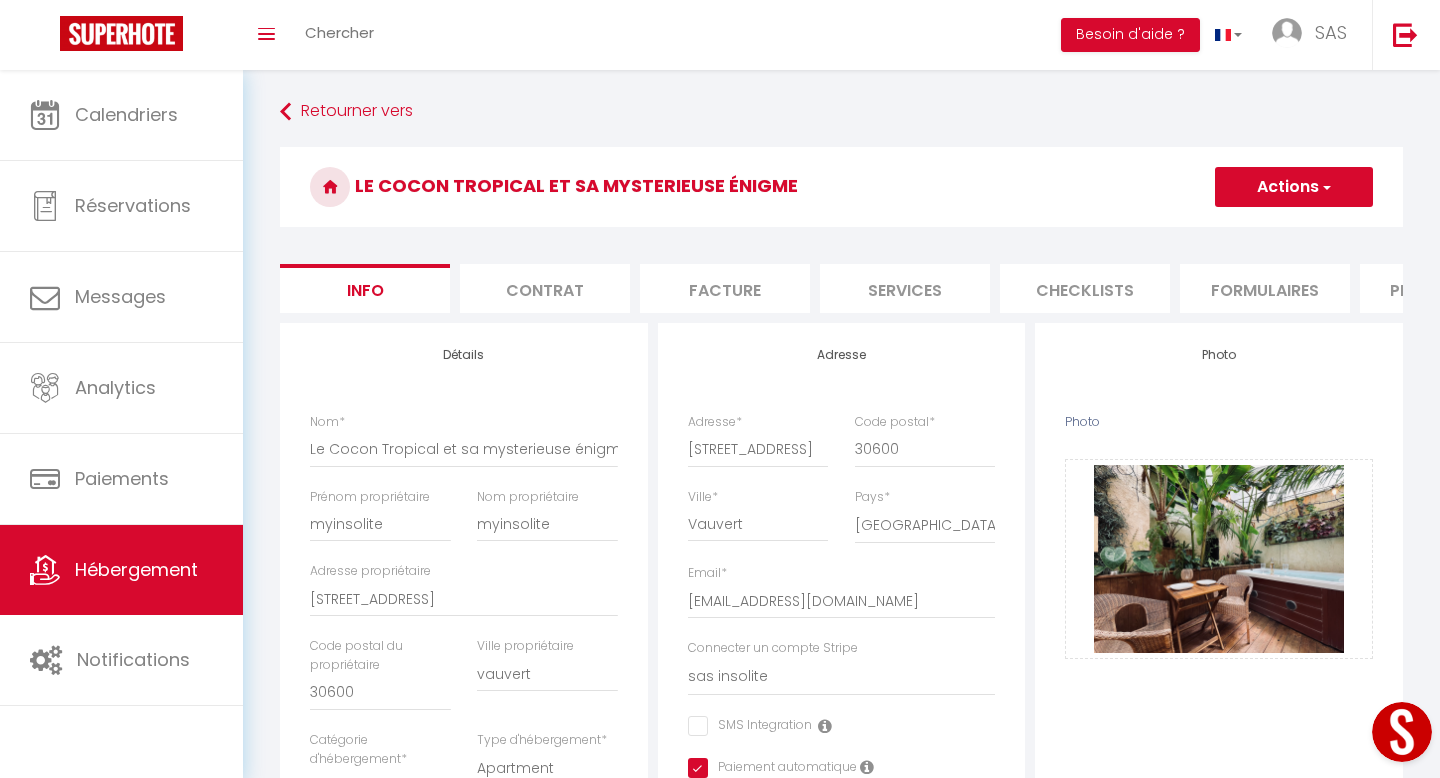 click on "Actions" at bounding box center [1294, 187] 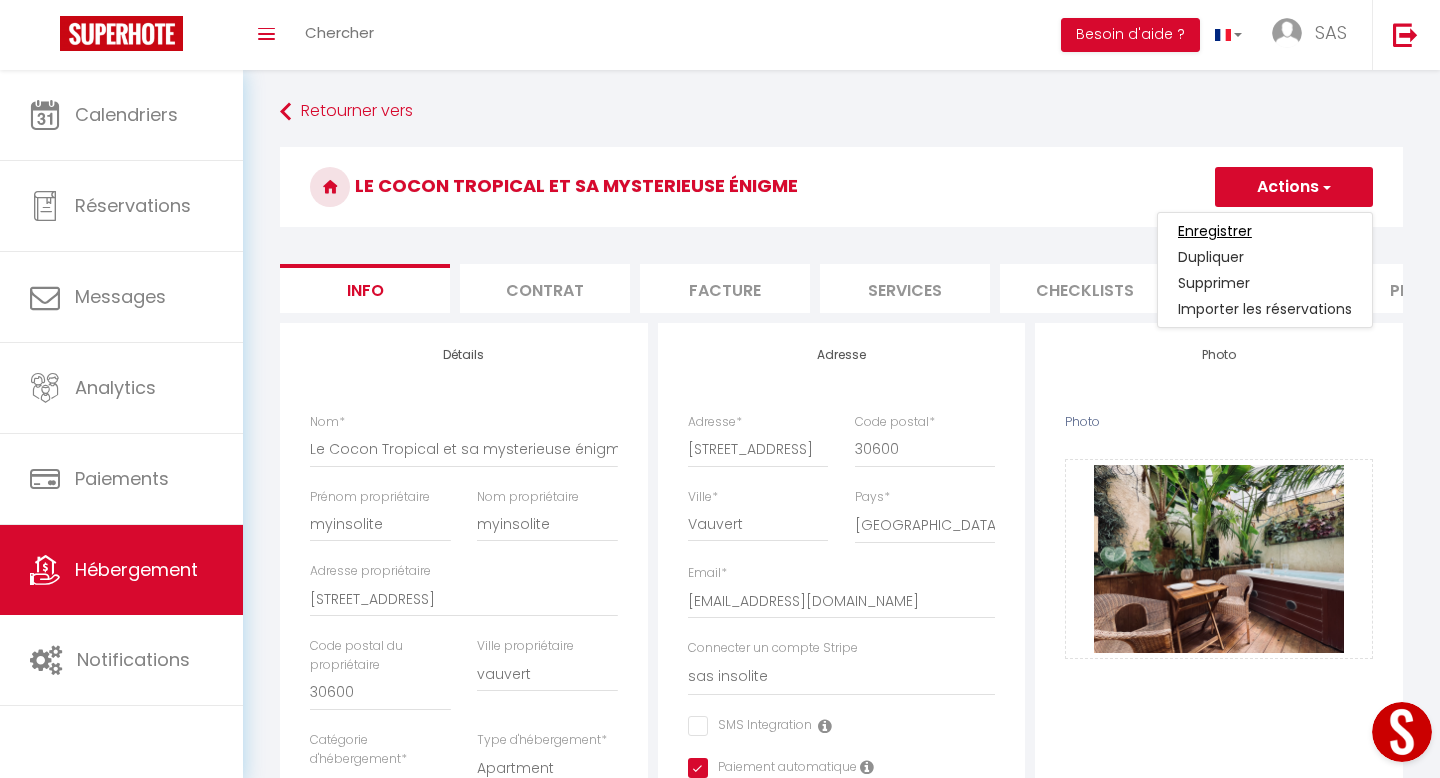click on "Enregistrer" at bounding box center (1215, 231) 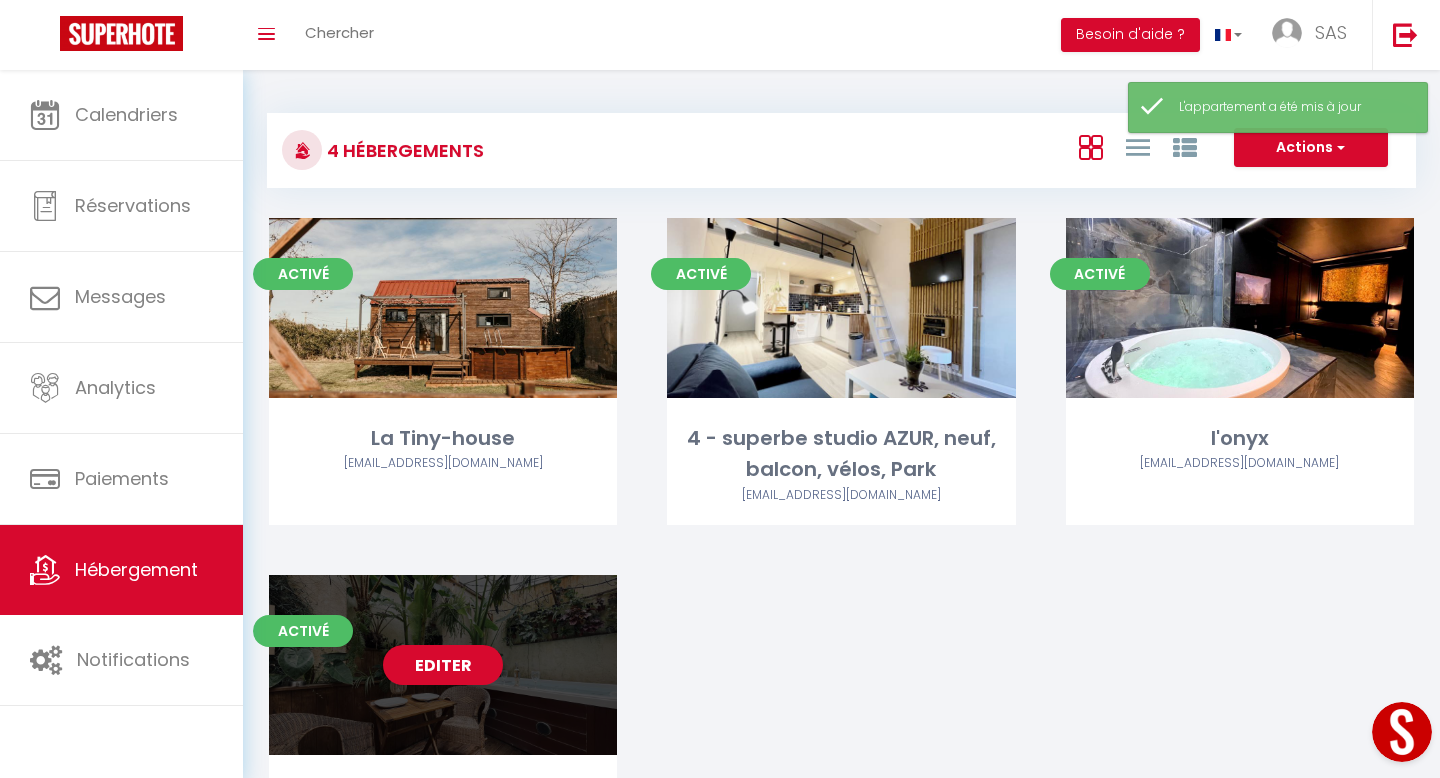 click on "Editer" at bounding box center (443, 665) 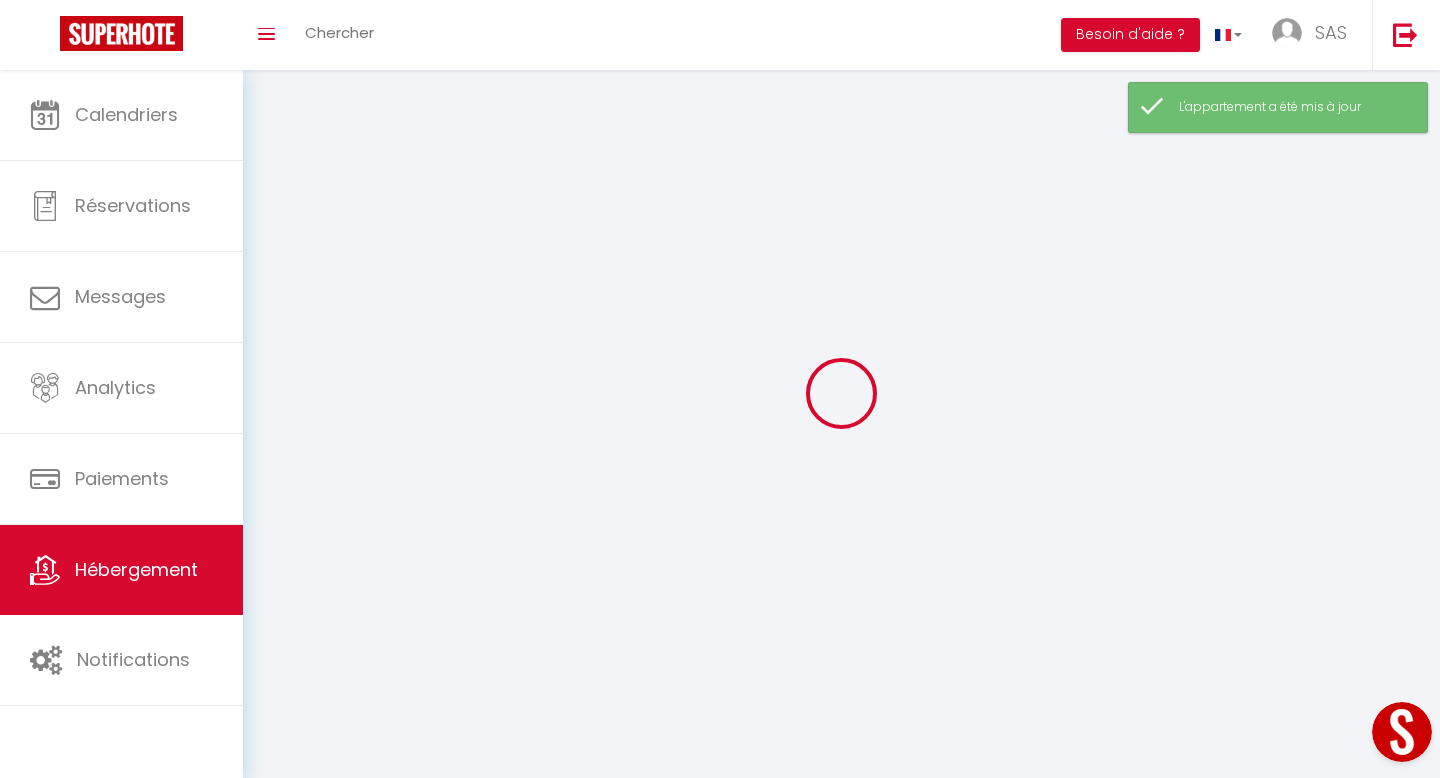 select 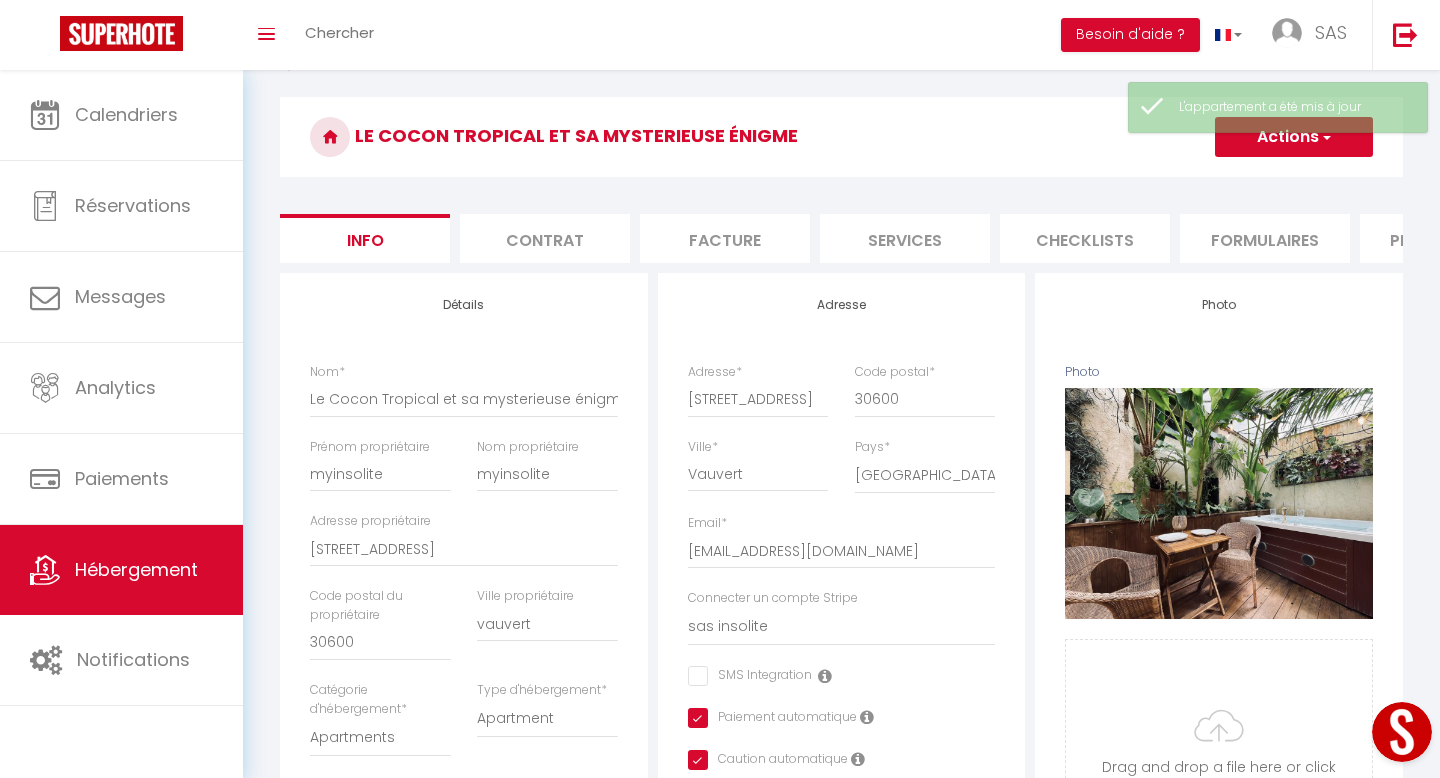 scroll, scrollTop: 51, scrollLeft: 0, axis: vertical 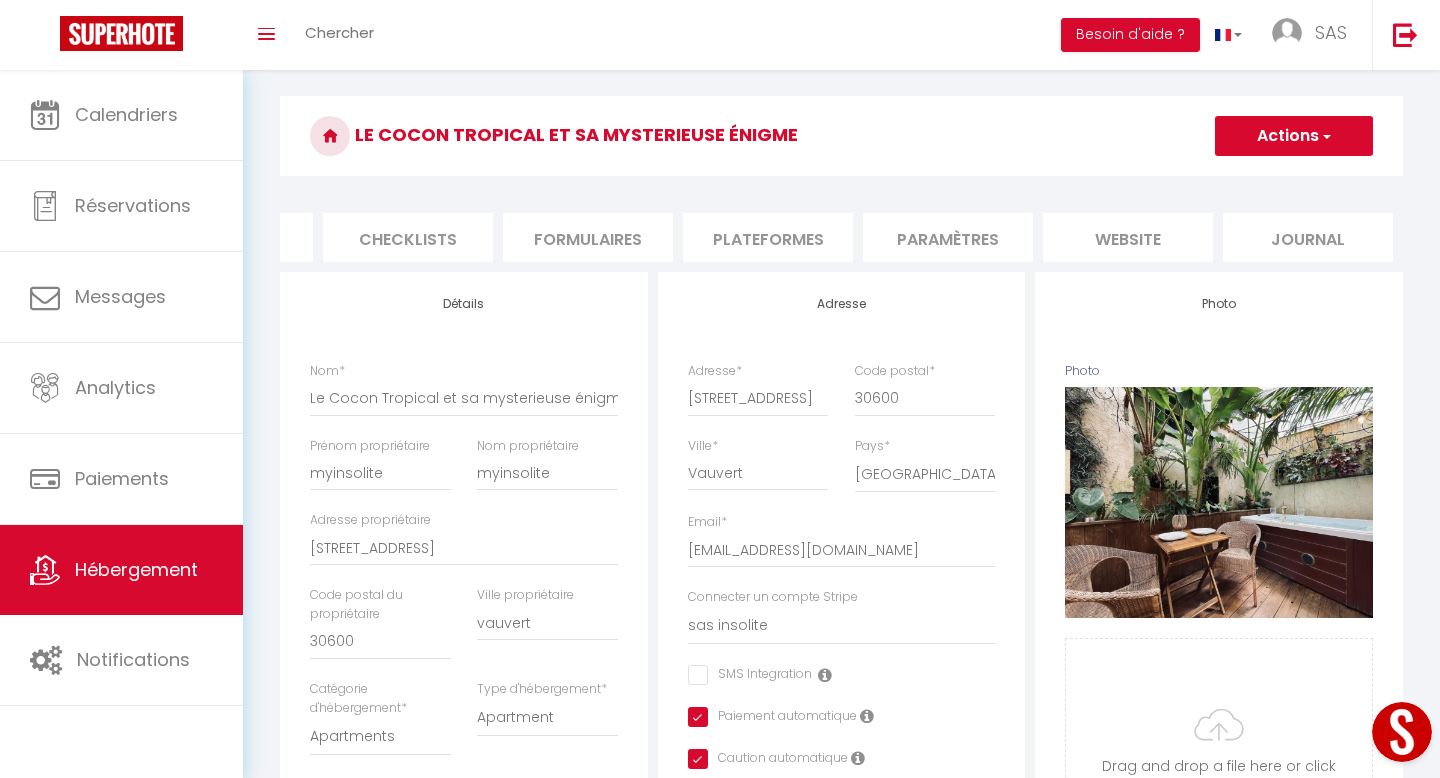 click on "website" at bounding box center (1128, 237) 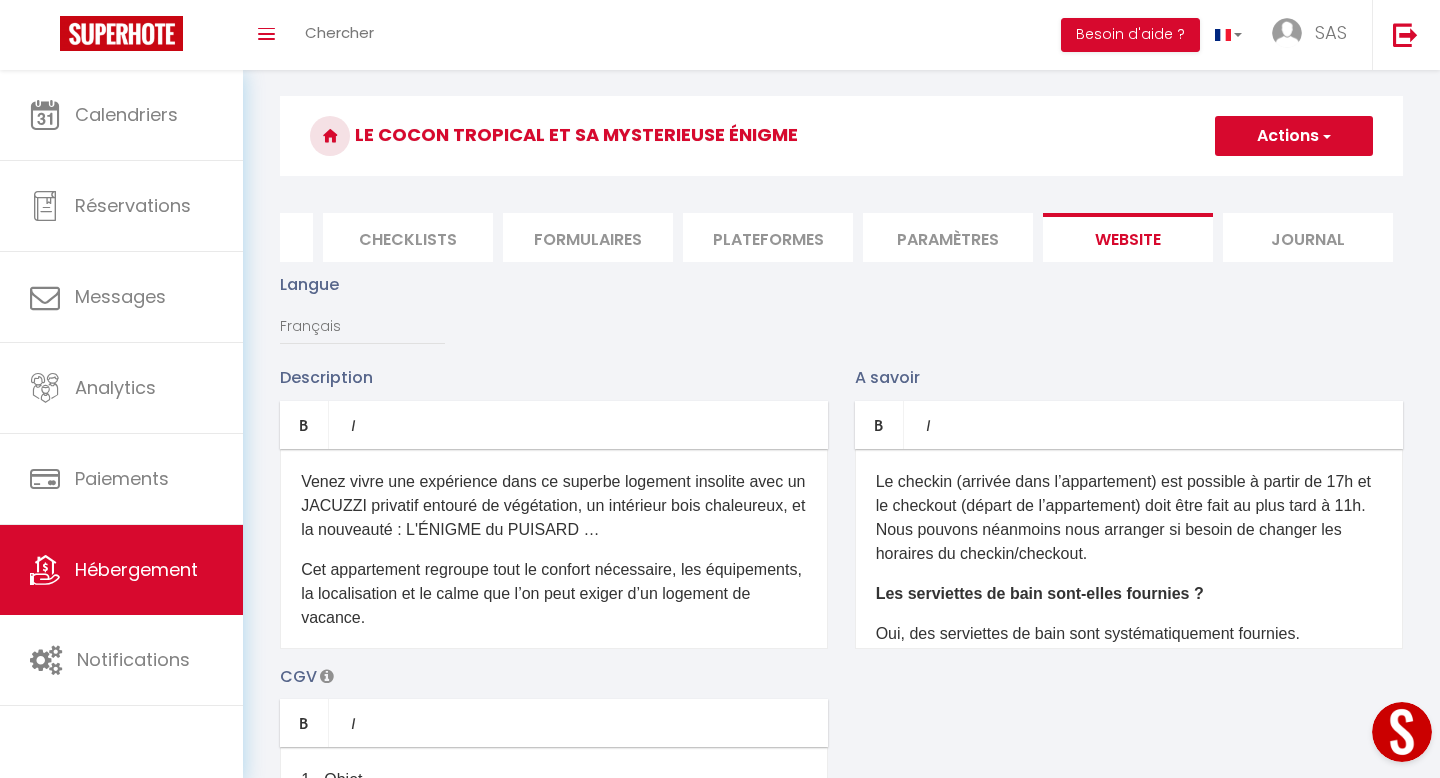 scroll, scrollTop: 45, scrollLeft: 0, axis: vertical 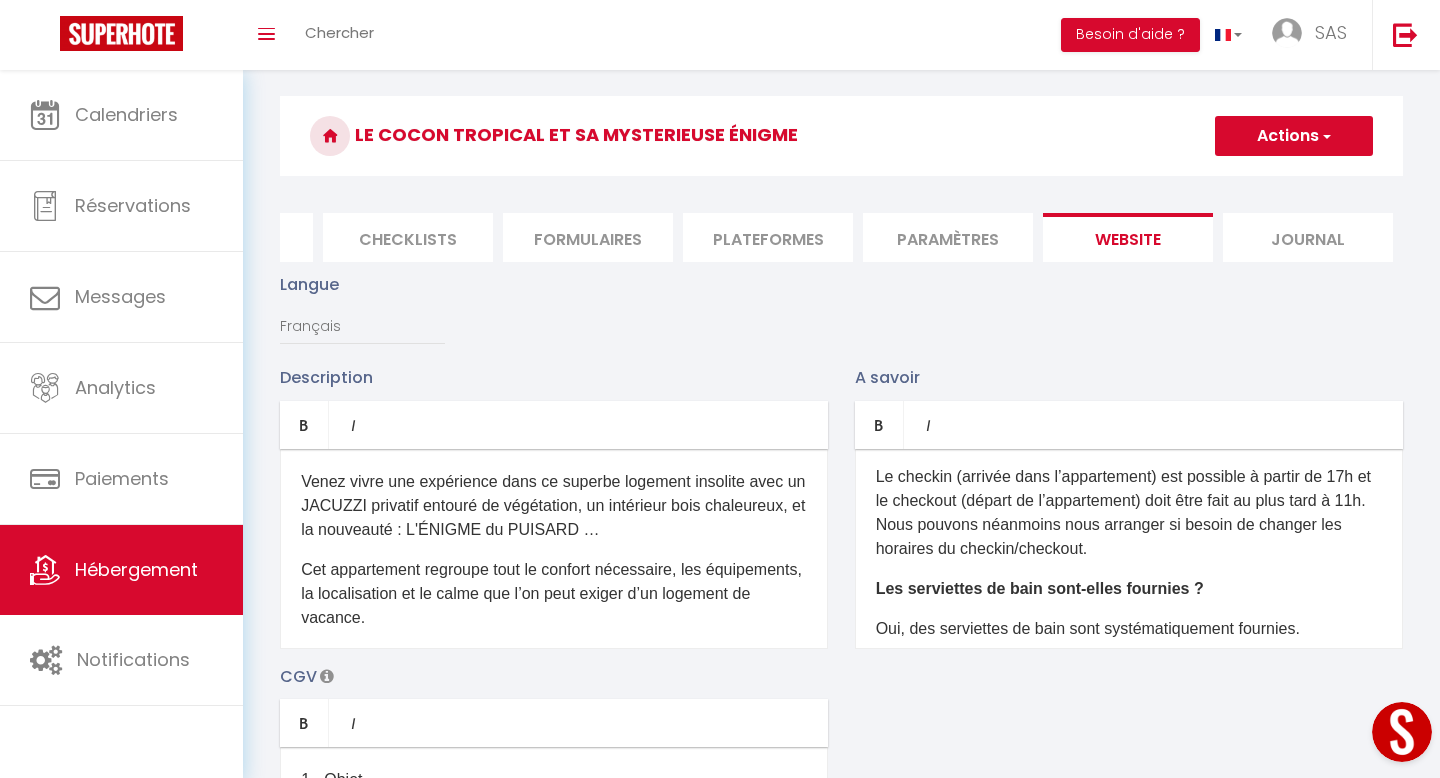 click on "Cet appartement regroupe tout le confort nécessaire, les équipements, la localisation et le calme que l’on peut exiger d’un logement de vacance." at bounding box center (554, 594) 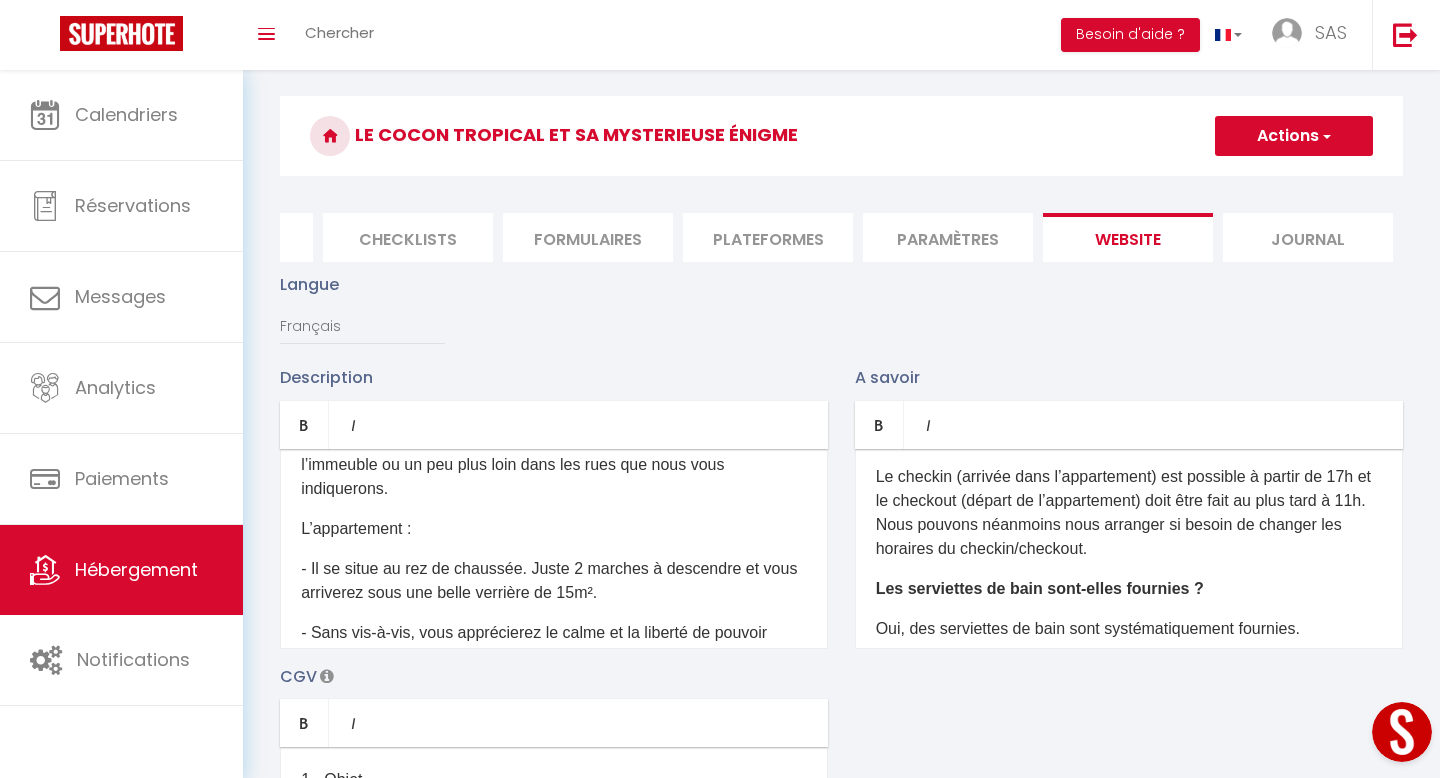 scroll, scrollTop: 319, scrollLeft: 0, axis: vertical 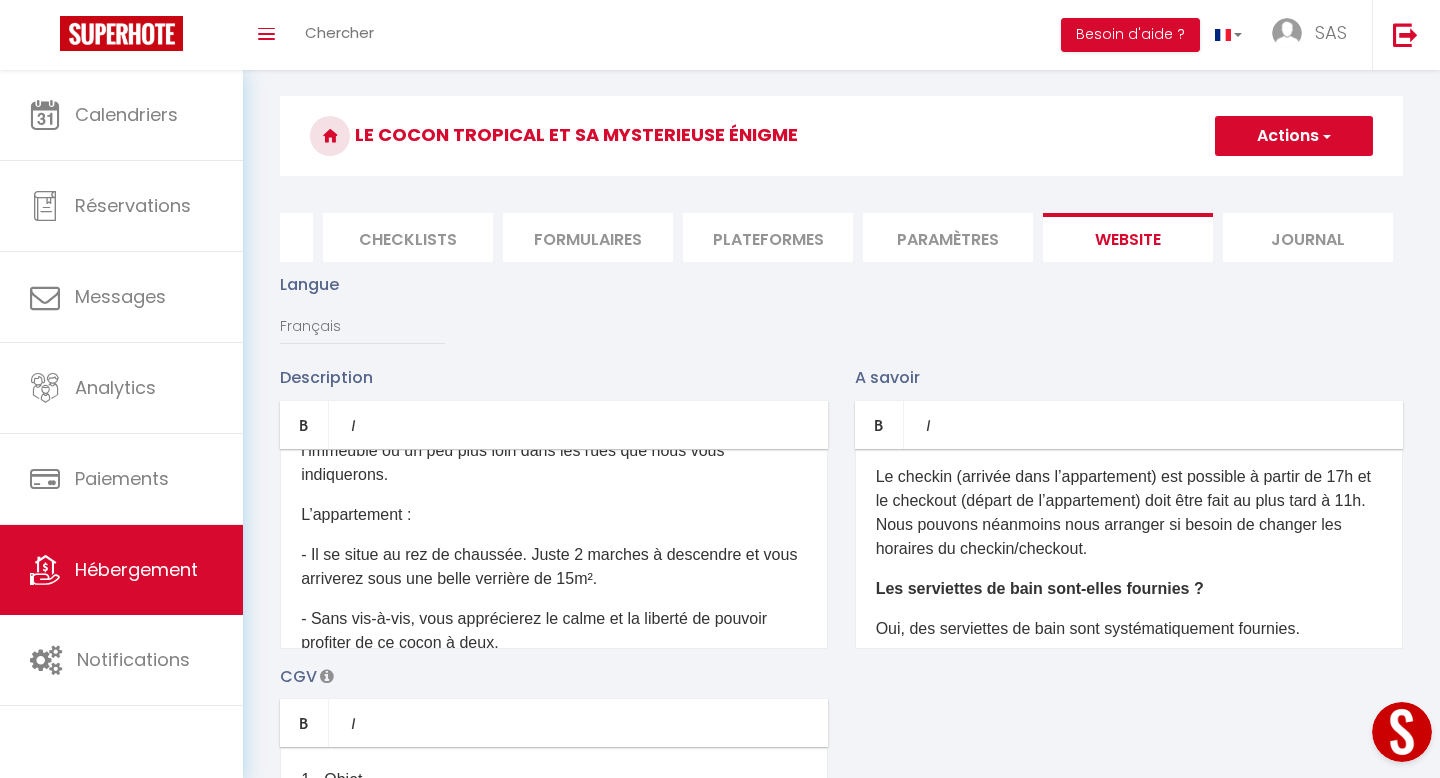 click on "- Il se situe au rez de chaussée. Juste 2 marches à descendre et vous arriverez sous une belle verrière de 15m²." at bounding box center [554, 567] 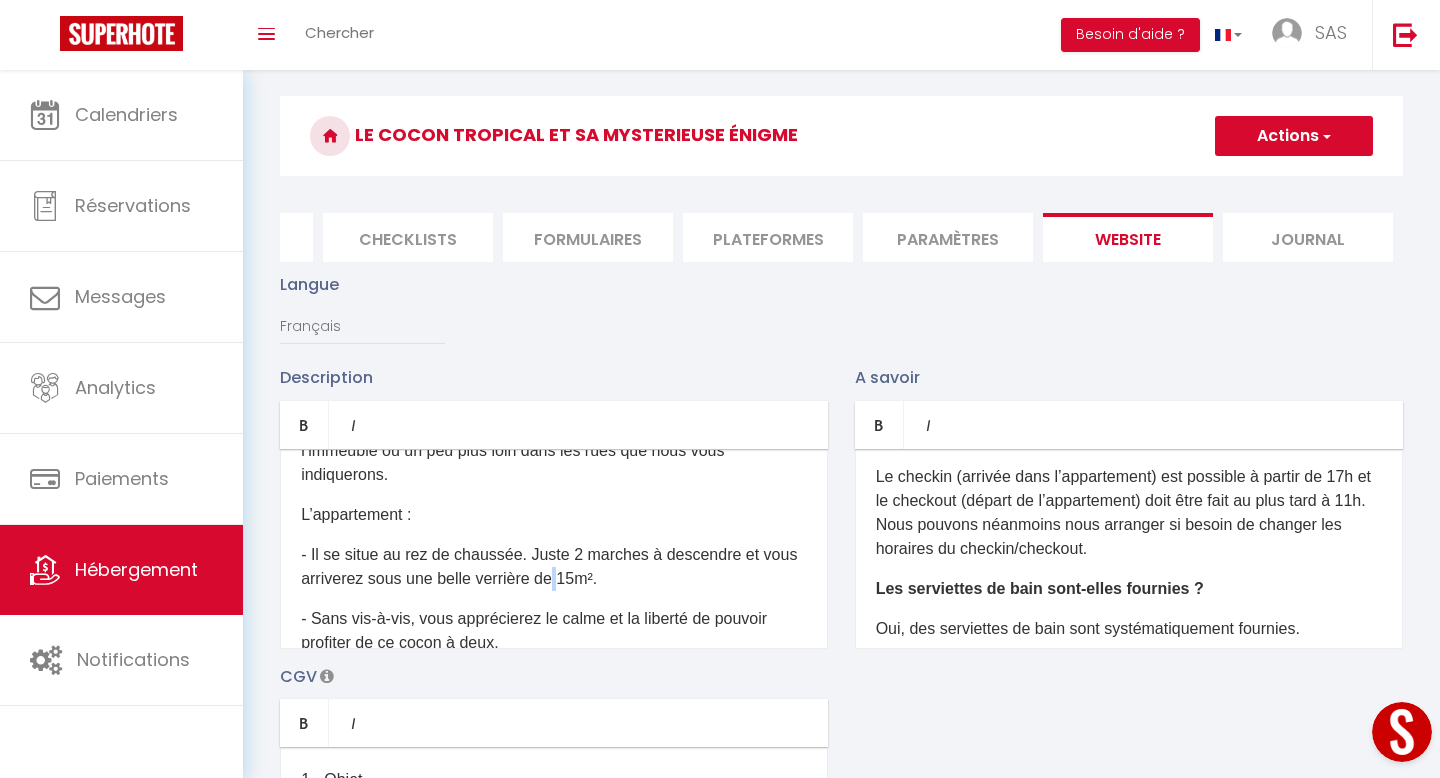 click on "- Il se situe au rez de chaussée. Juste 2 marches à descendre et vous arriverez sous une belle verrière de 15m²." at bounding box center (554, 567) 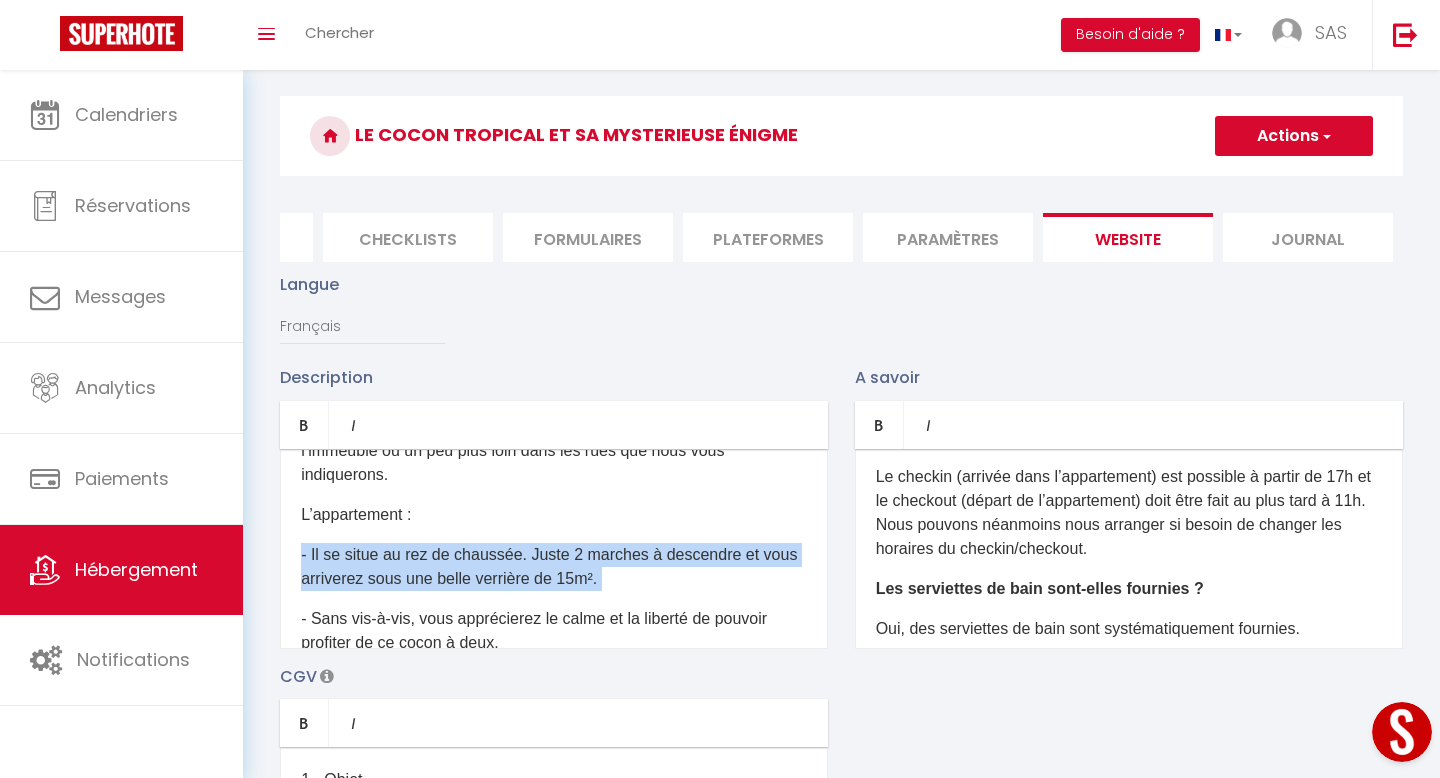 click on "- Il se situe au rez de chaussée. Juste 2 marches à descendre et vous arriverez sous une belle verrière de 15m²." at bounding box center (554, 567) 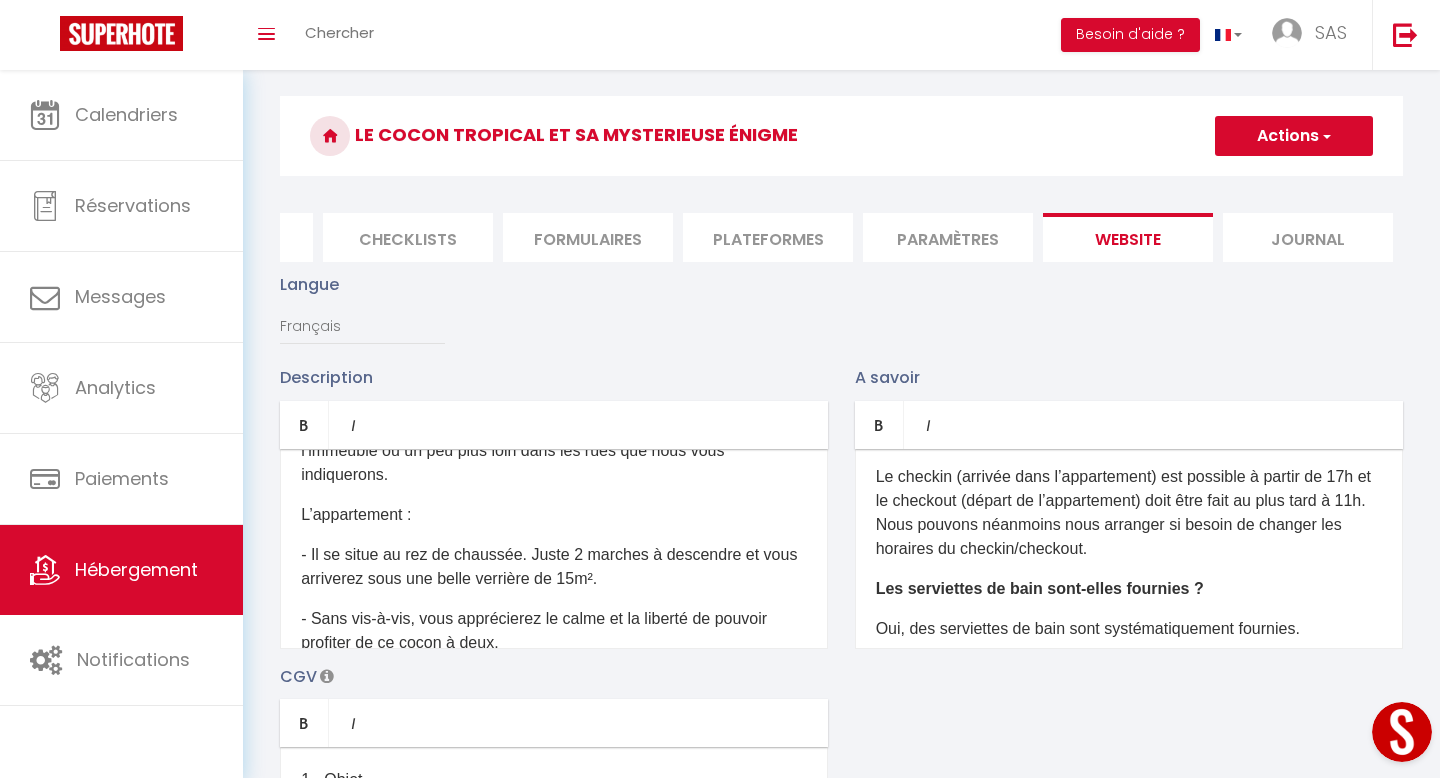 scroll, scrollTop: 0, scrollLeft: 0, axis: both 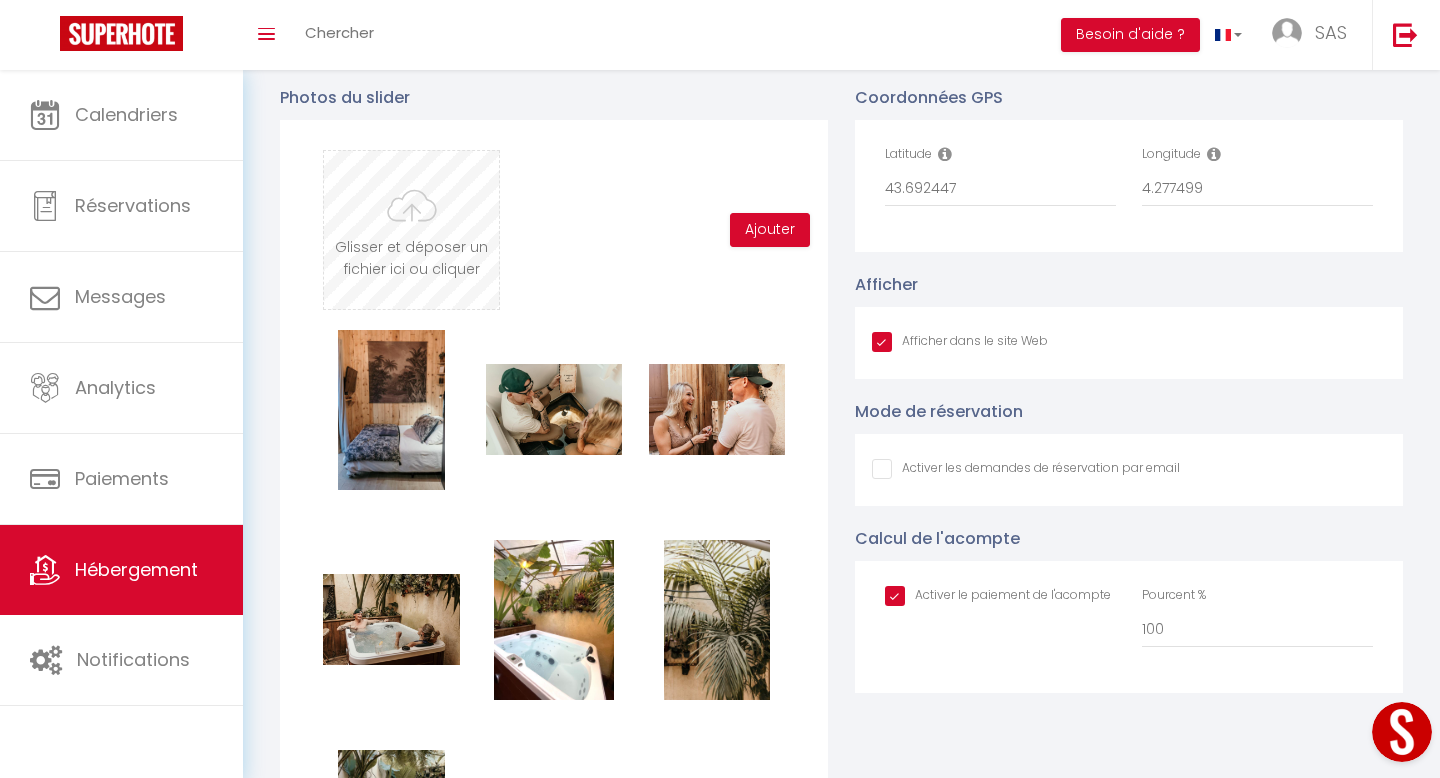 click at bounding box center [411, 230] 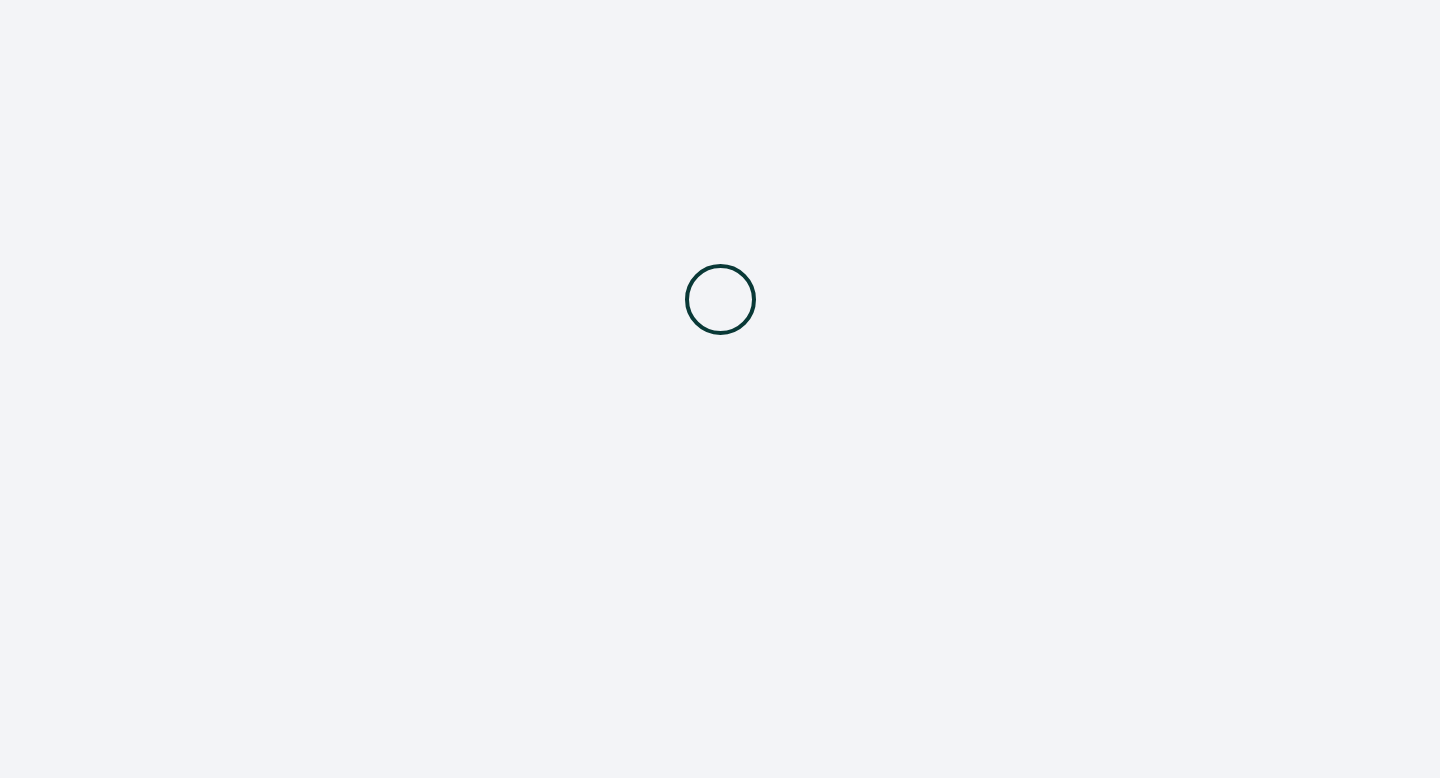 scroll, scrollTop: 0, scrollLeft: 0, axis: both 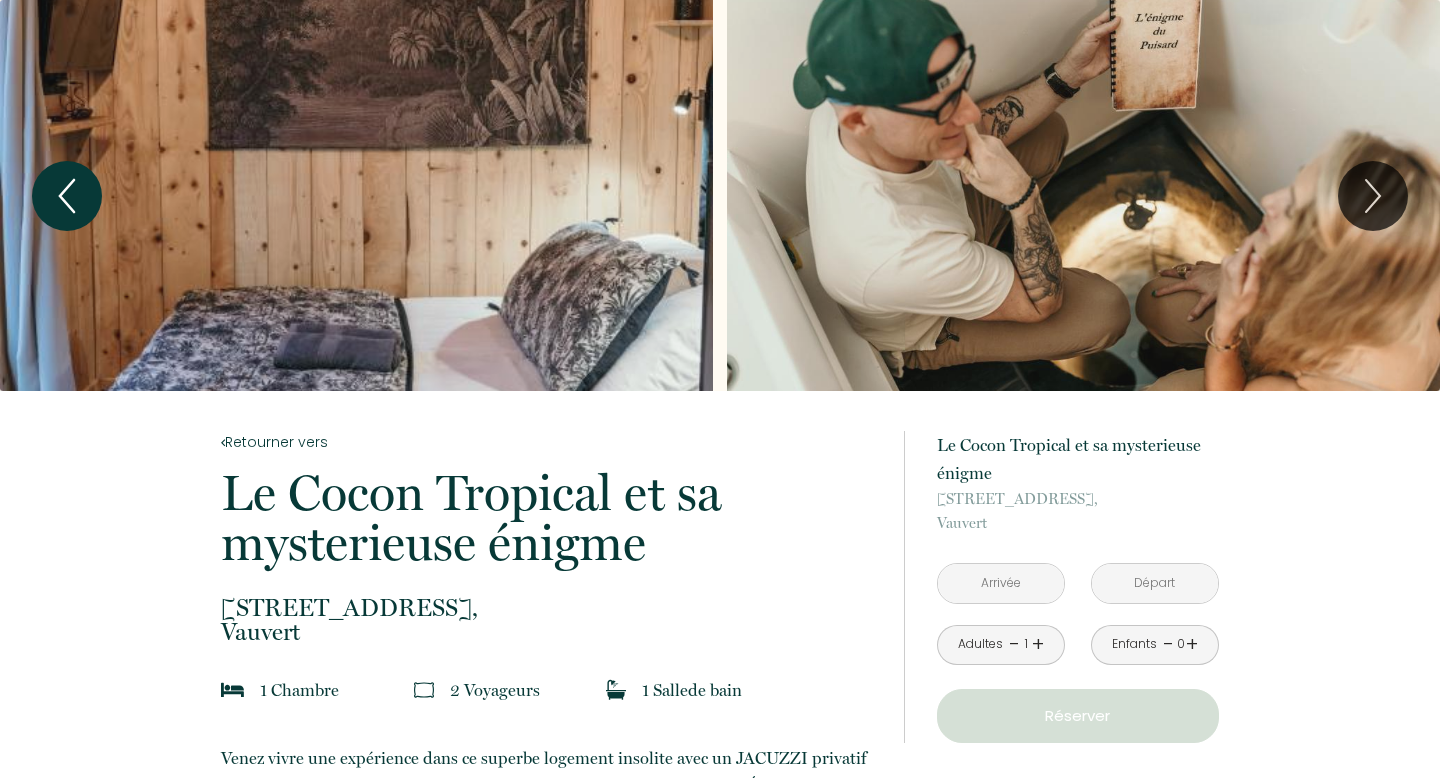 click 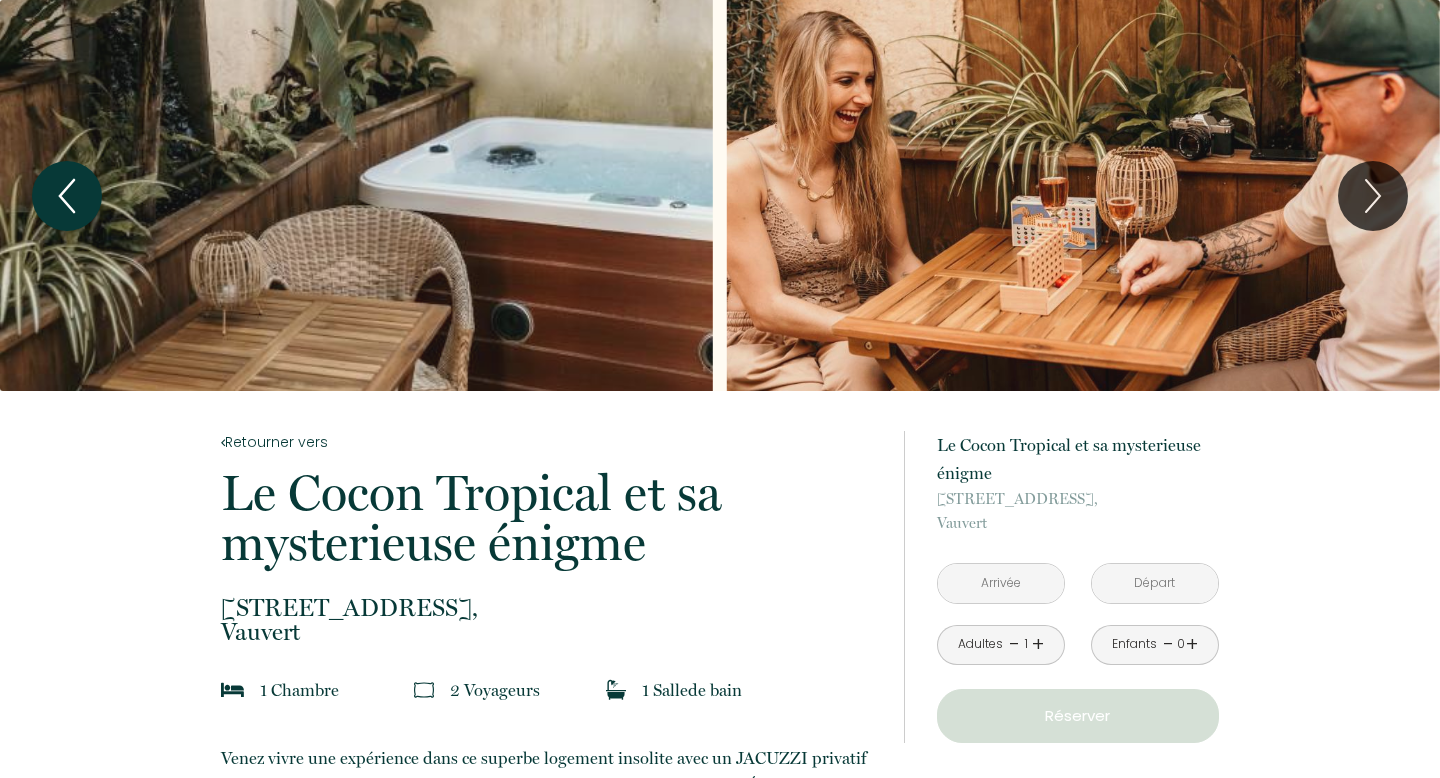 click 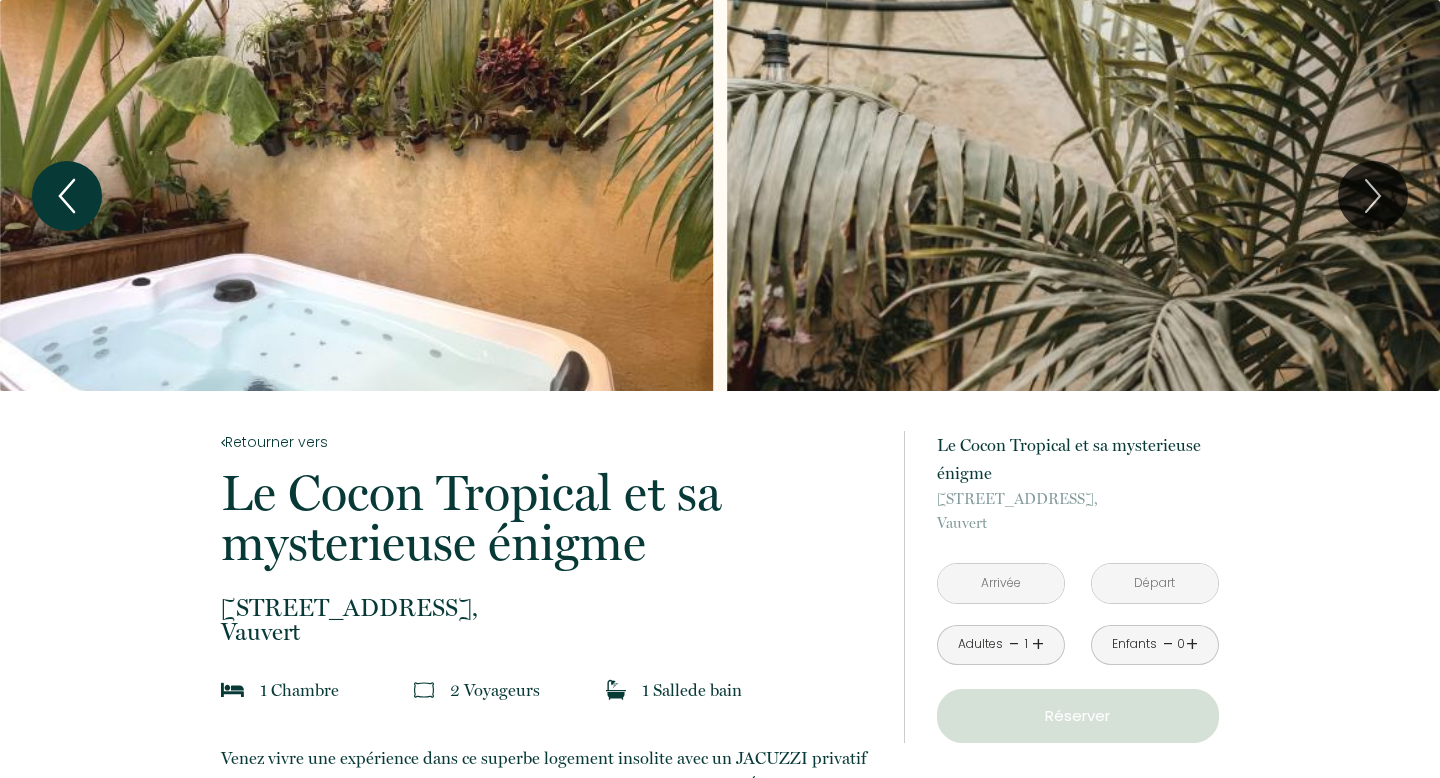 click 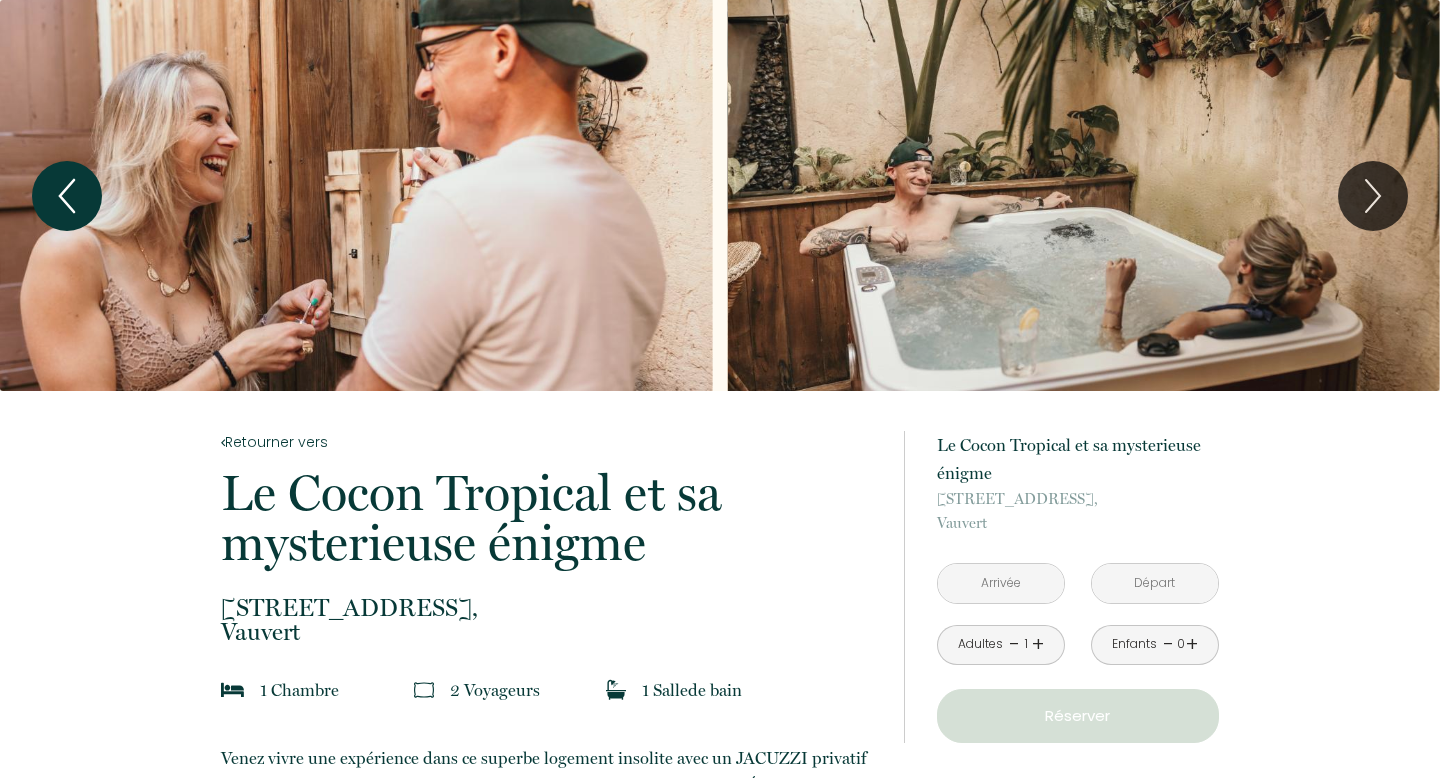 click 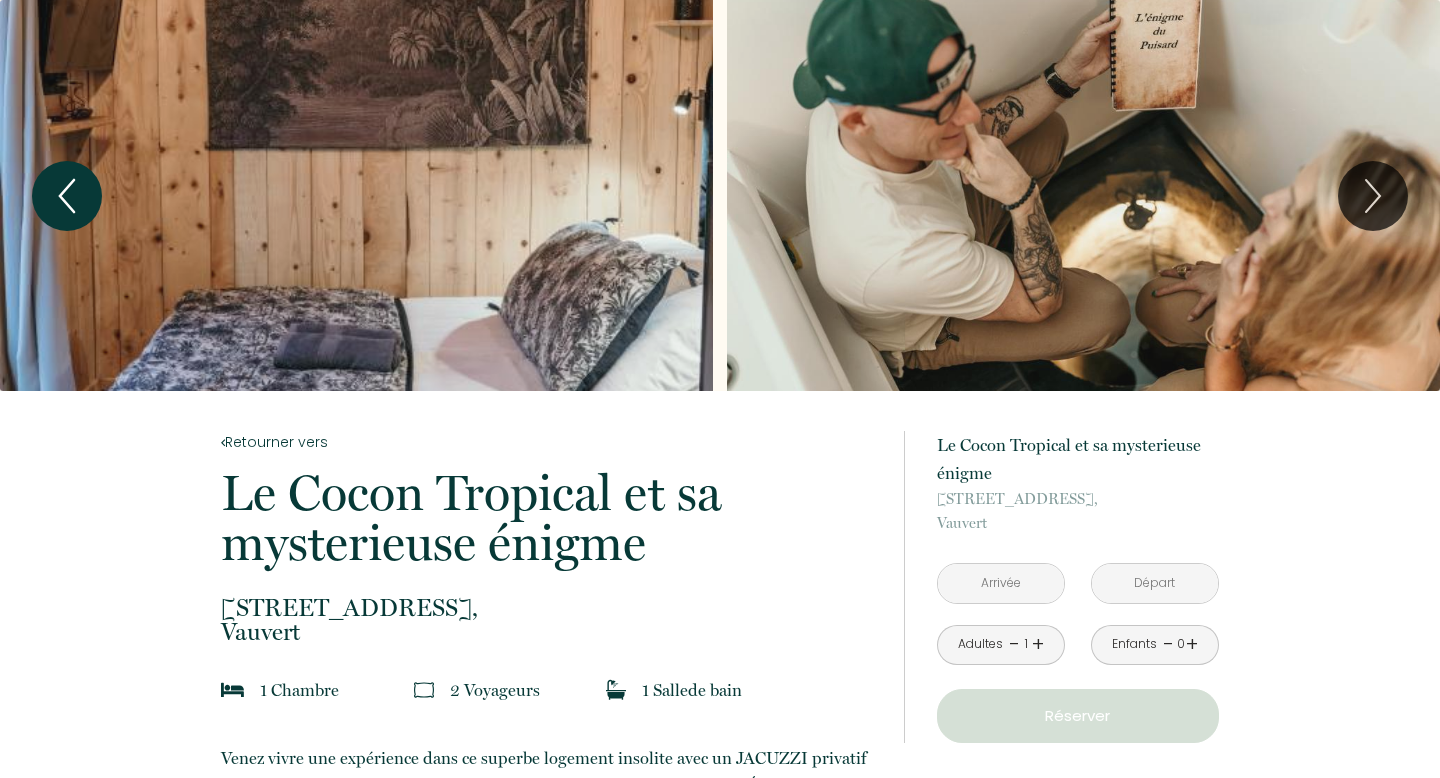 click 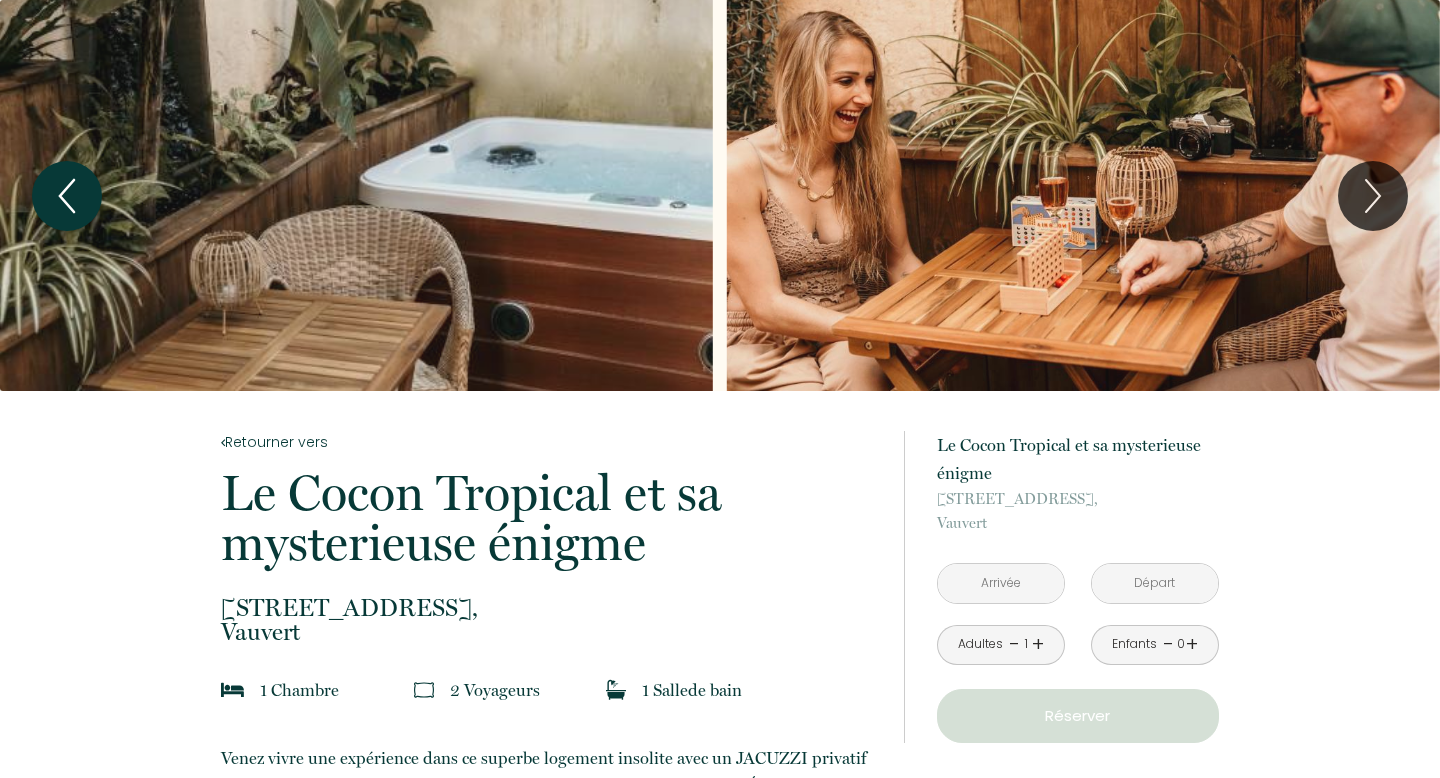 click 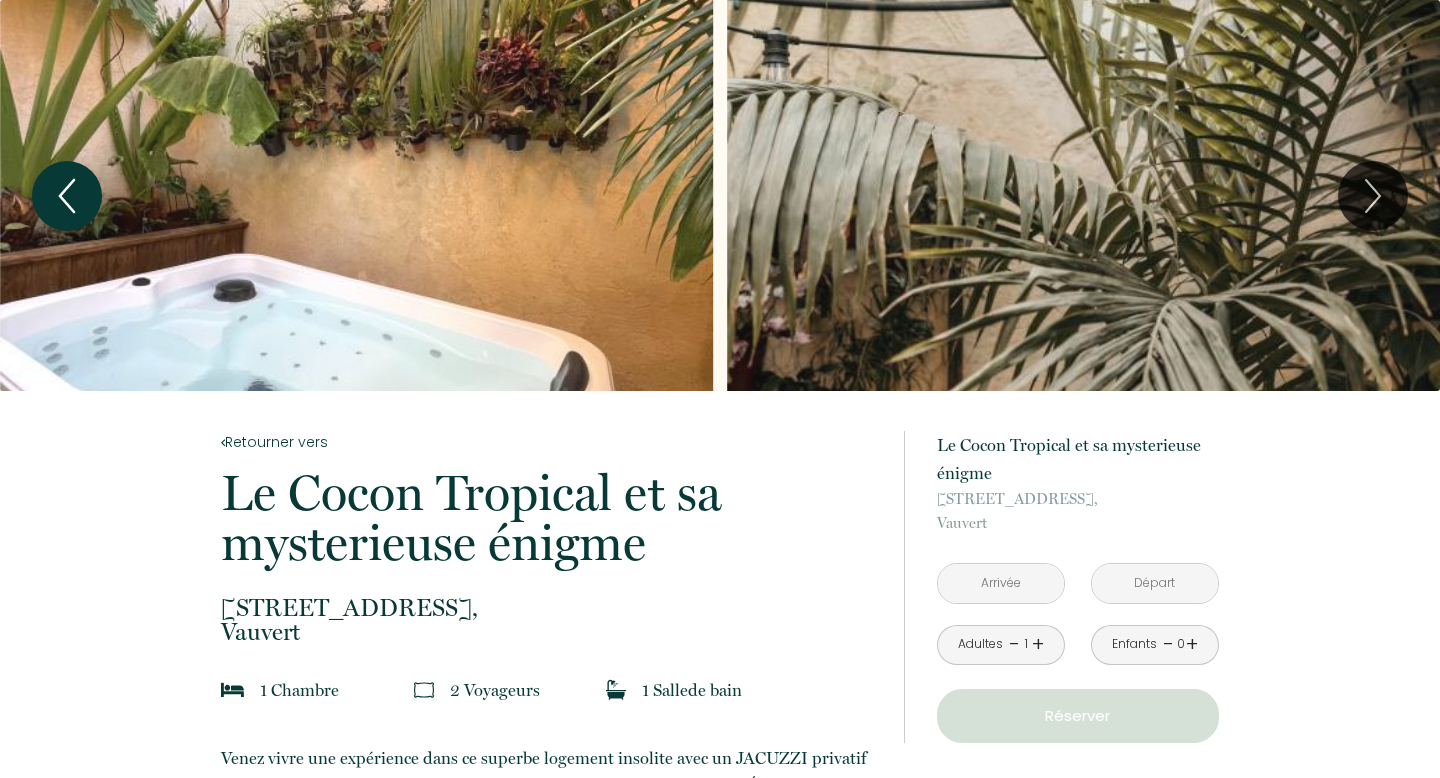 click 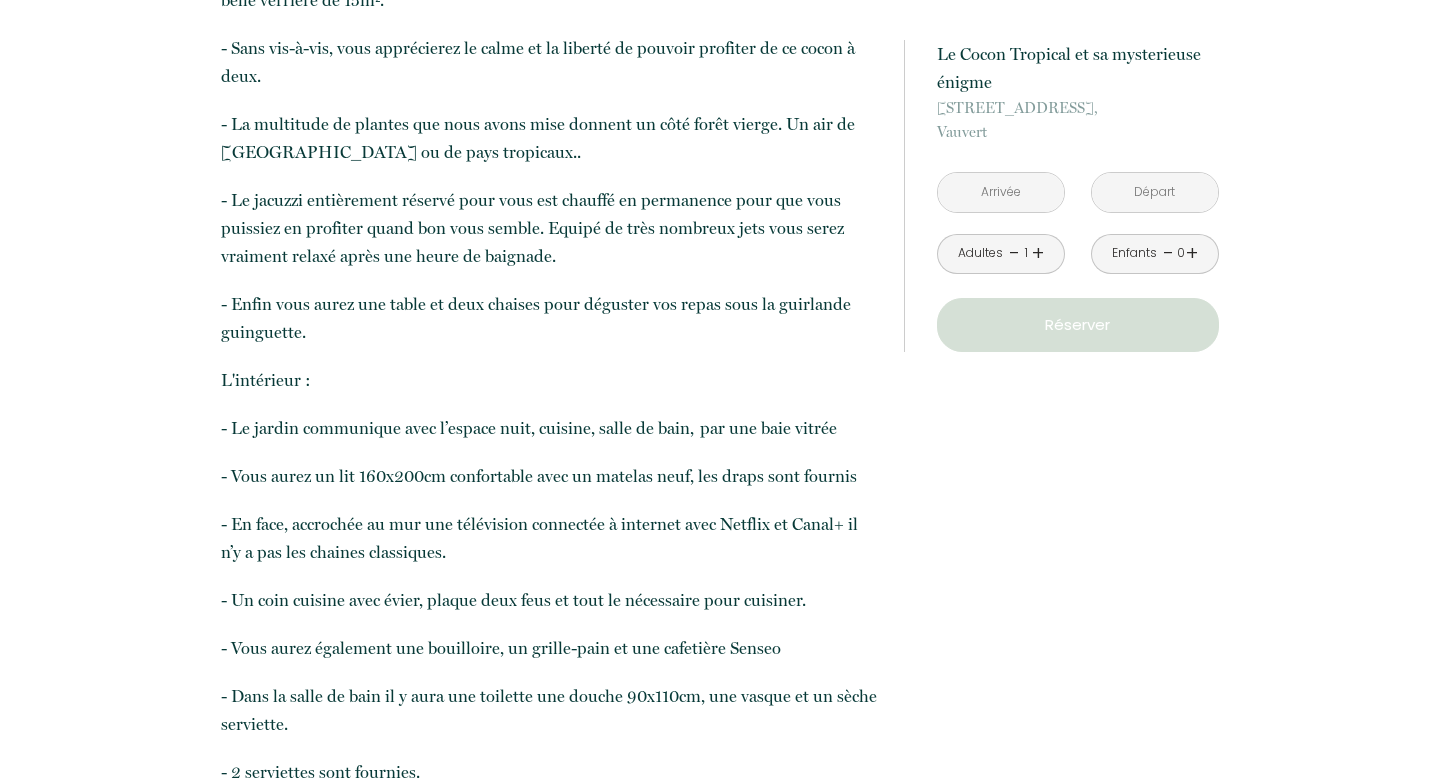 scroll, scrollTop: 1172, scrollLeft: 0, axis: vertical 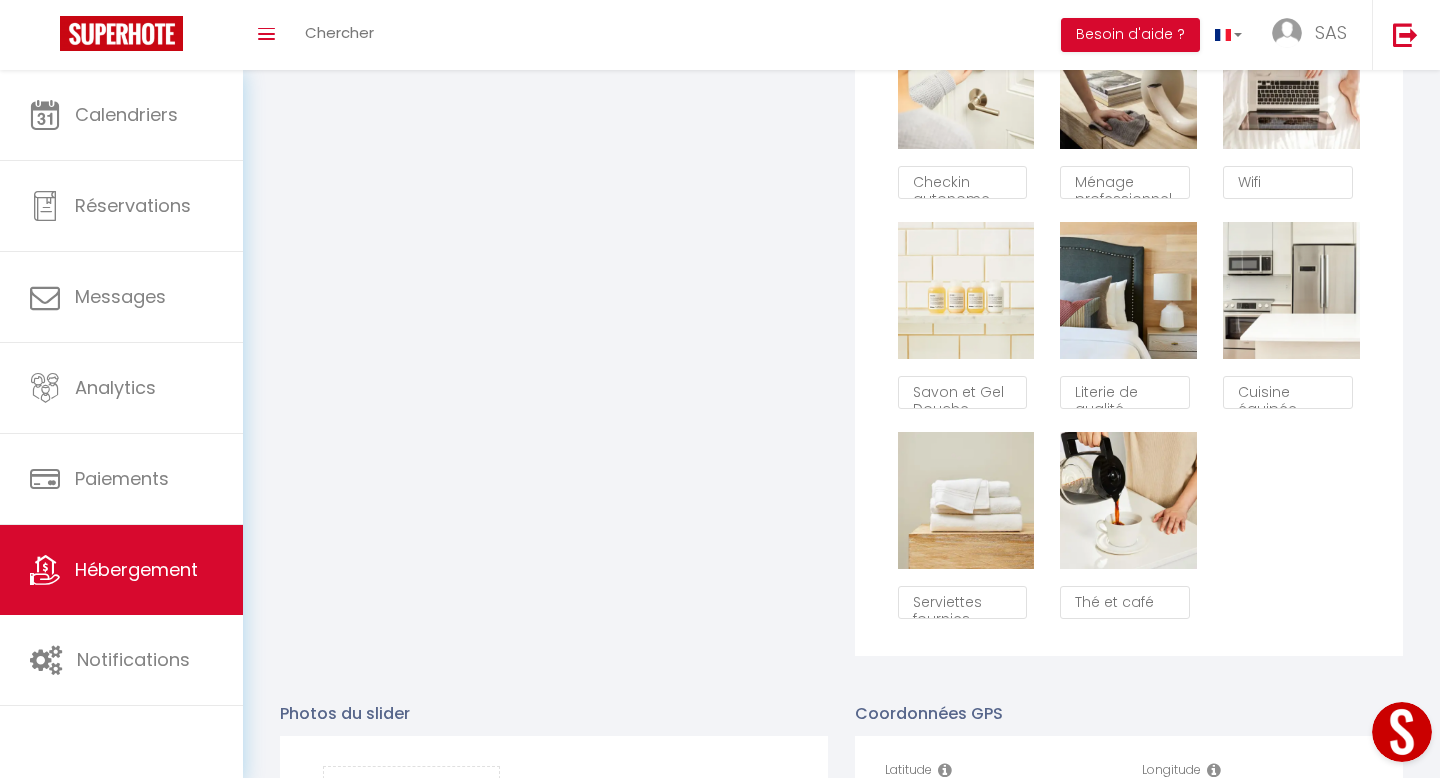 type 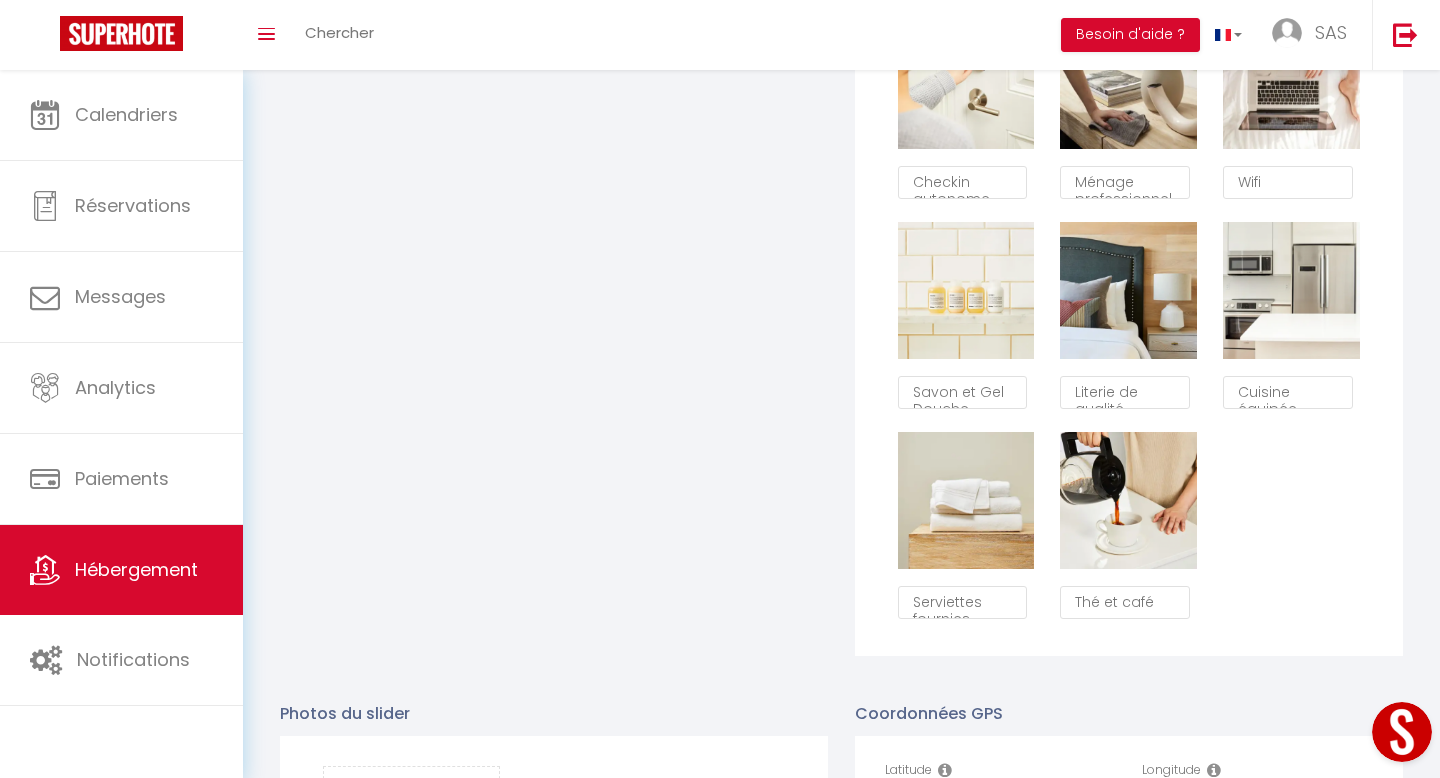 checkbox on "true" 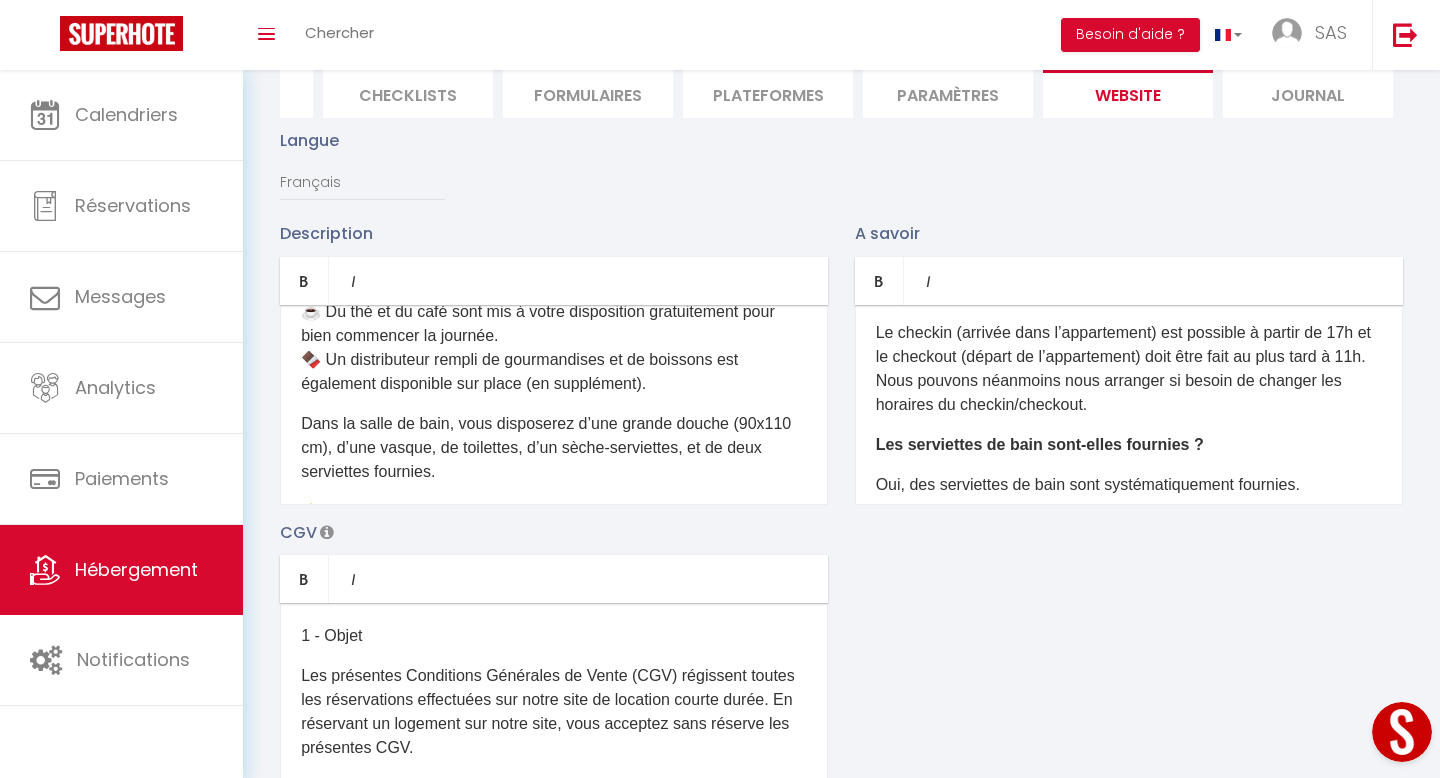 scroll, scrollTop: 0, scrollLeft: 0, axis: both 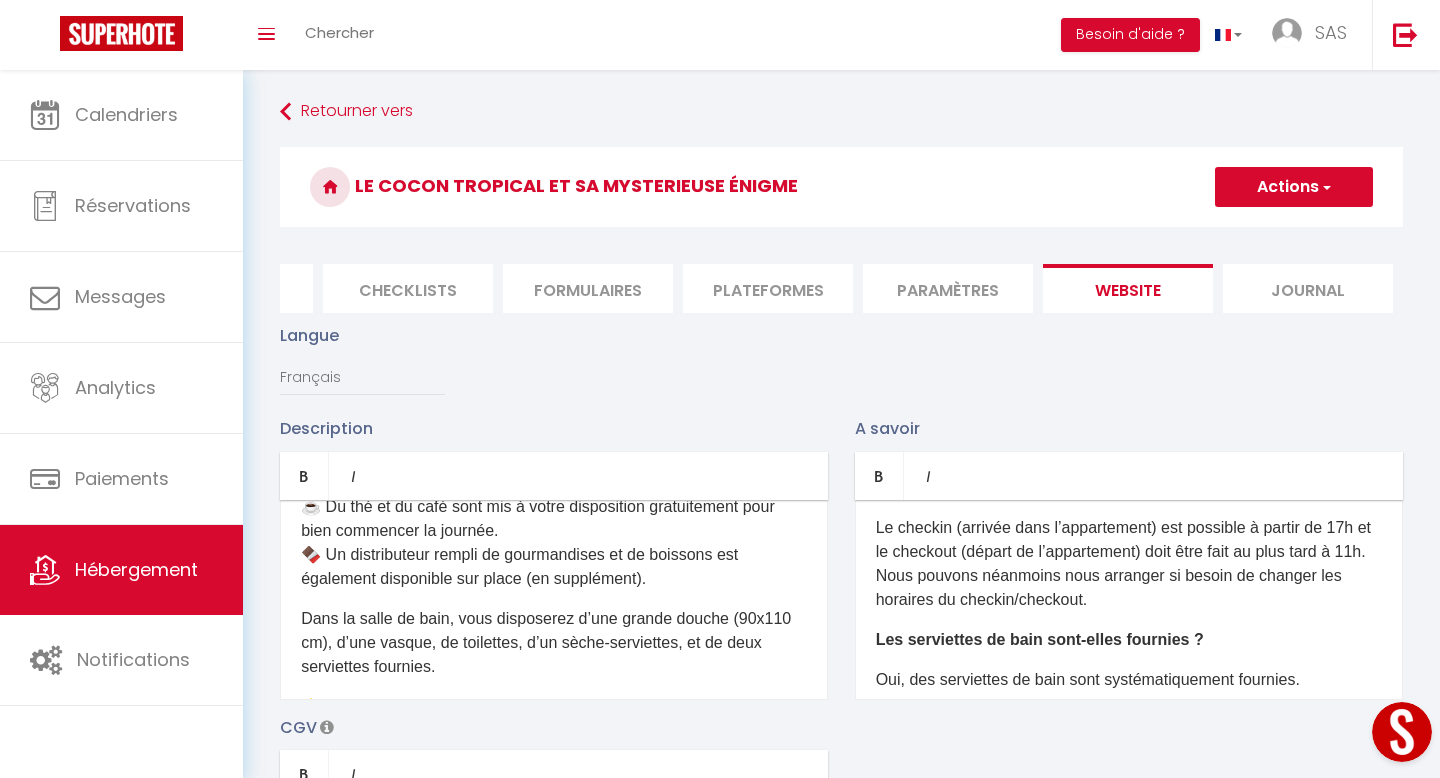 click on "Actions" at bounding box center [1294, 187] 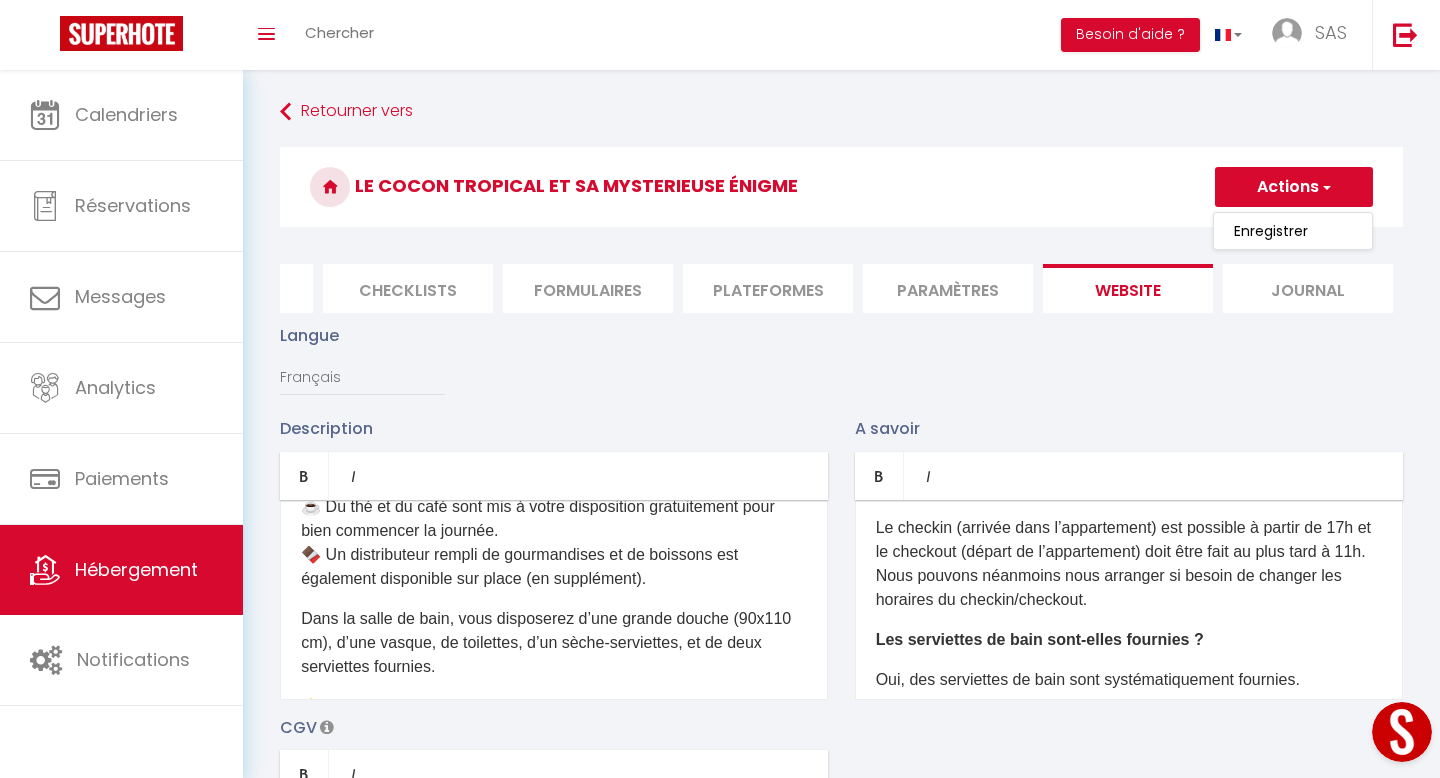 click on "Enregistrer" at bounding box center (1293, 231) 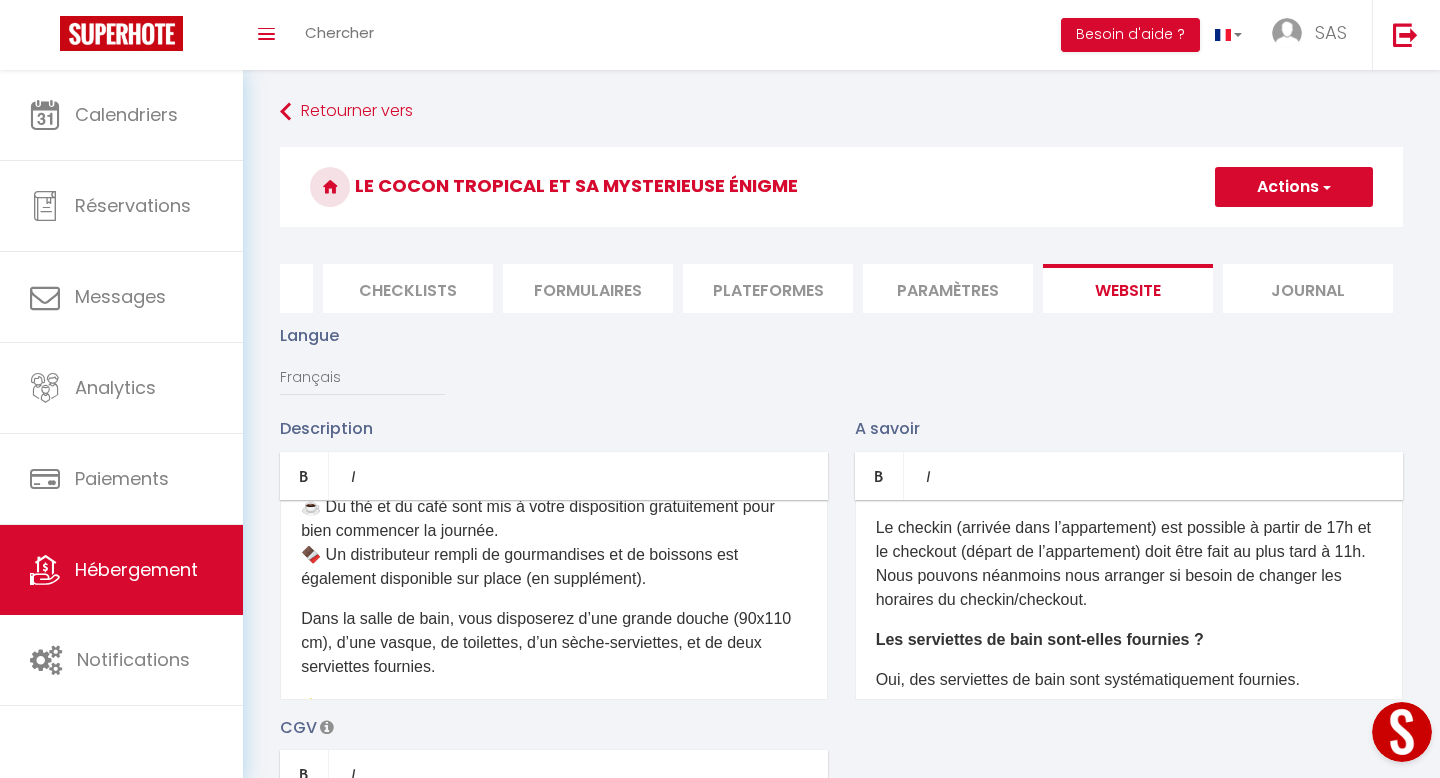 click on "Actions" at bounding box center (1294, 187) 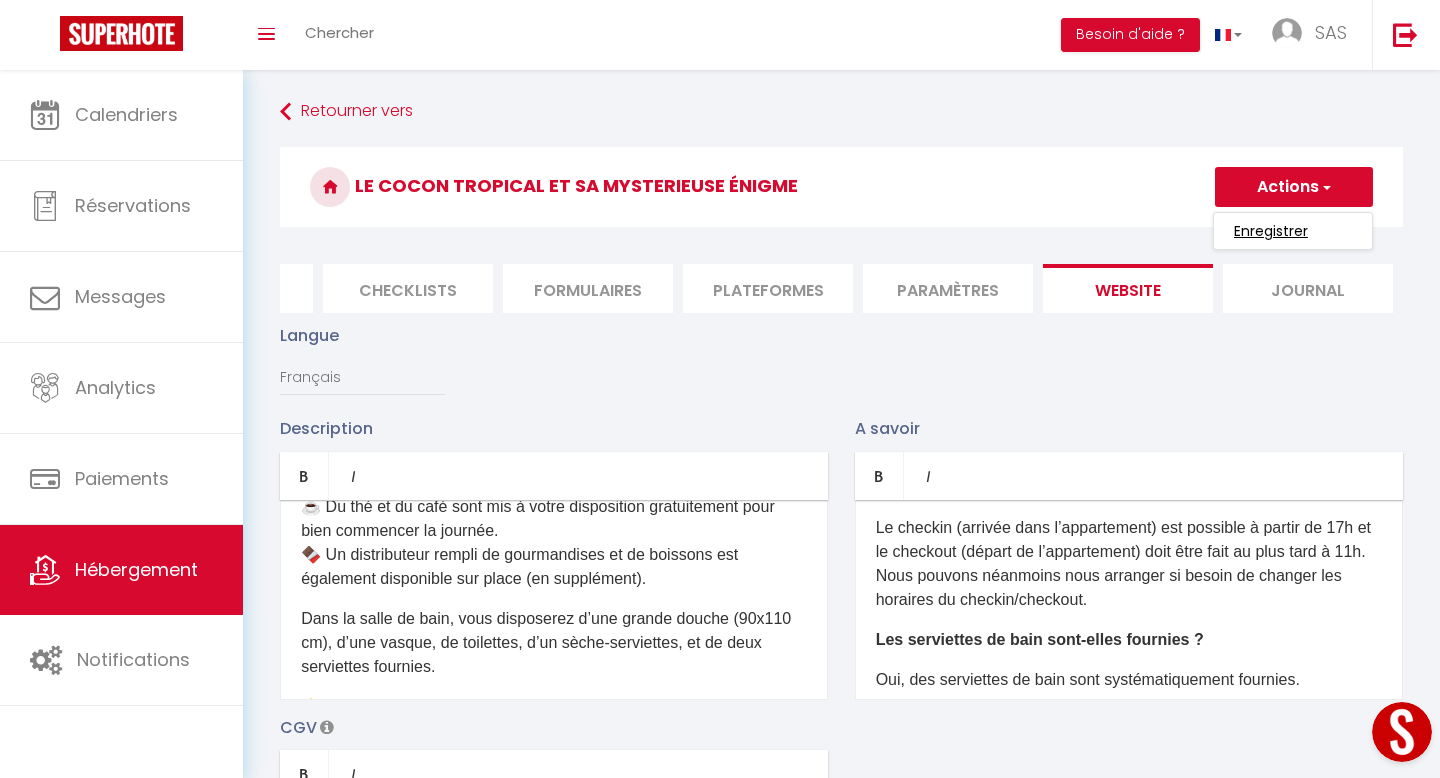 click on "Enregistrer" at bounding box center [1271, 231] 